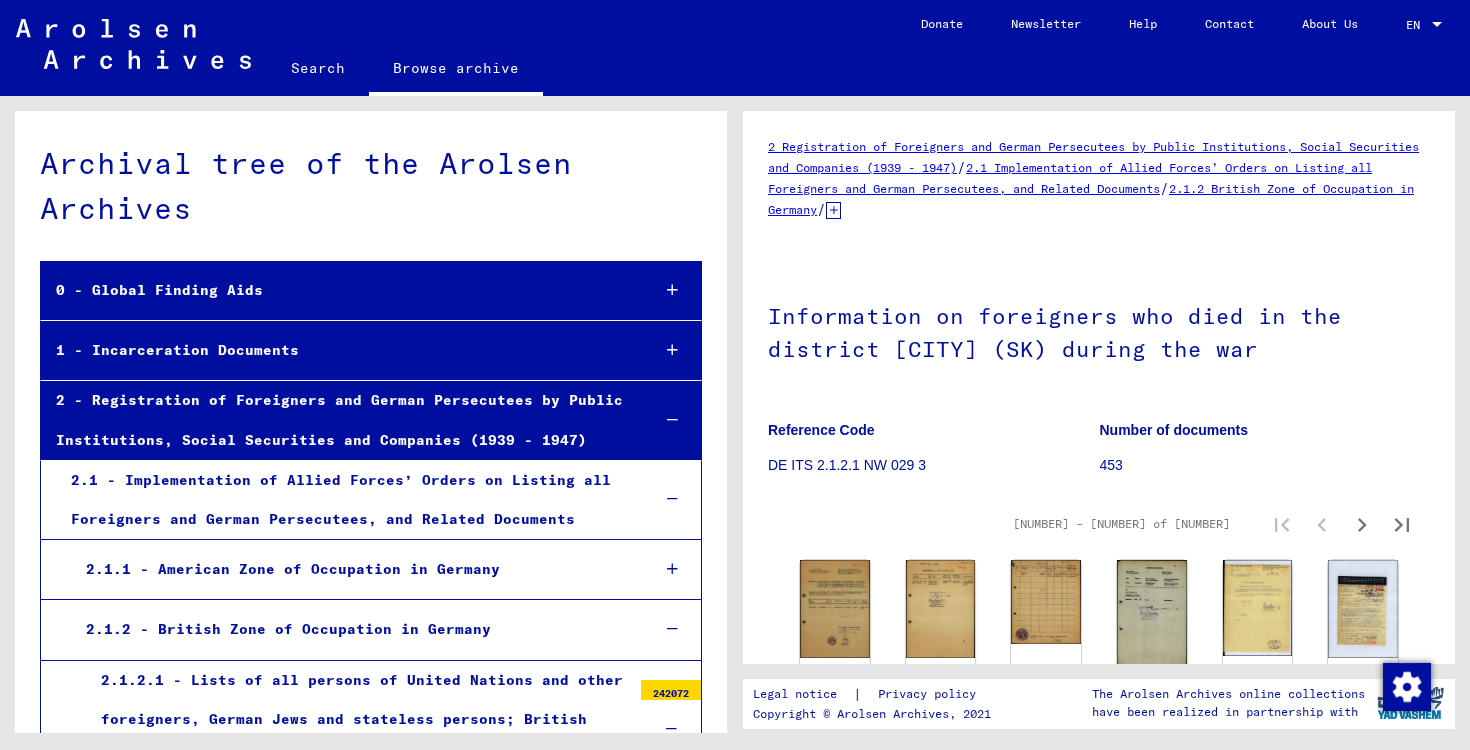 scroll, scrollTop: 0, scrollLeft: 0, axis: both 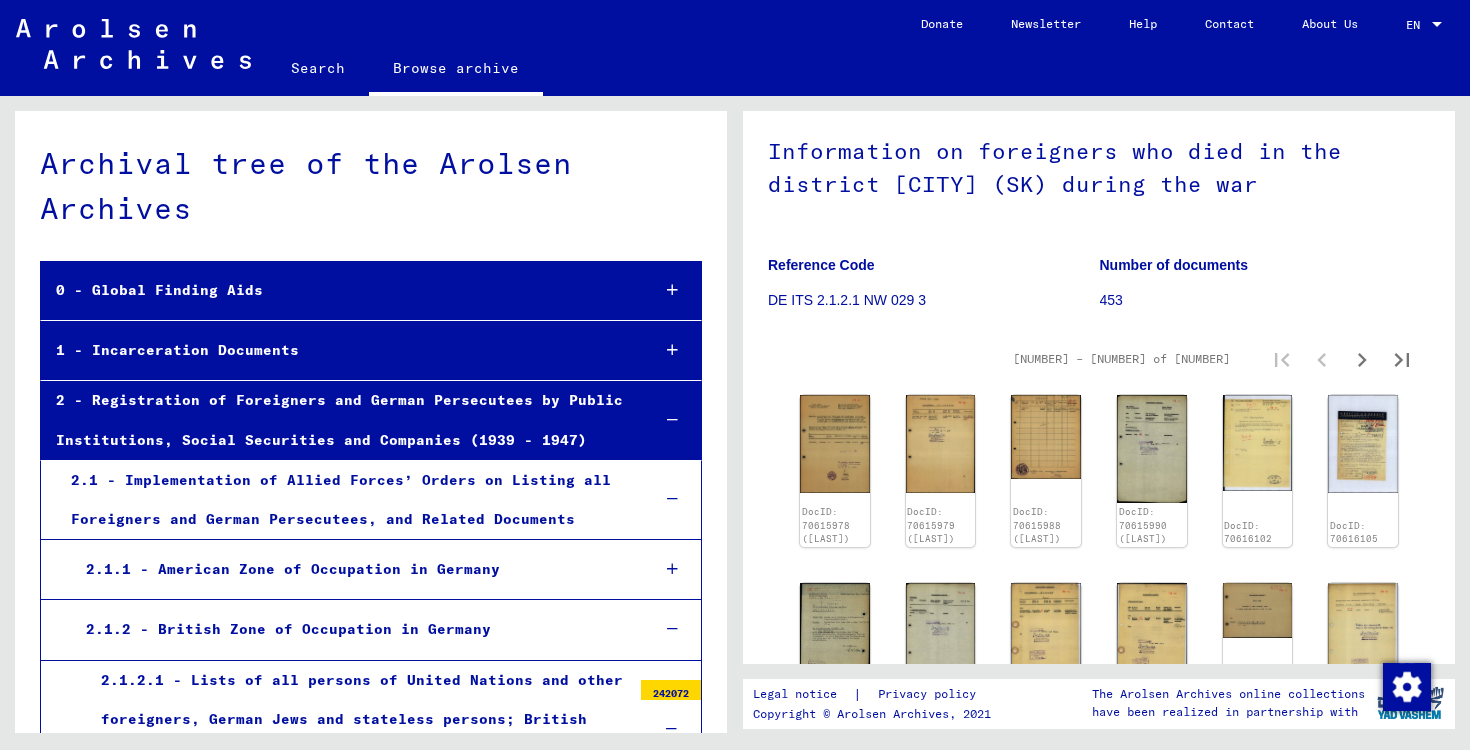 click 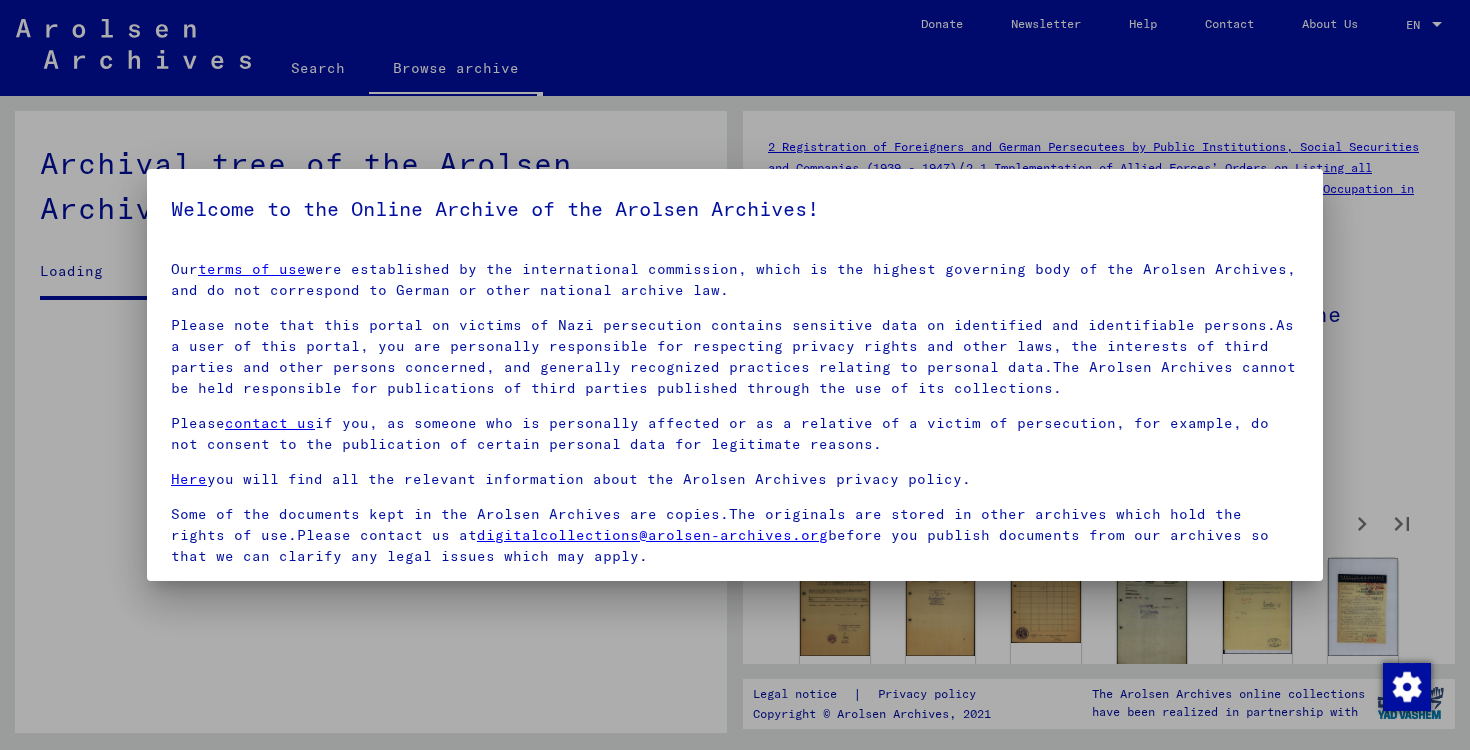 scroll, scrollTop: 143, scrollLeft: 0, axis: vertical 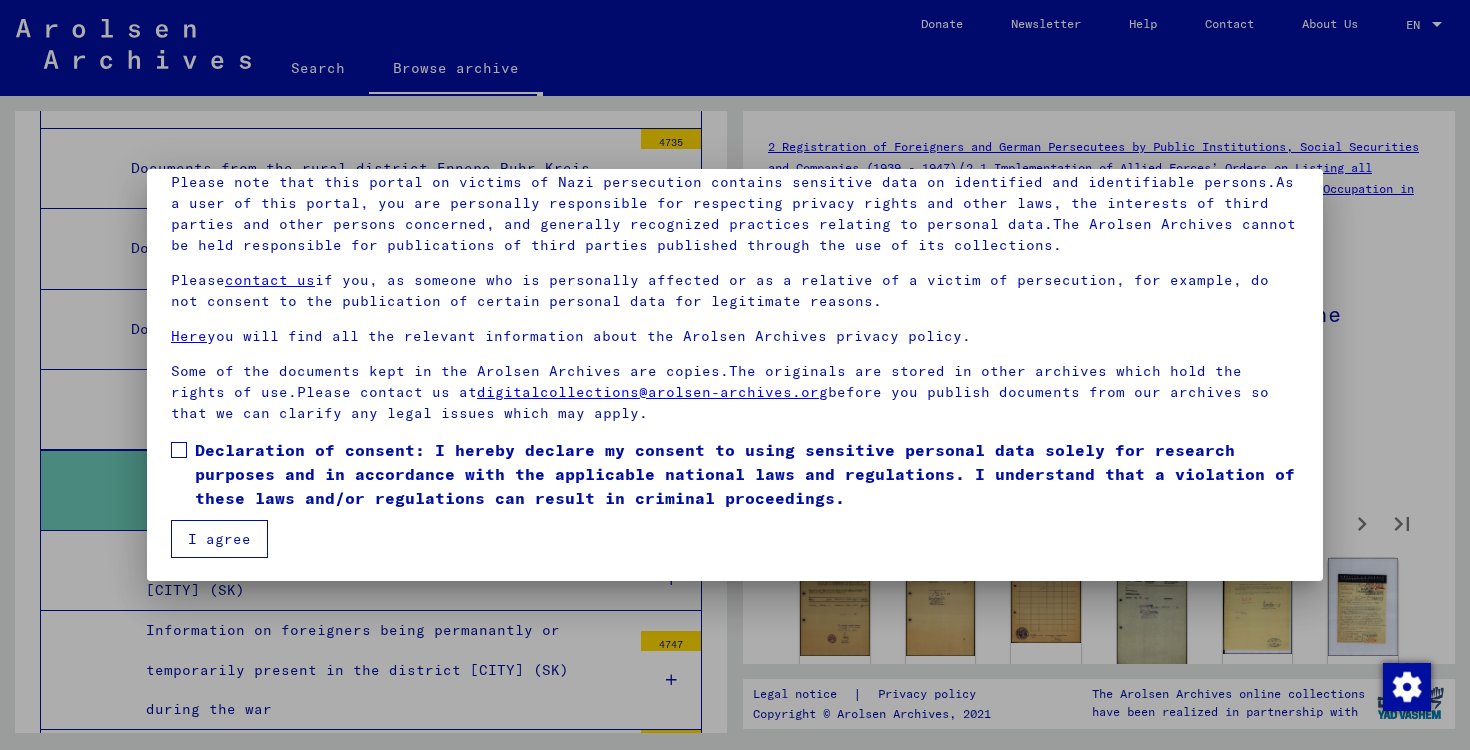 click on "Declaration of consent: I hereby declare my consent to using sensitive personal data solely for research purposes and in accordance with the applicable national laws and regulations. I understand that a violation of these laws and/or regulations can result in criminal proceedings." at bounding box center [747, 474] 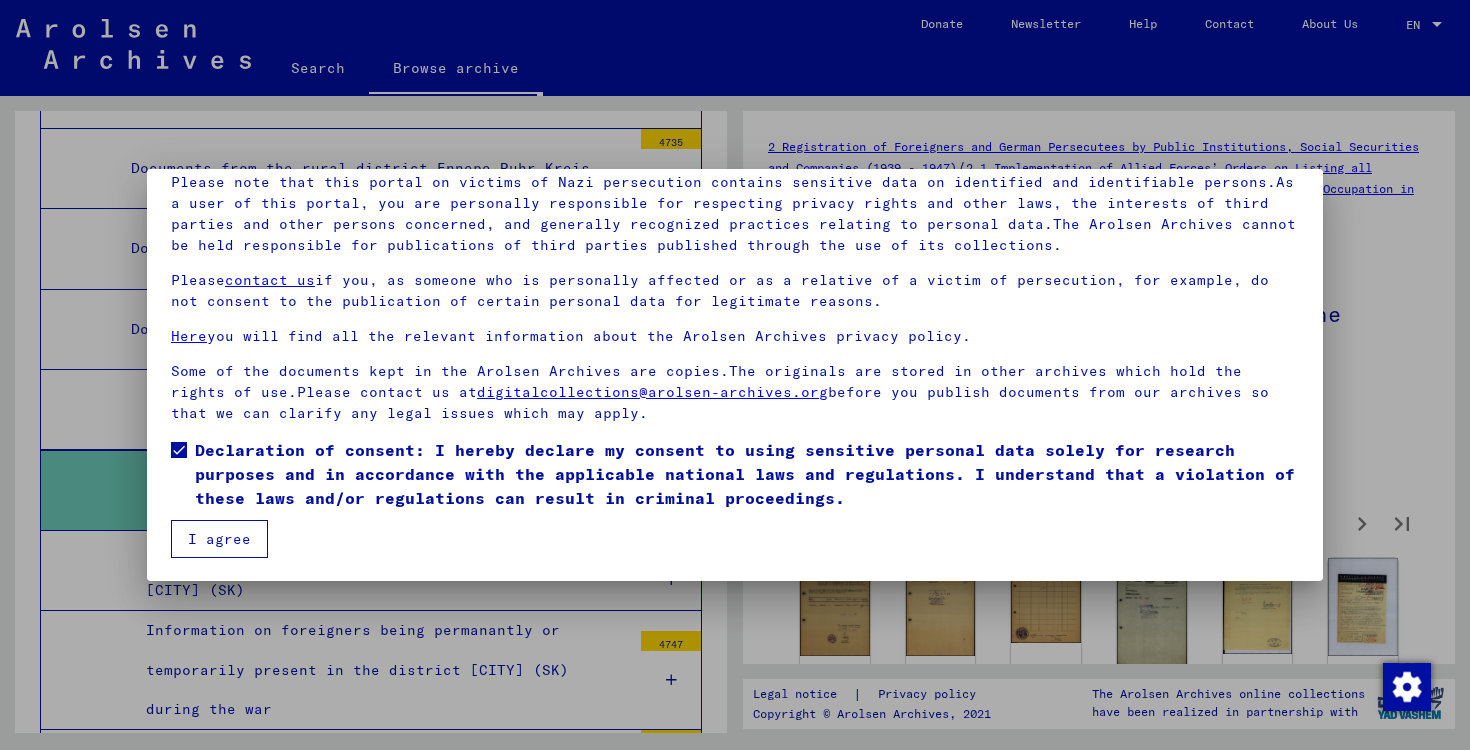 click on "I agree" at bounding box center [219, 539] 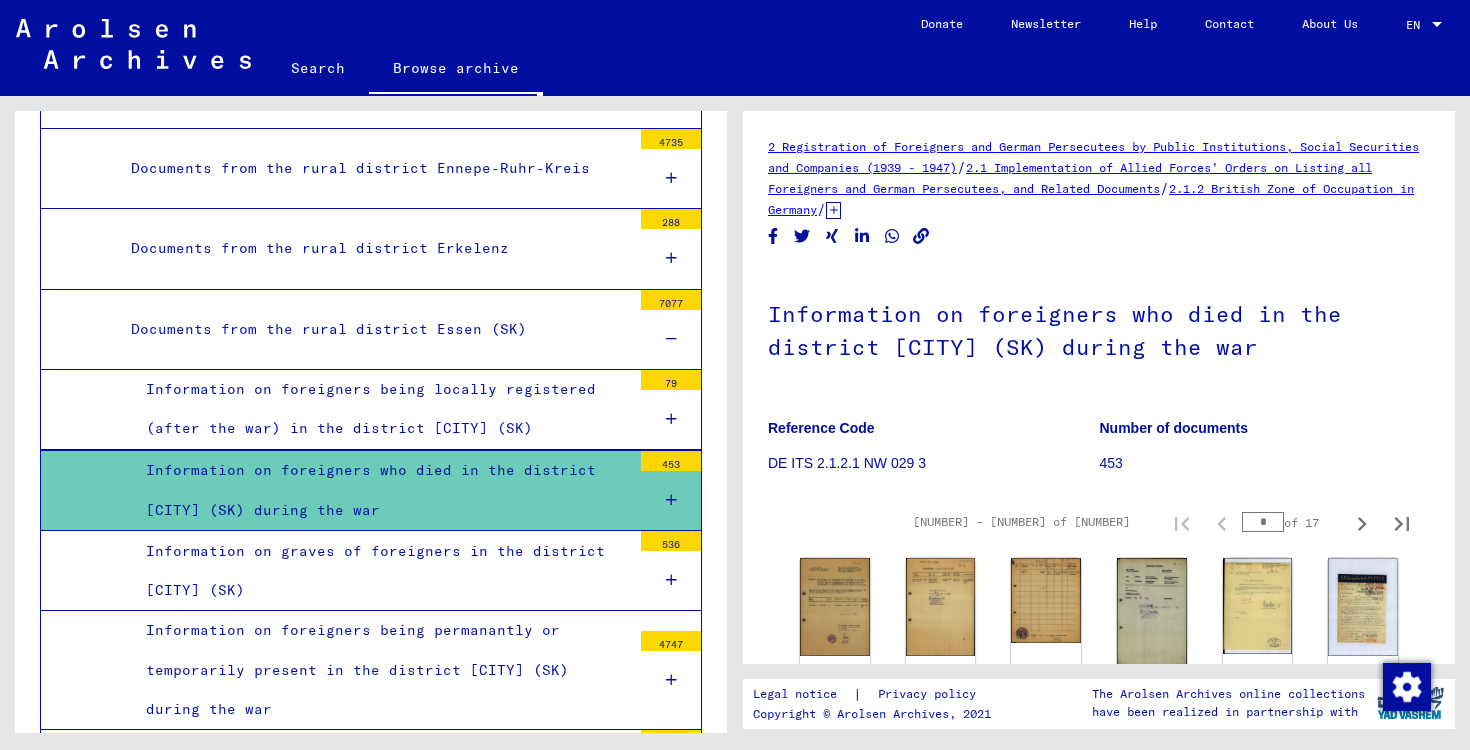 click on "*" at bounding box center [1263, 522] 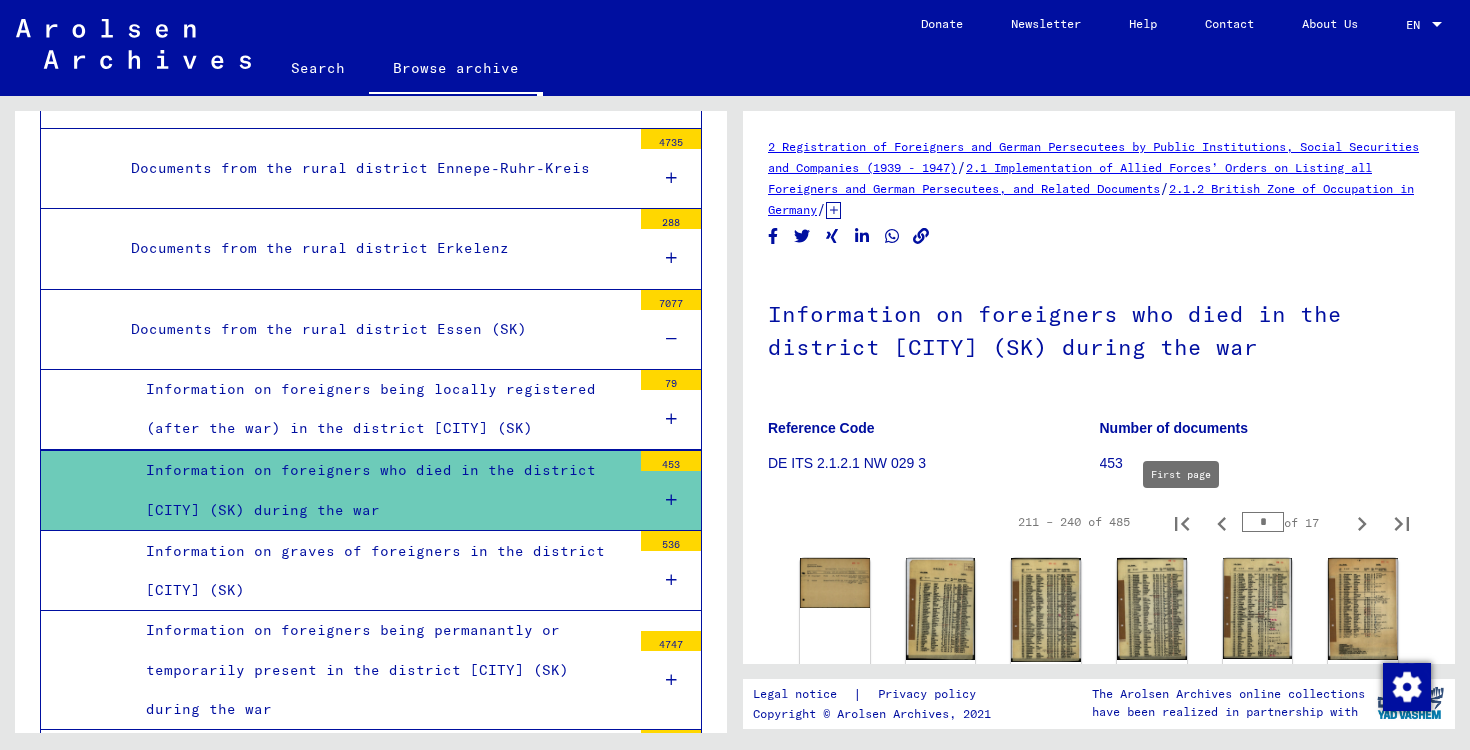 scroll, scrollTop: 181, scrollLeft: 0, axis: vertical 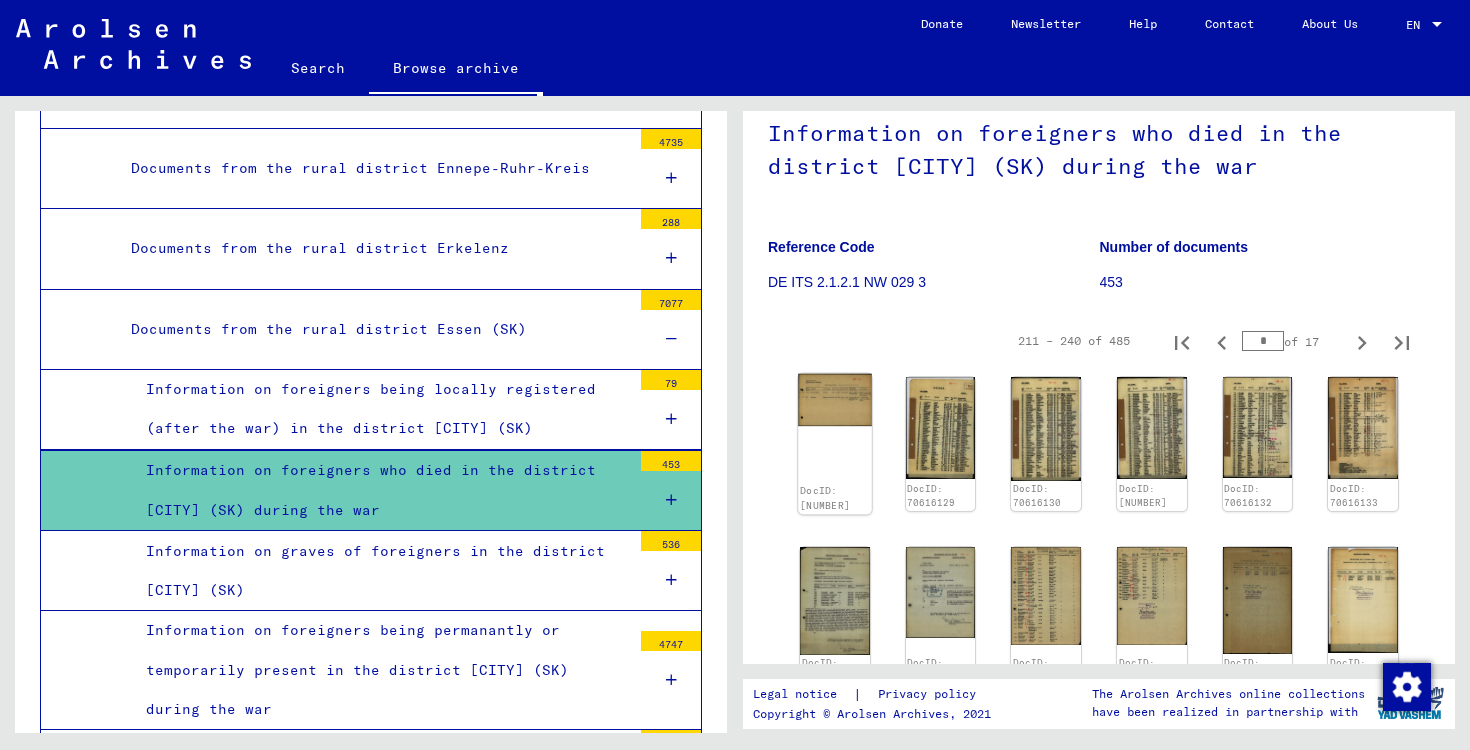 click on "DocID: [NUMBER]" 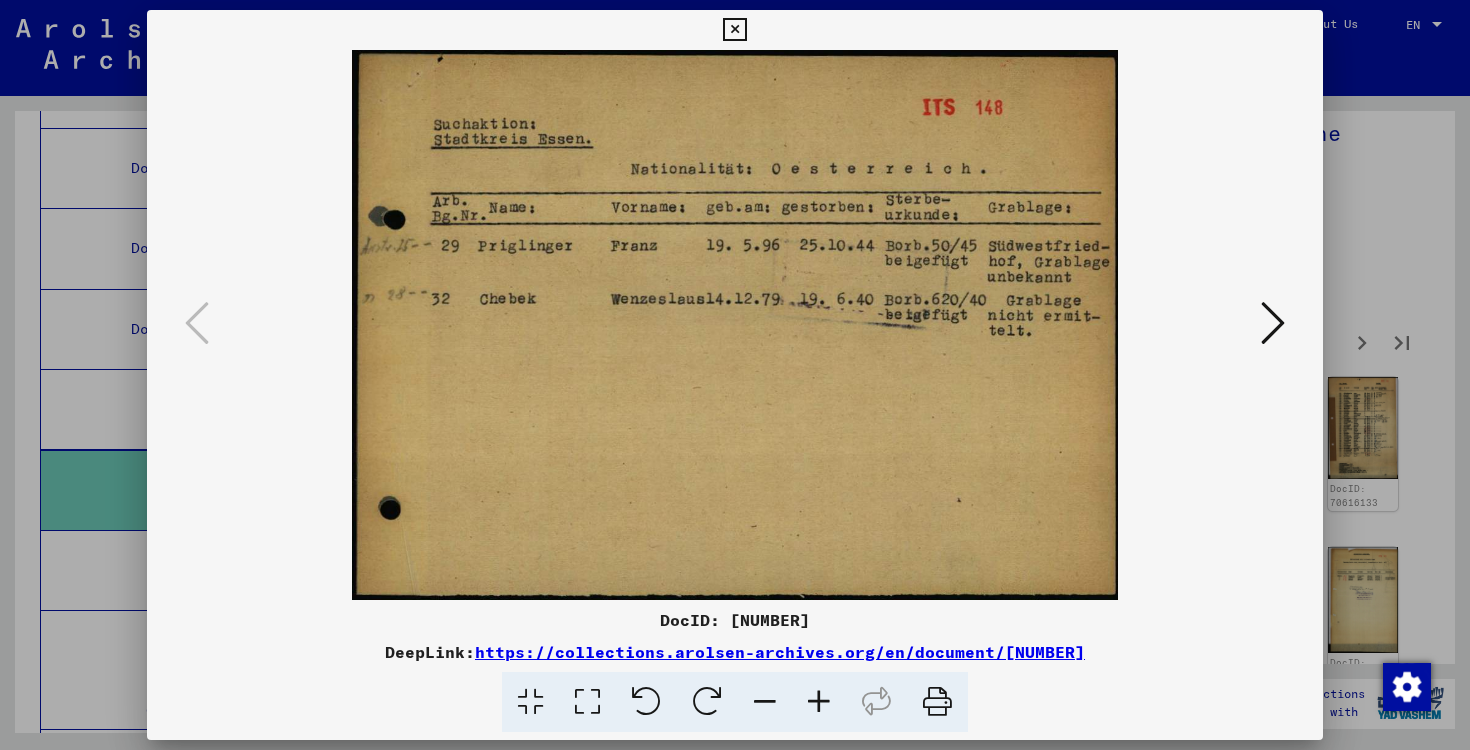 click at bounding box center [735, 325] 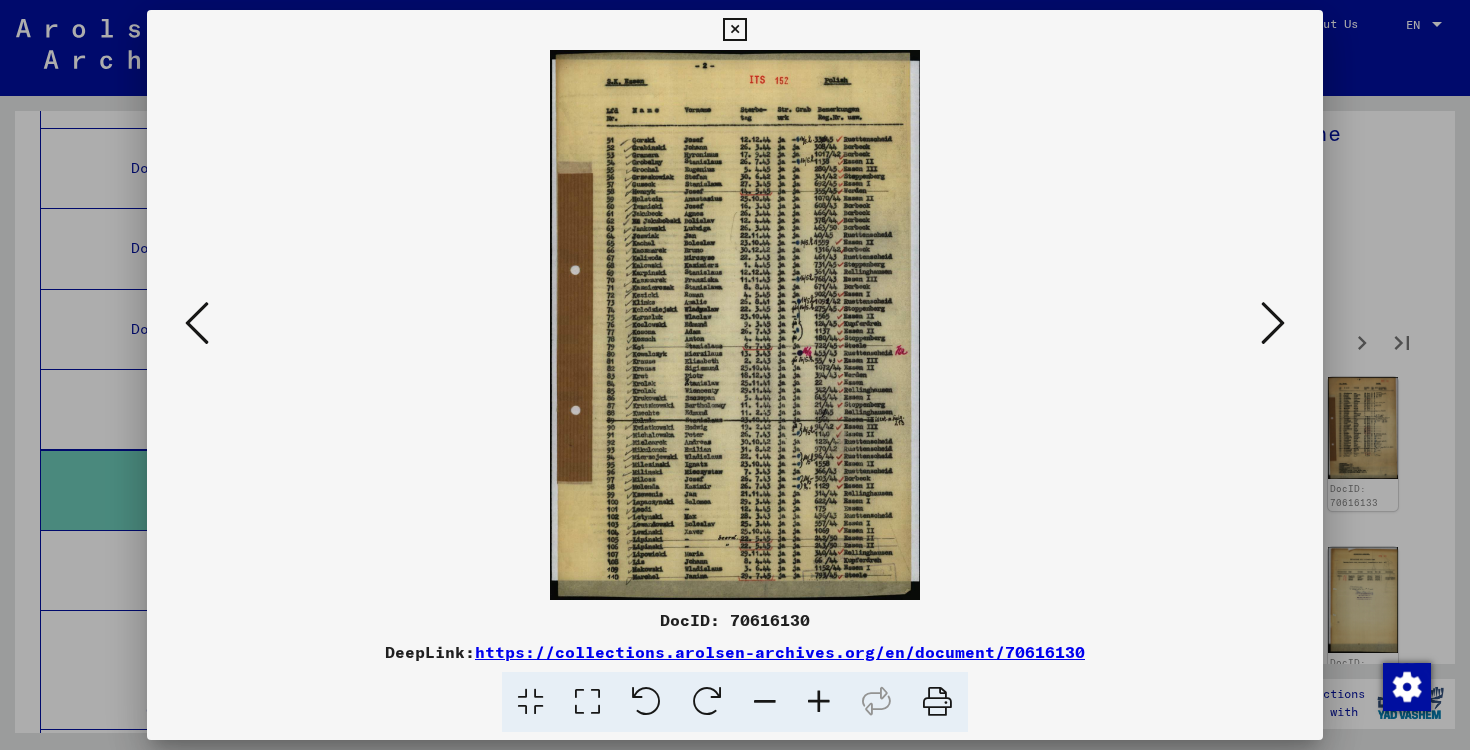 click at bounding box center [1273, 323] 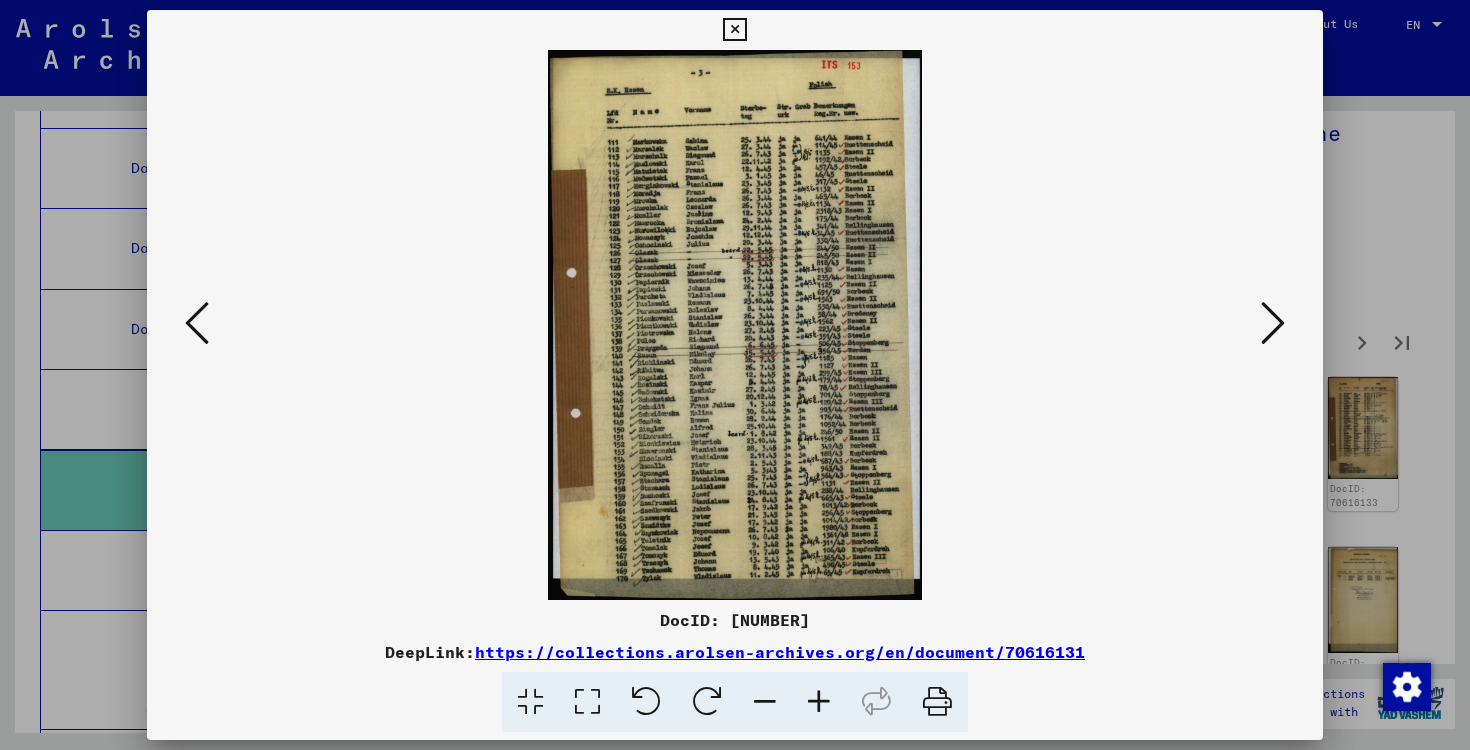 click at bounding box center (1273, 323) 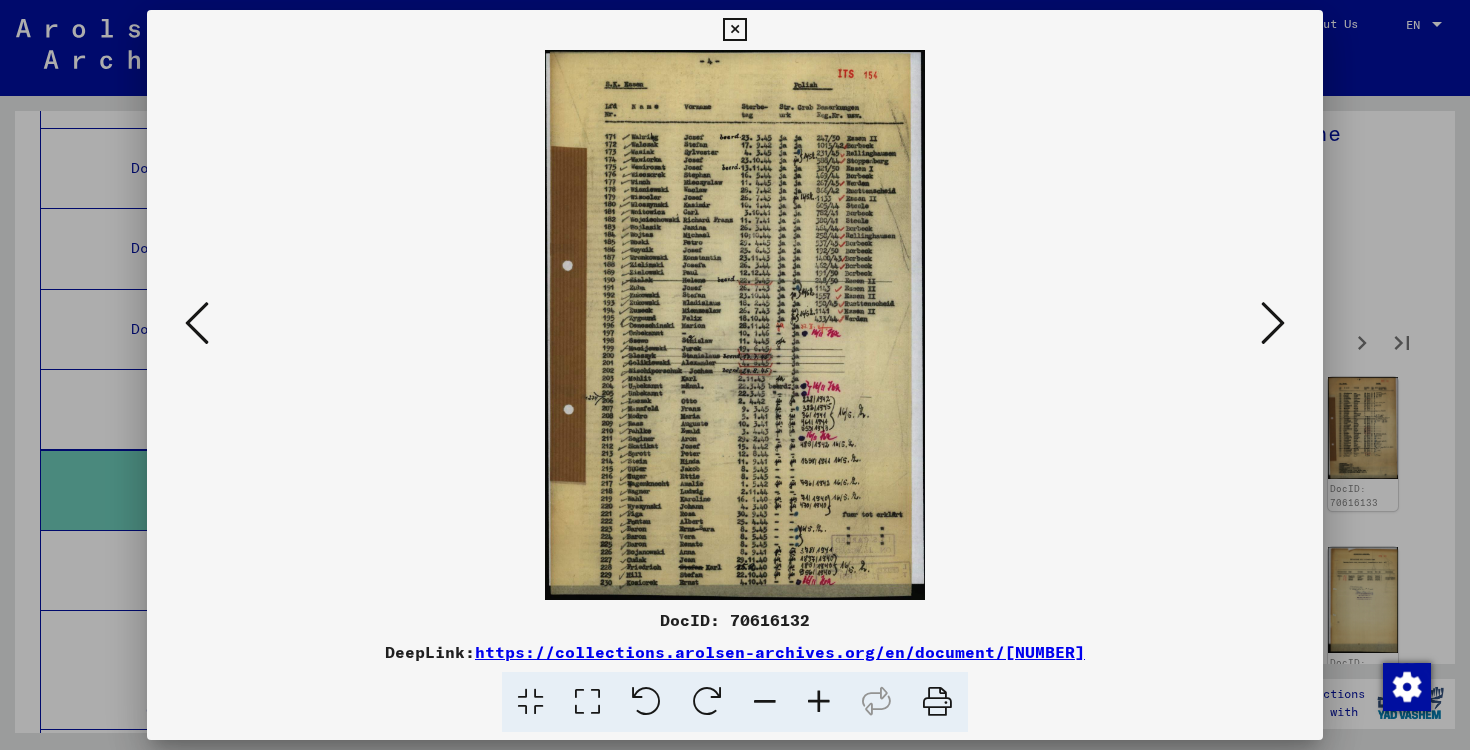 click at bounding box center [1273, 323] 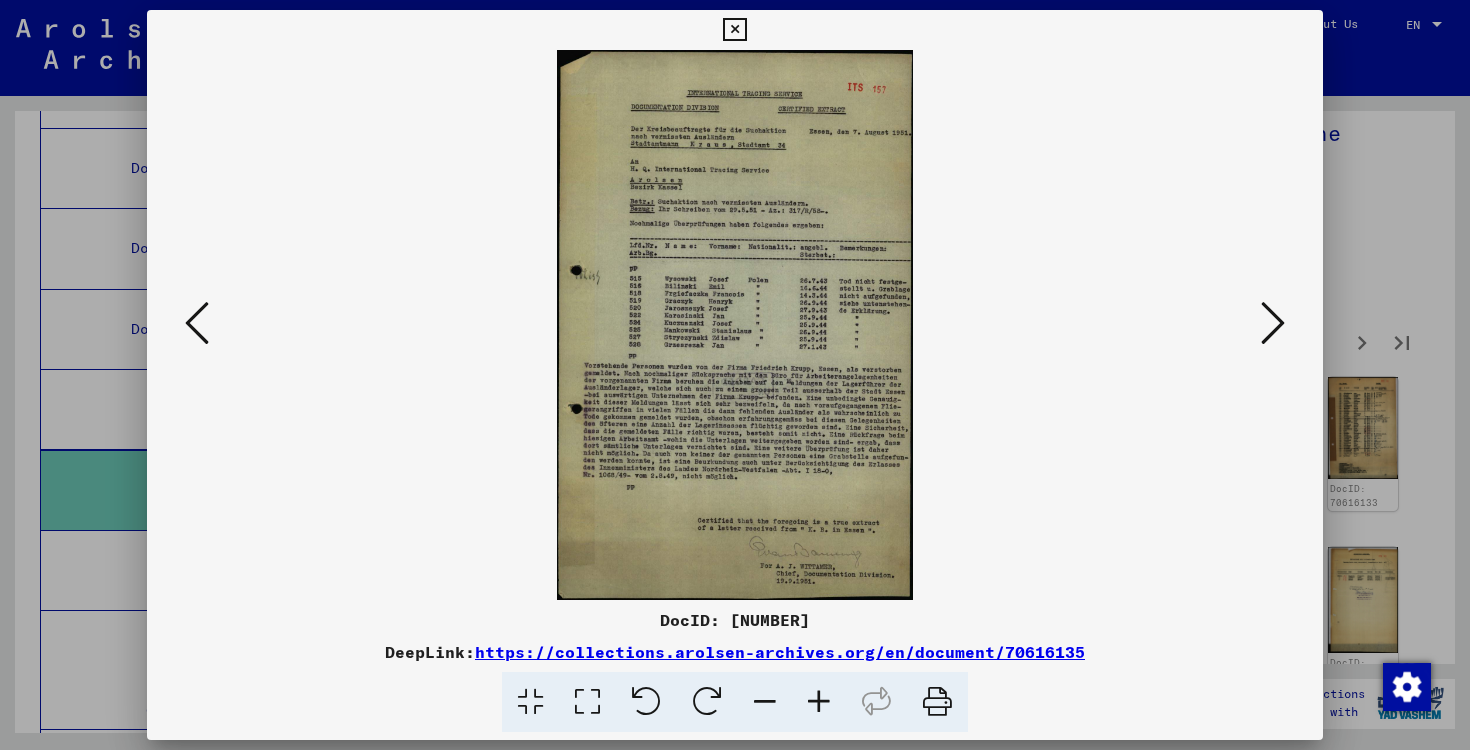 click at bounding box center [1273, 323] 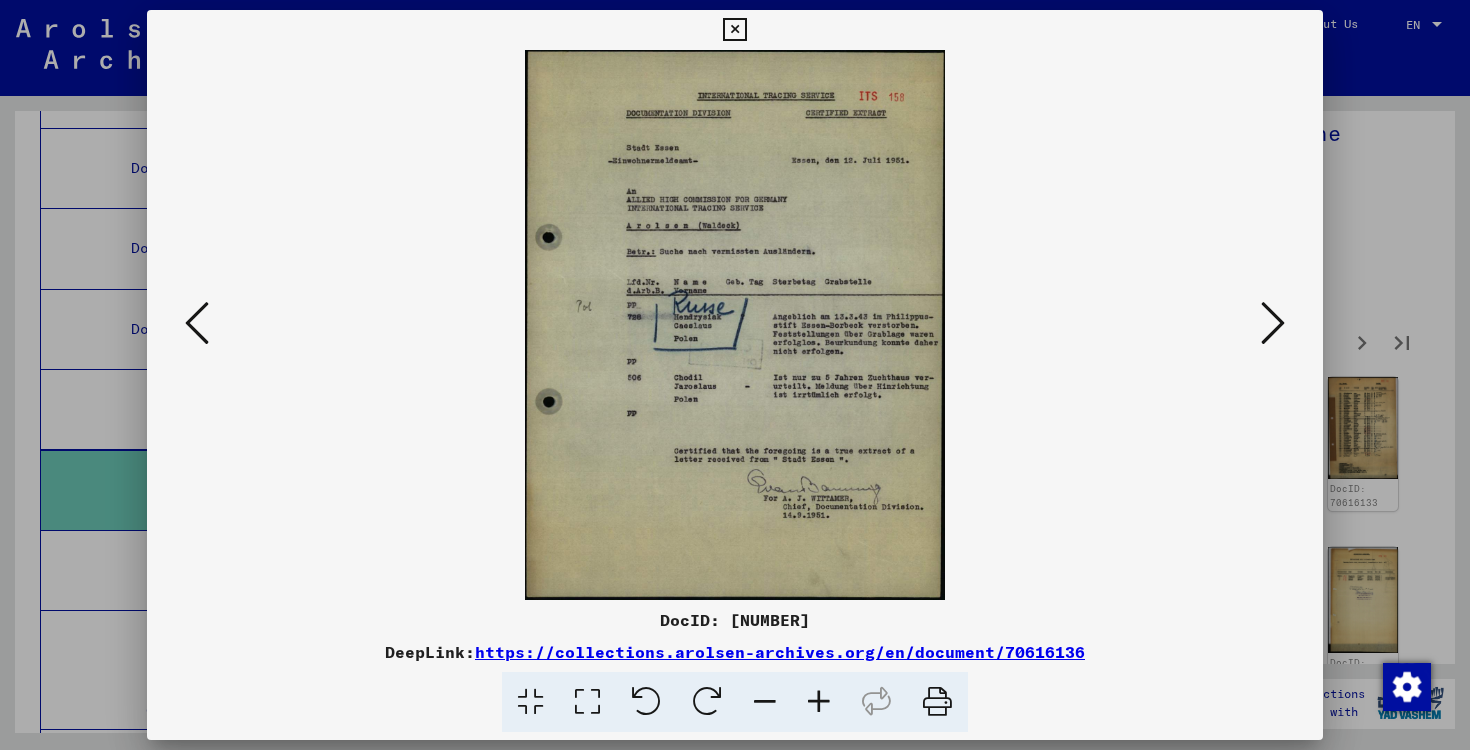 click at bounding box center [1273, 323] 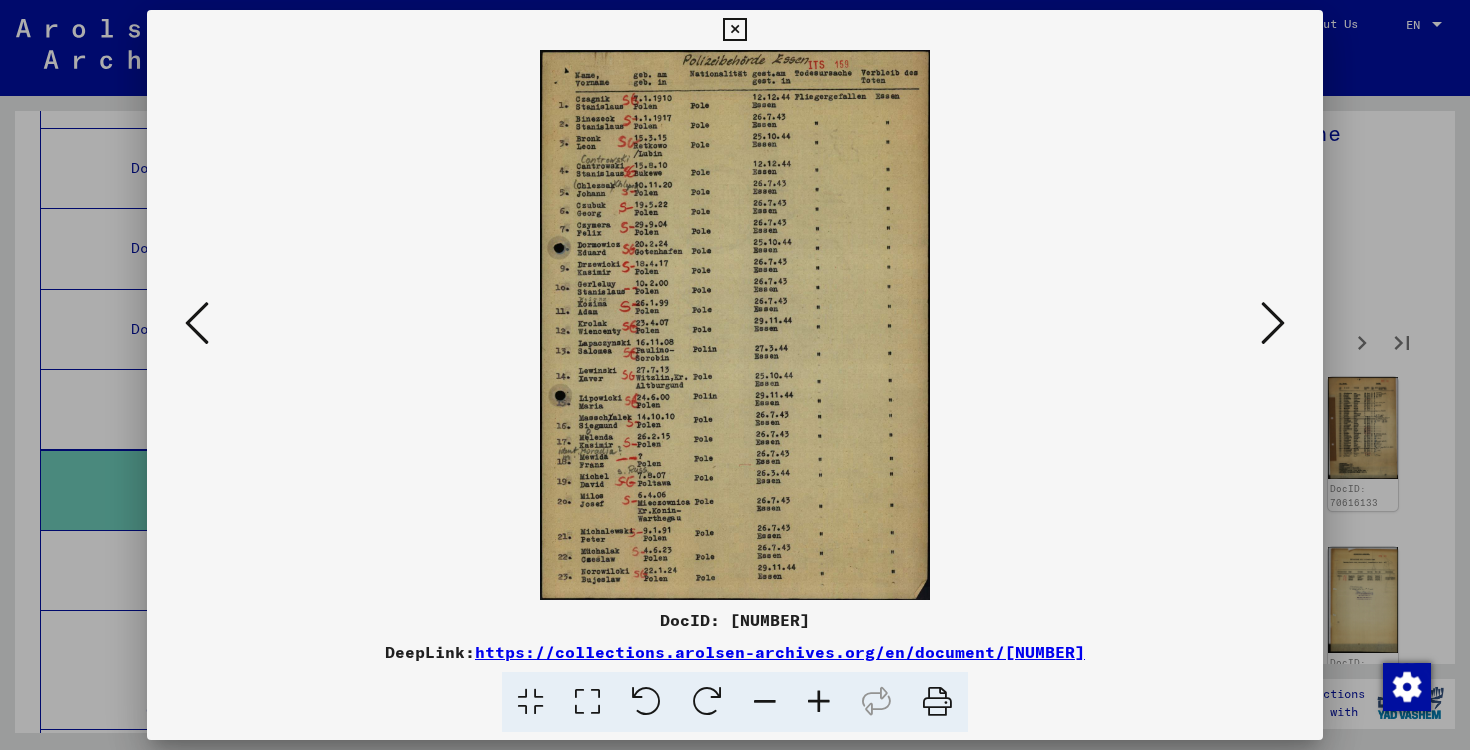 click at bounding box center [1273, 323] 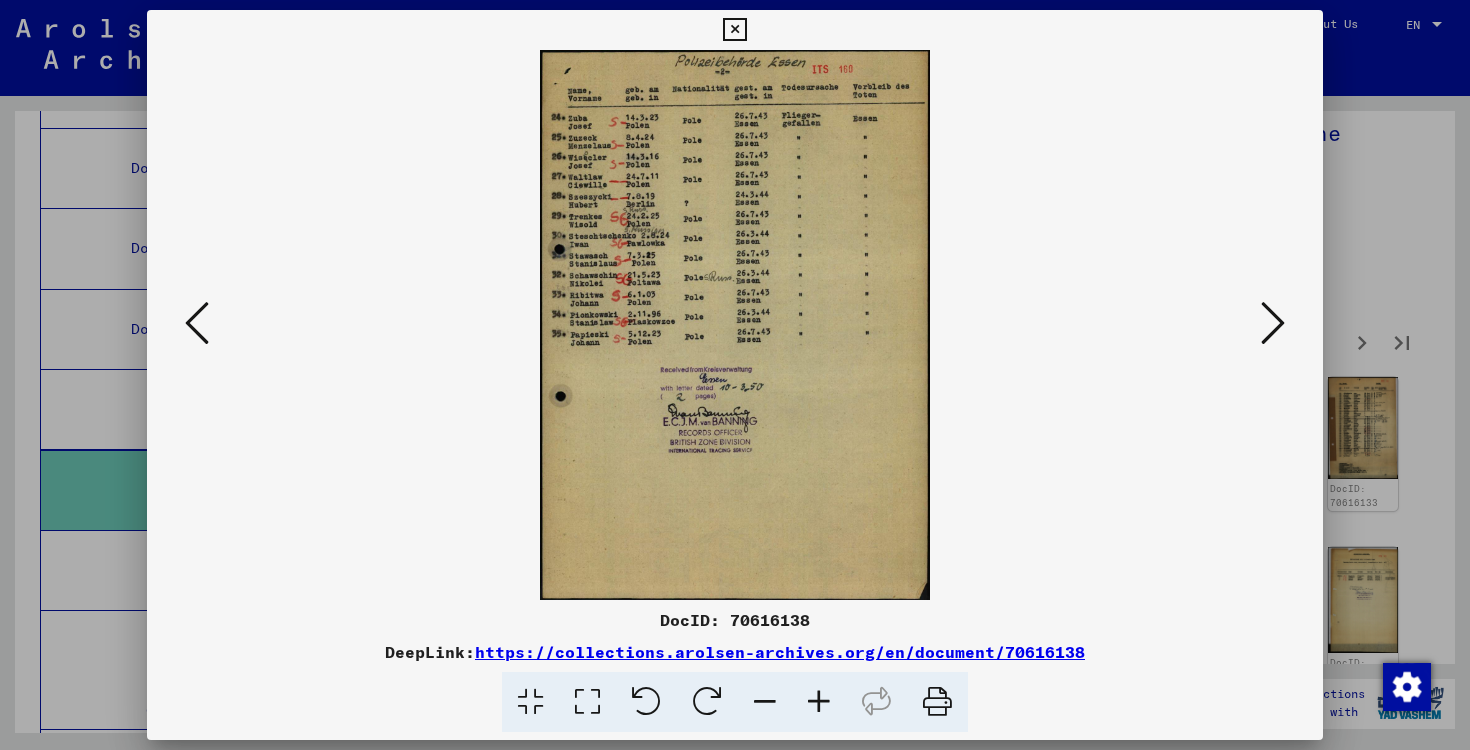 click at bounding box center [1273, 323] 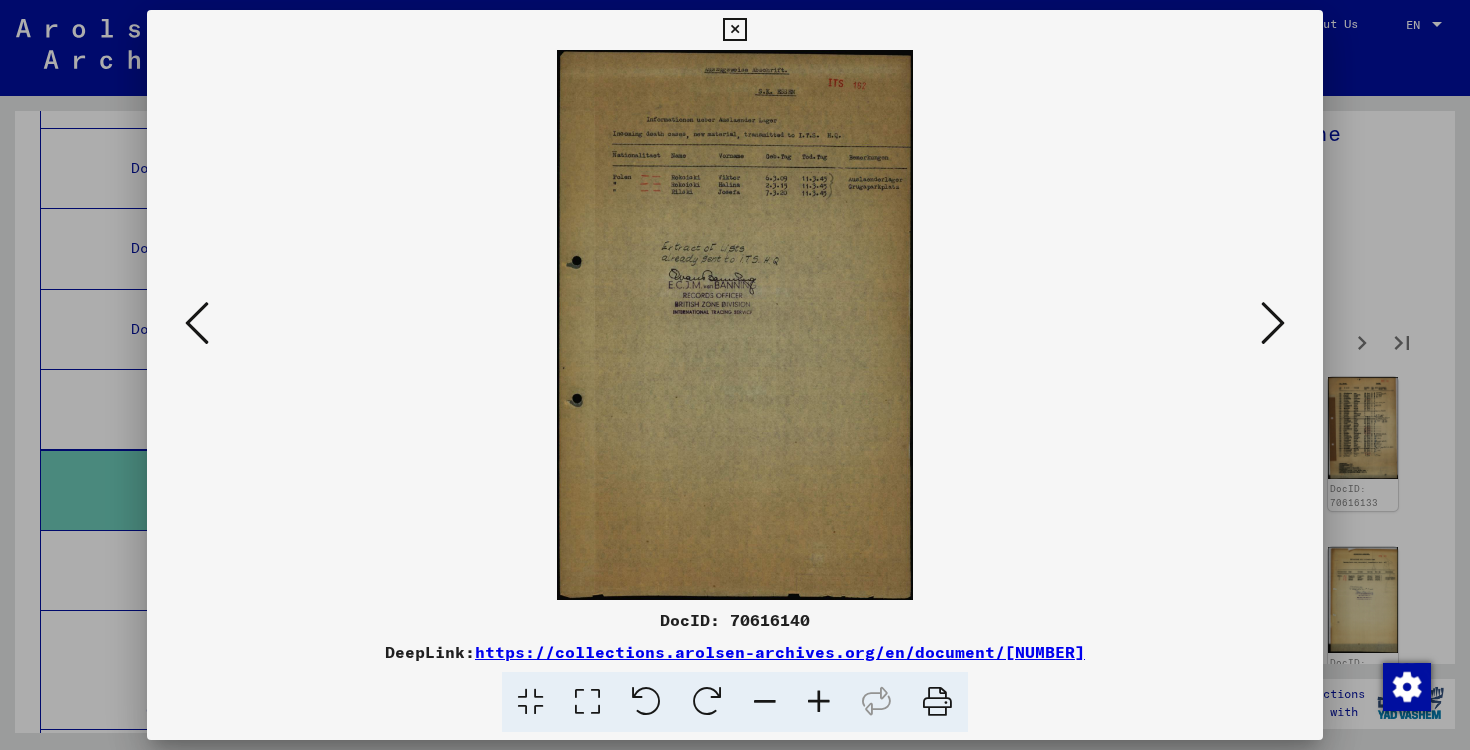 click at bounding box center [1273, 323] 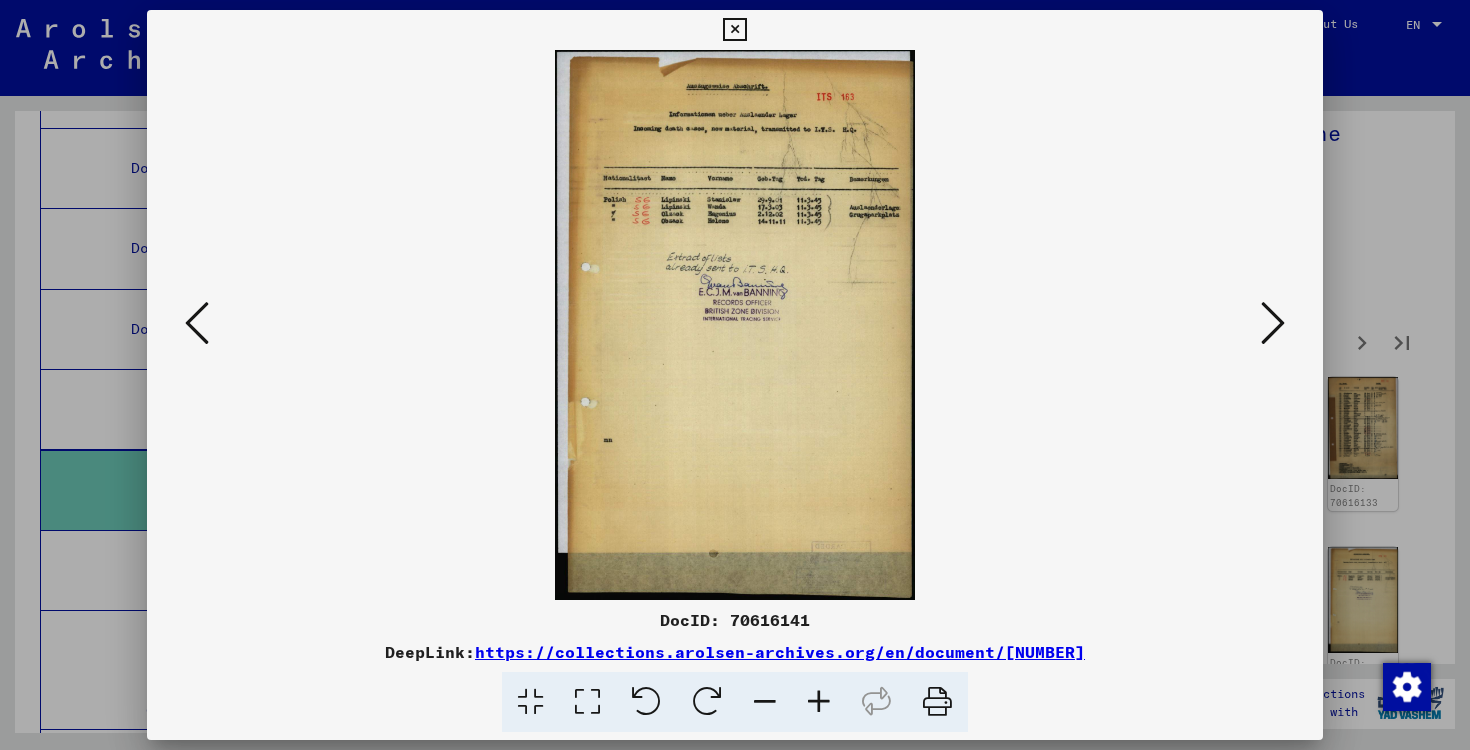 click at bounding box center [1273, 323] 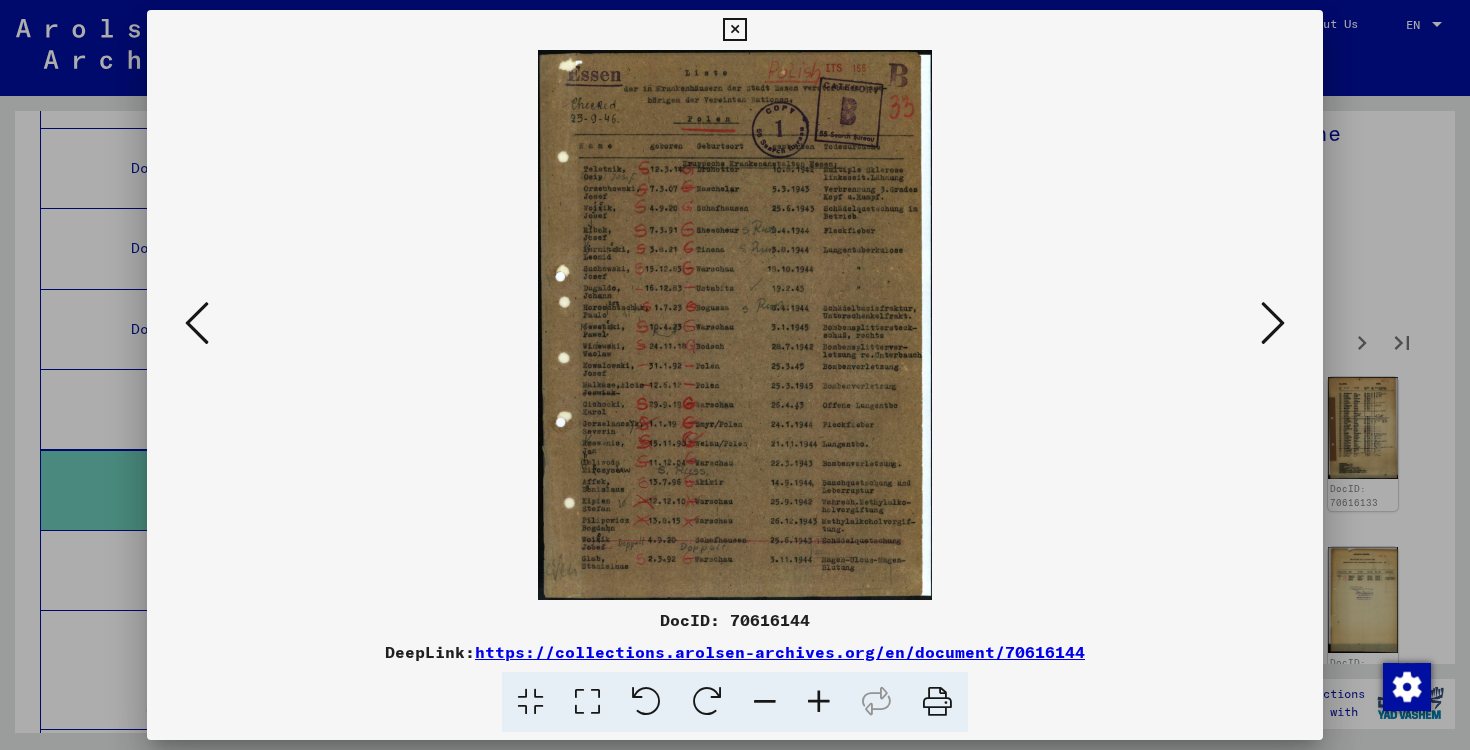 click at bounding box center [819, 702] 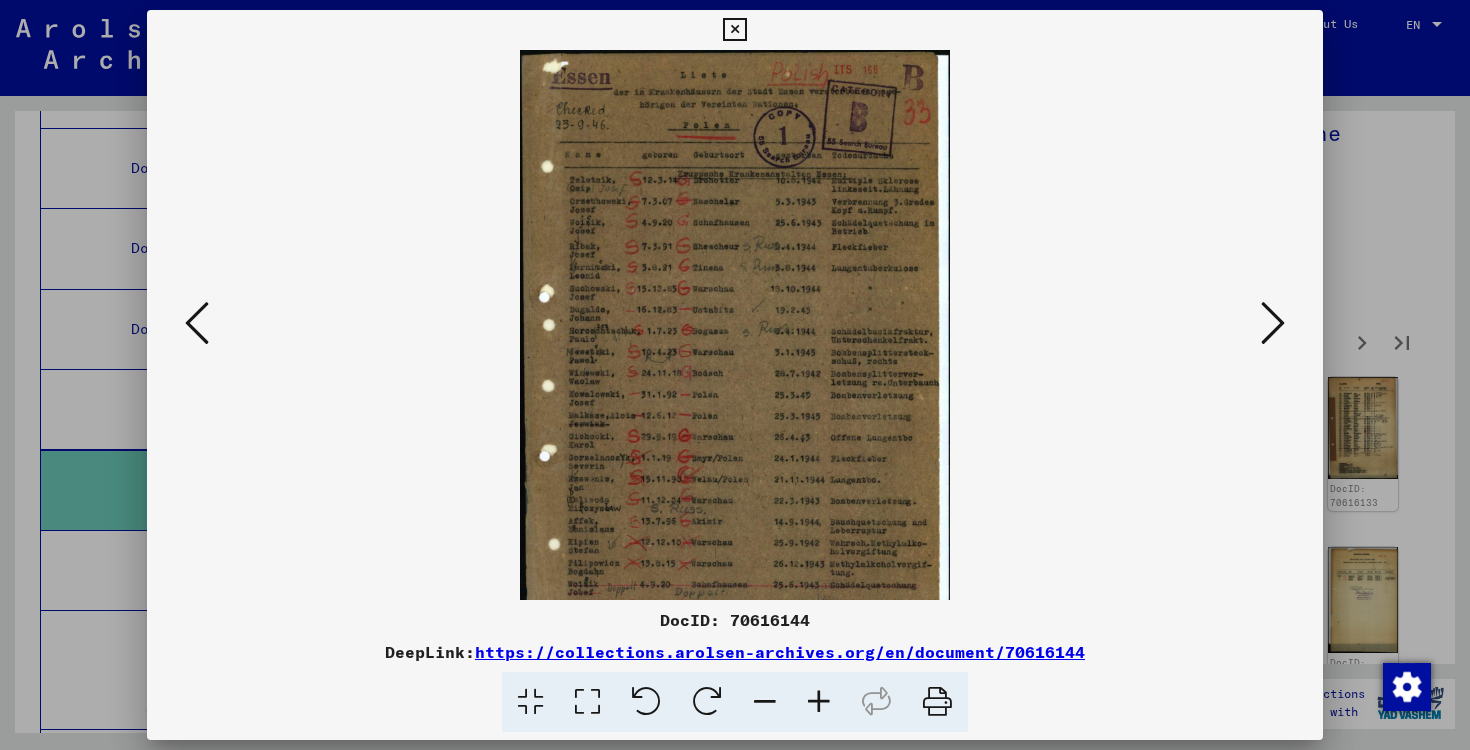 click at bounding box center [819, 702] 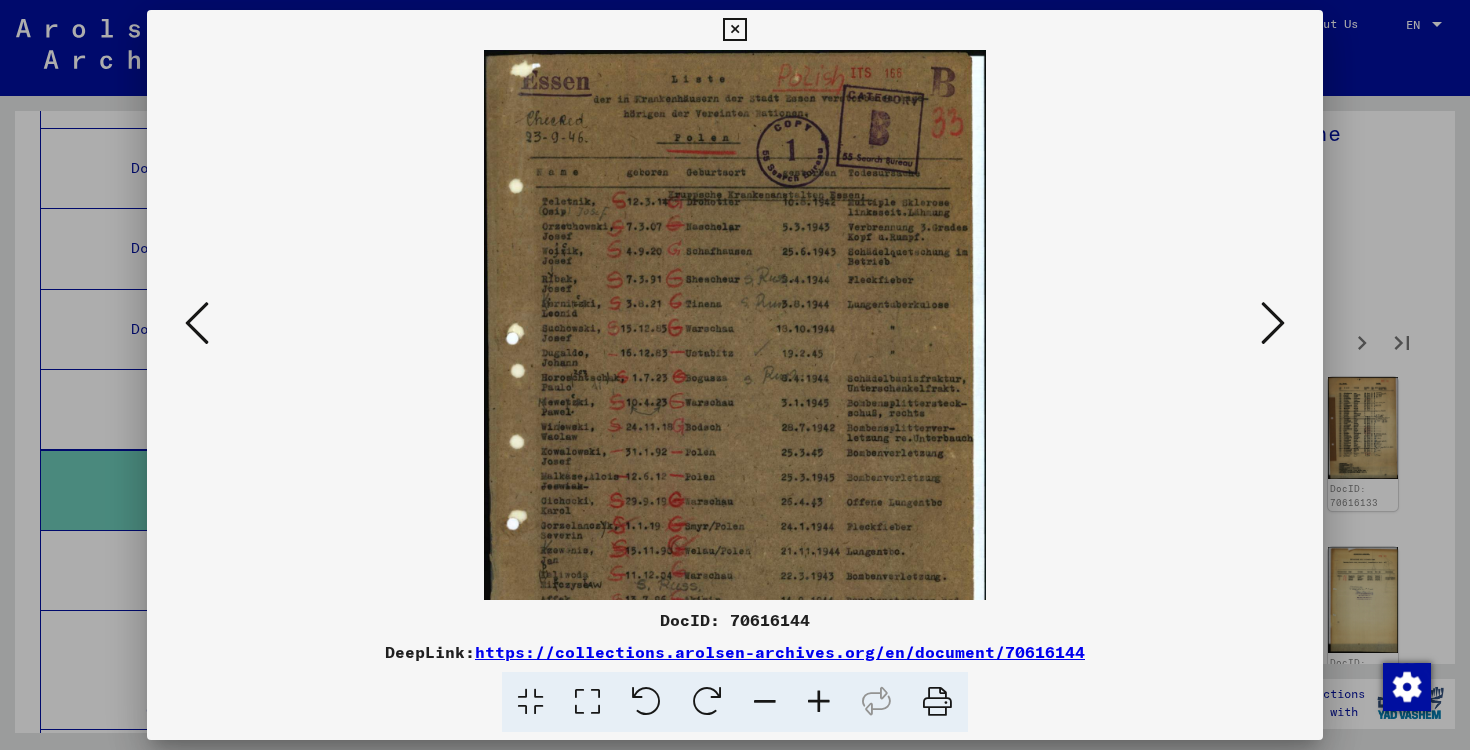 click at bounding box center [819, 702] 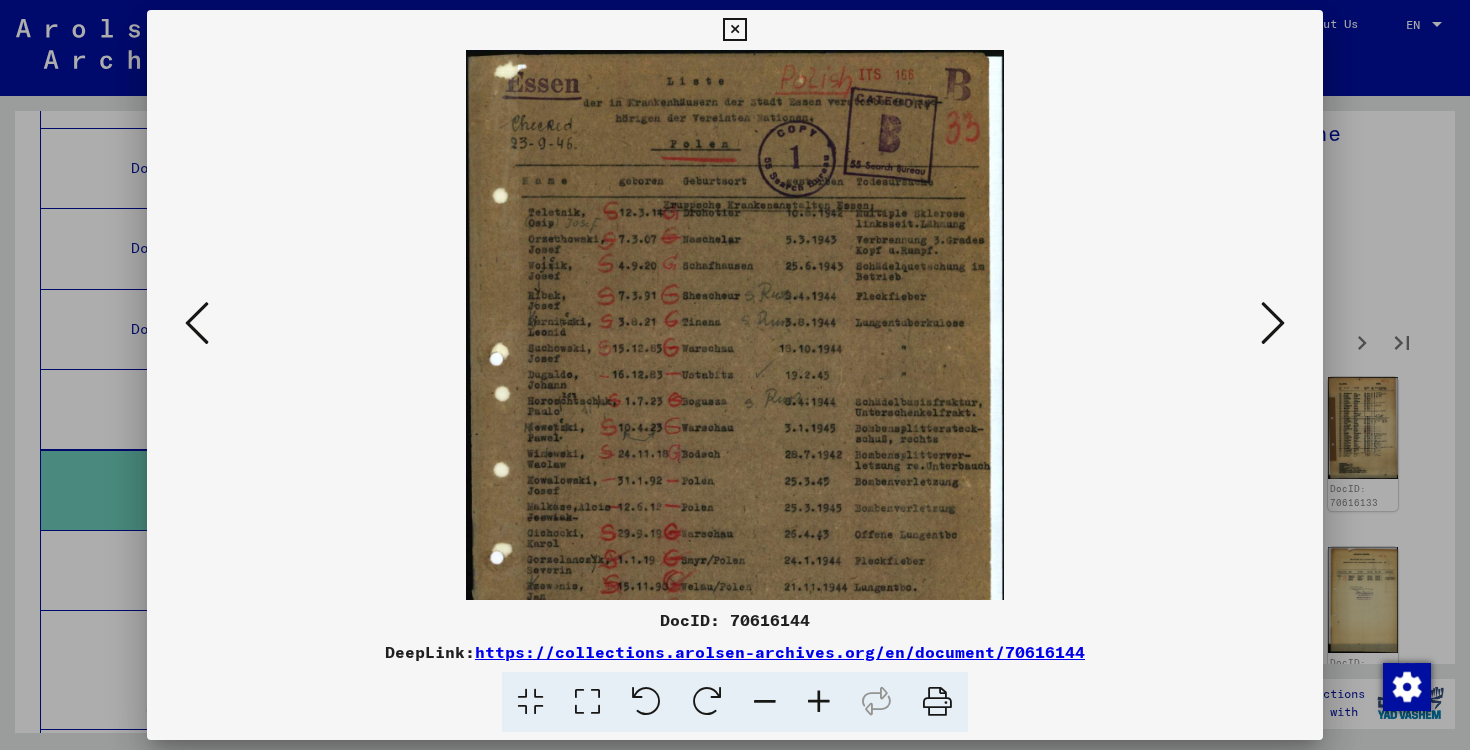 click at bounding box center [819, 702] 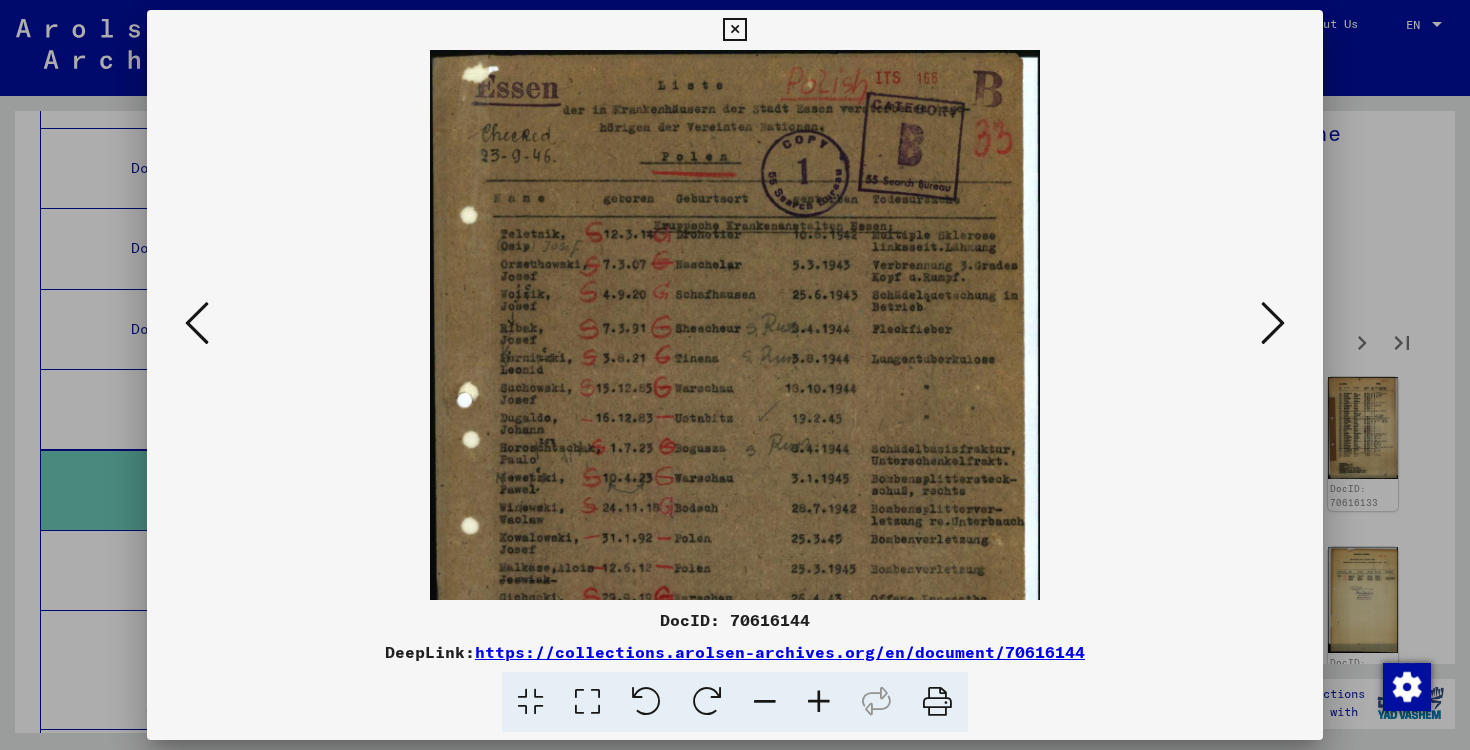 click at bounding box center (819, 702) 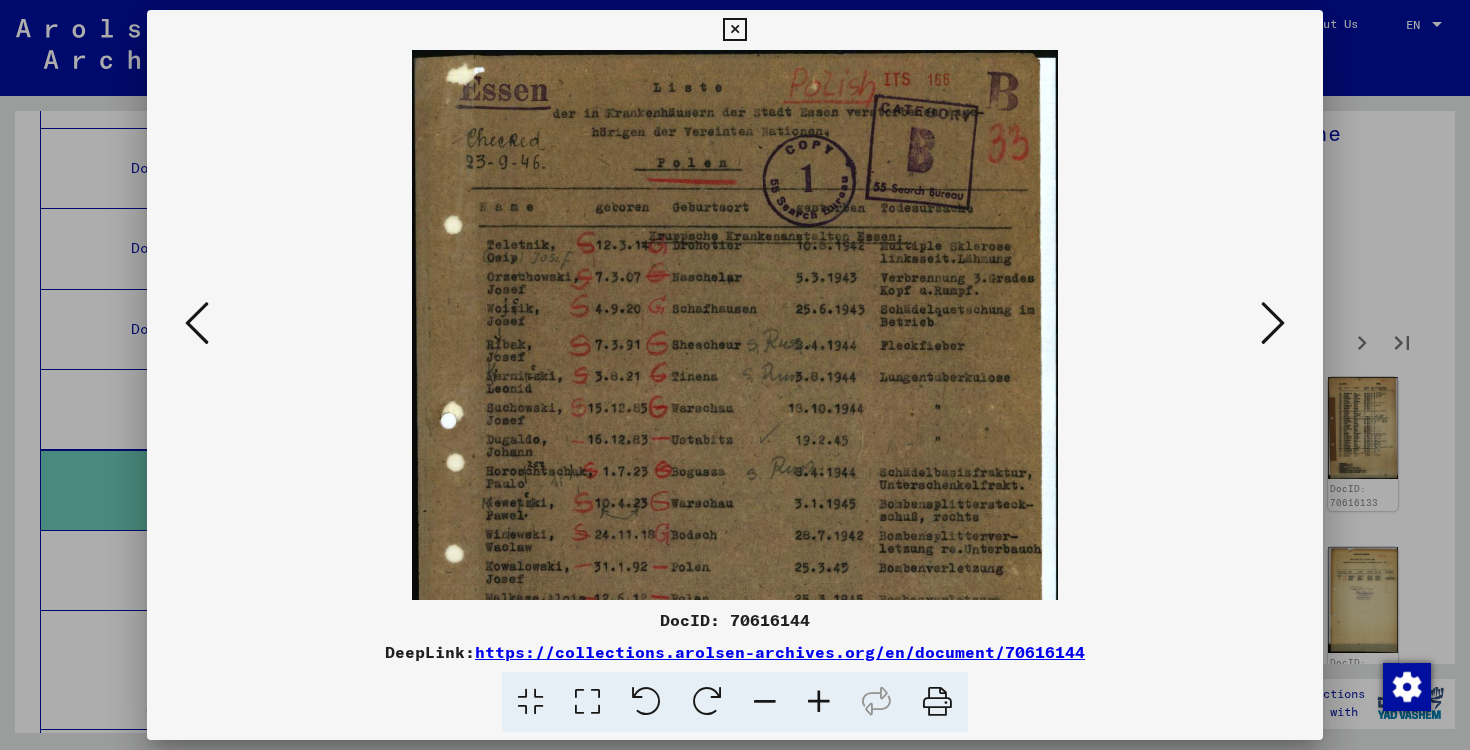 click at bounding box center [1273, 323] 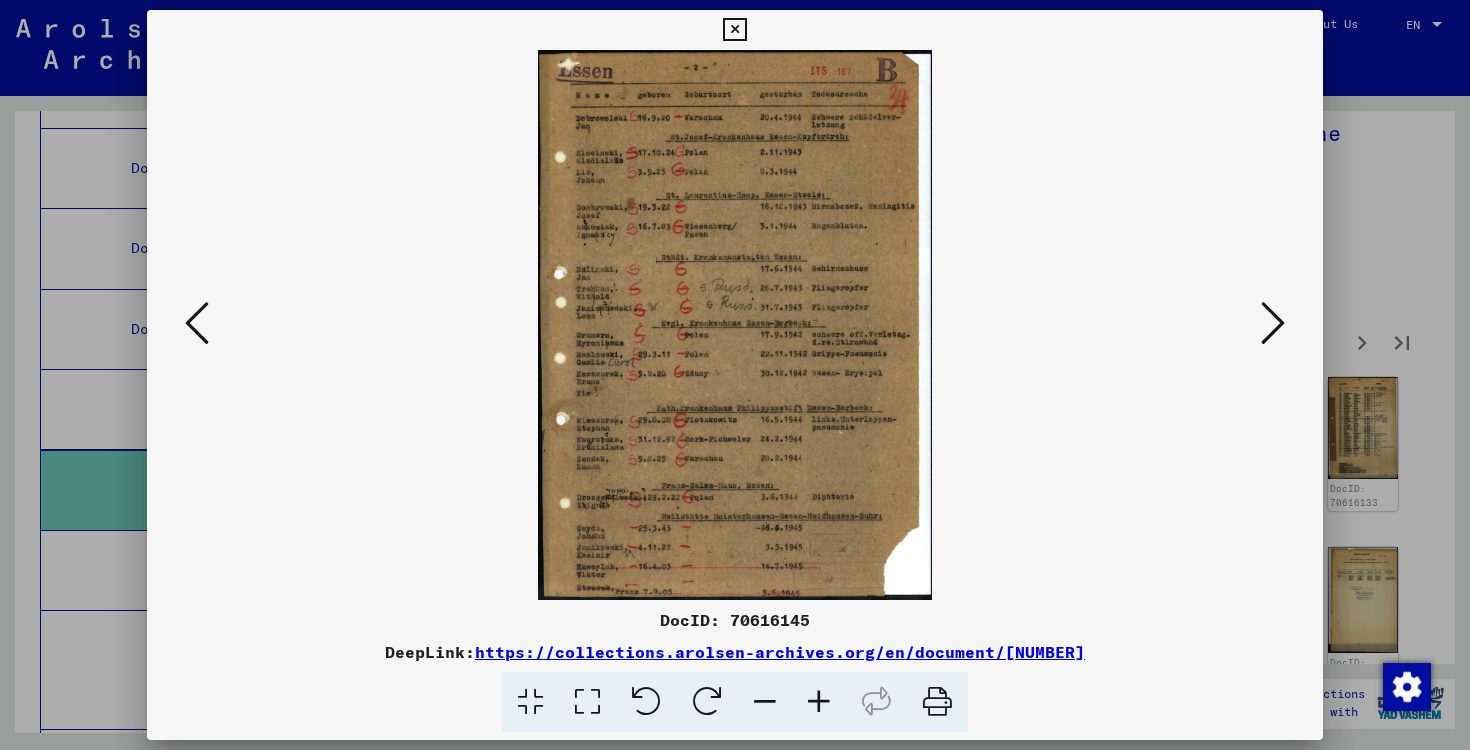 click at bounding box center (1273, 323) 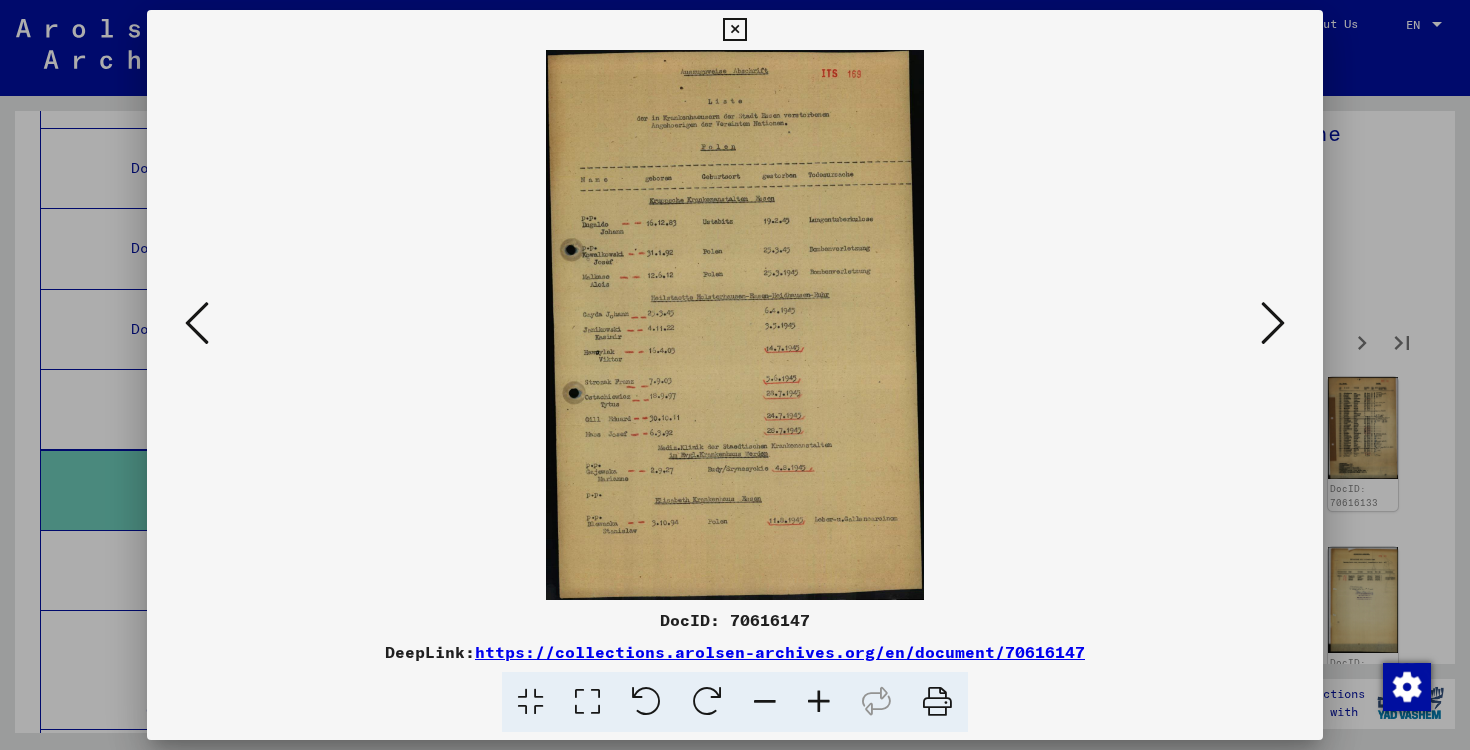click at bounding box center (1273, 323) 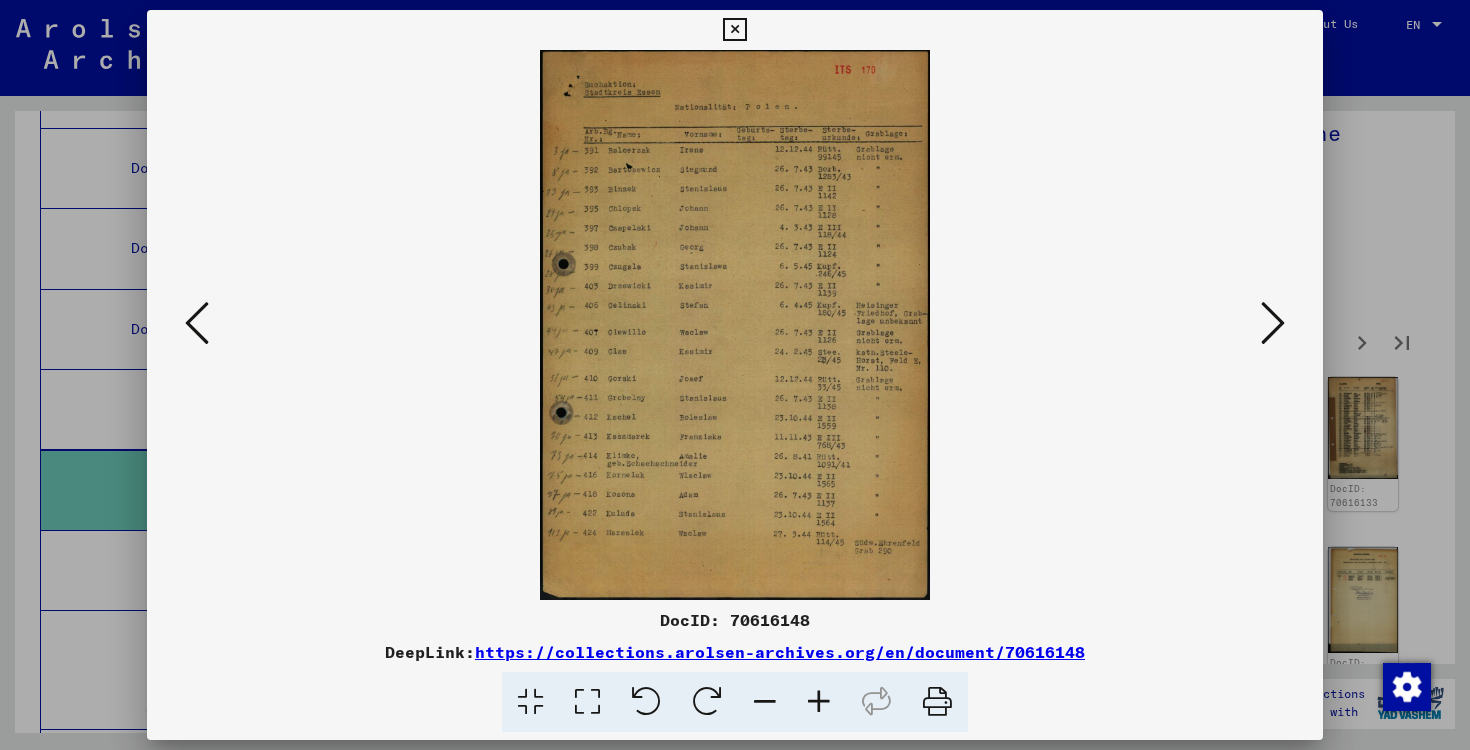 click at bounding box center (1273, 323) 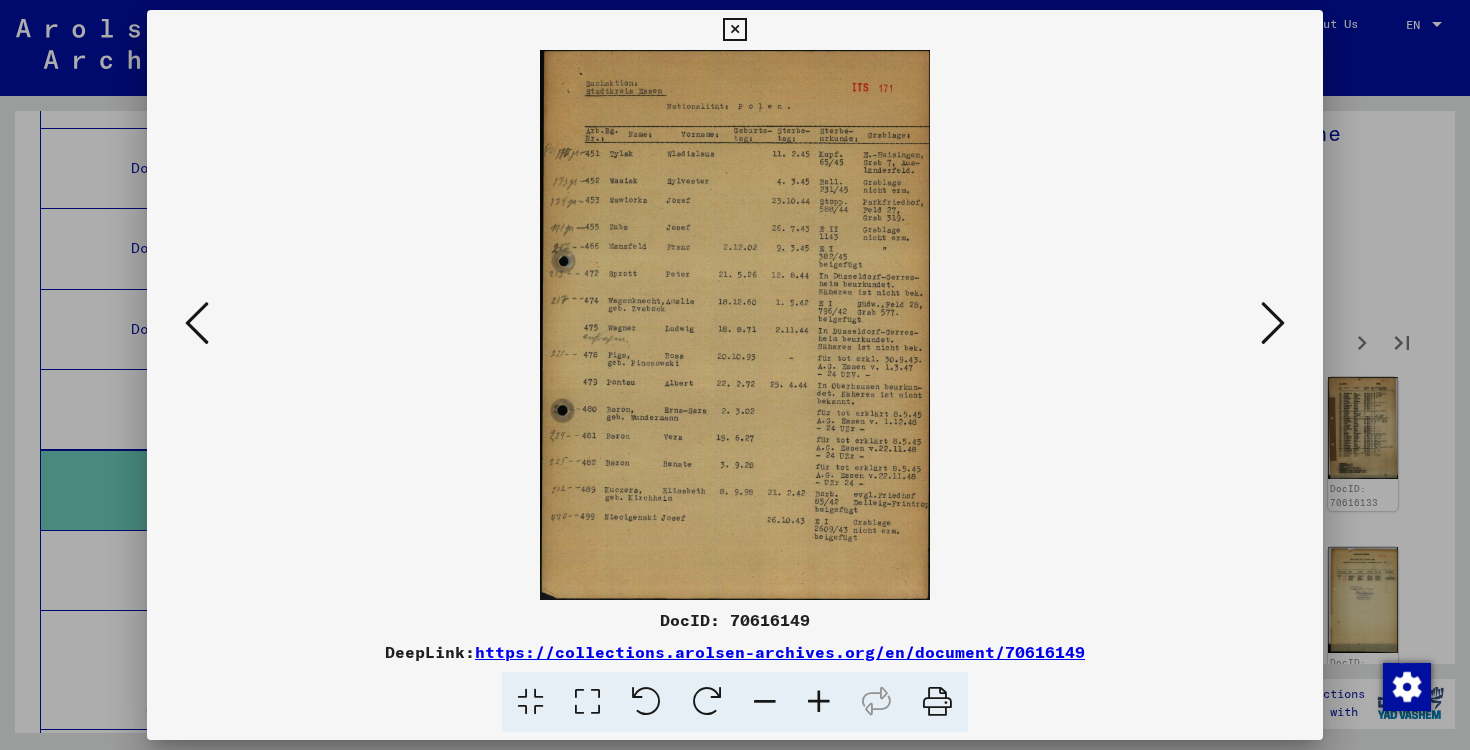click at bounding box center [1273, 323] 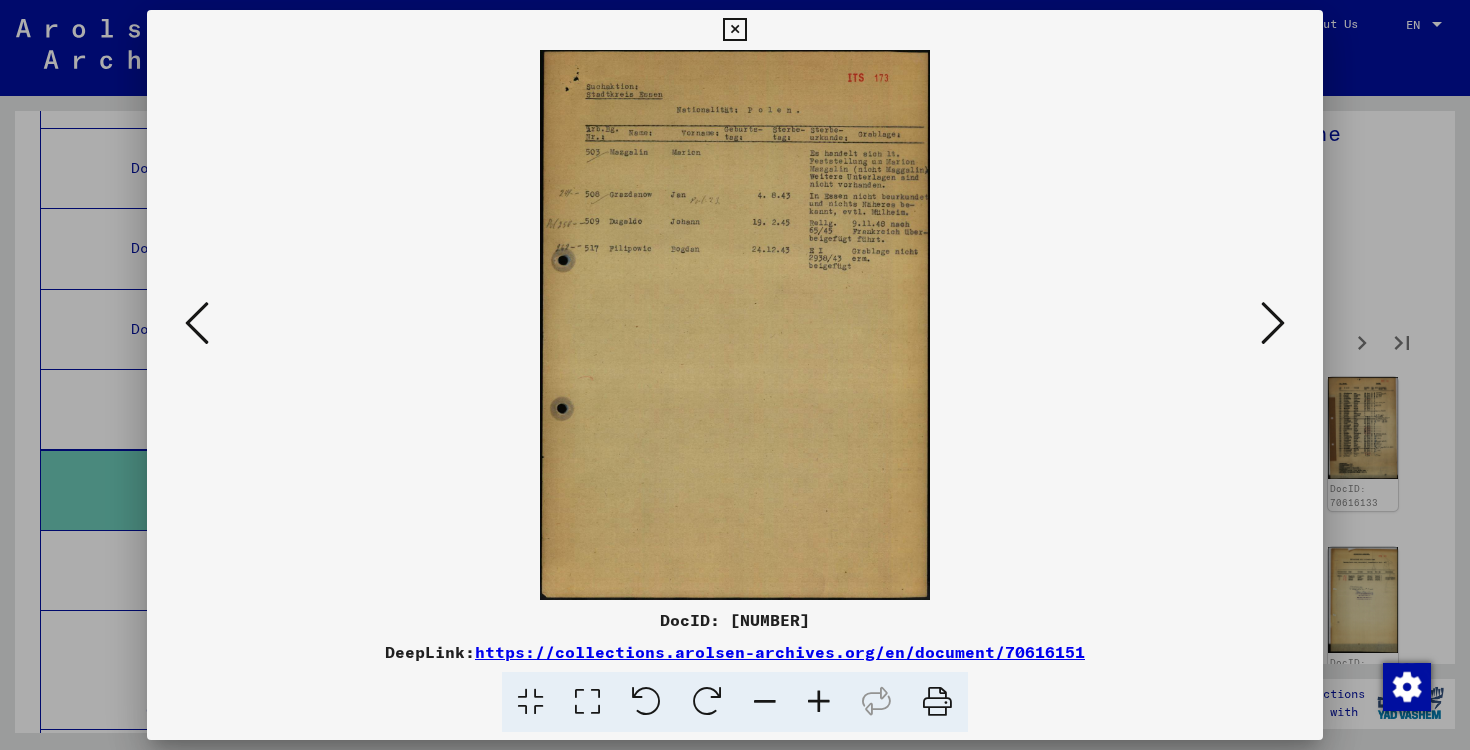click at bounding box center (1273, 323) 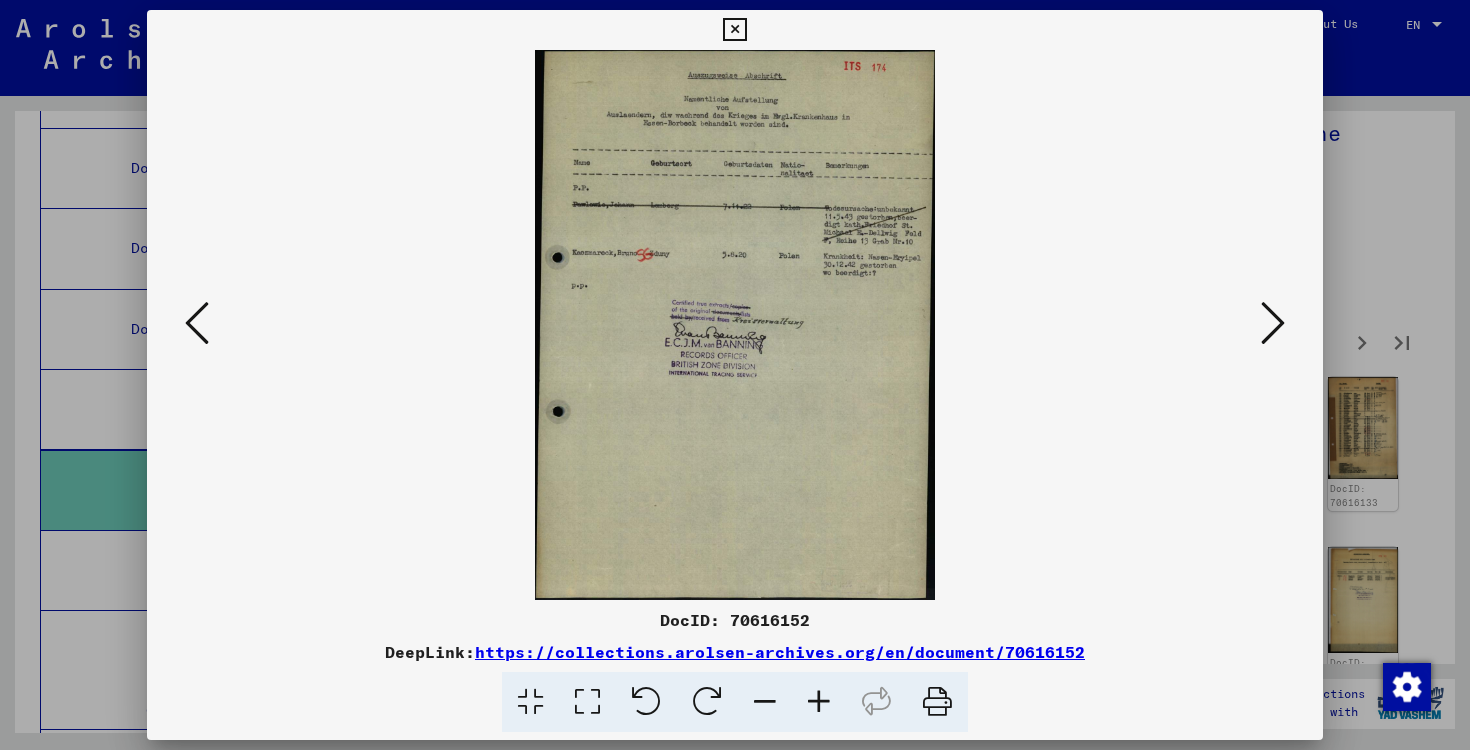 click at bounding box center (1273, 323) 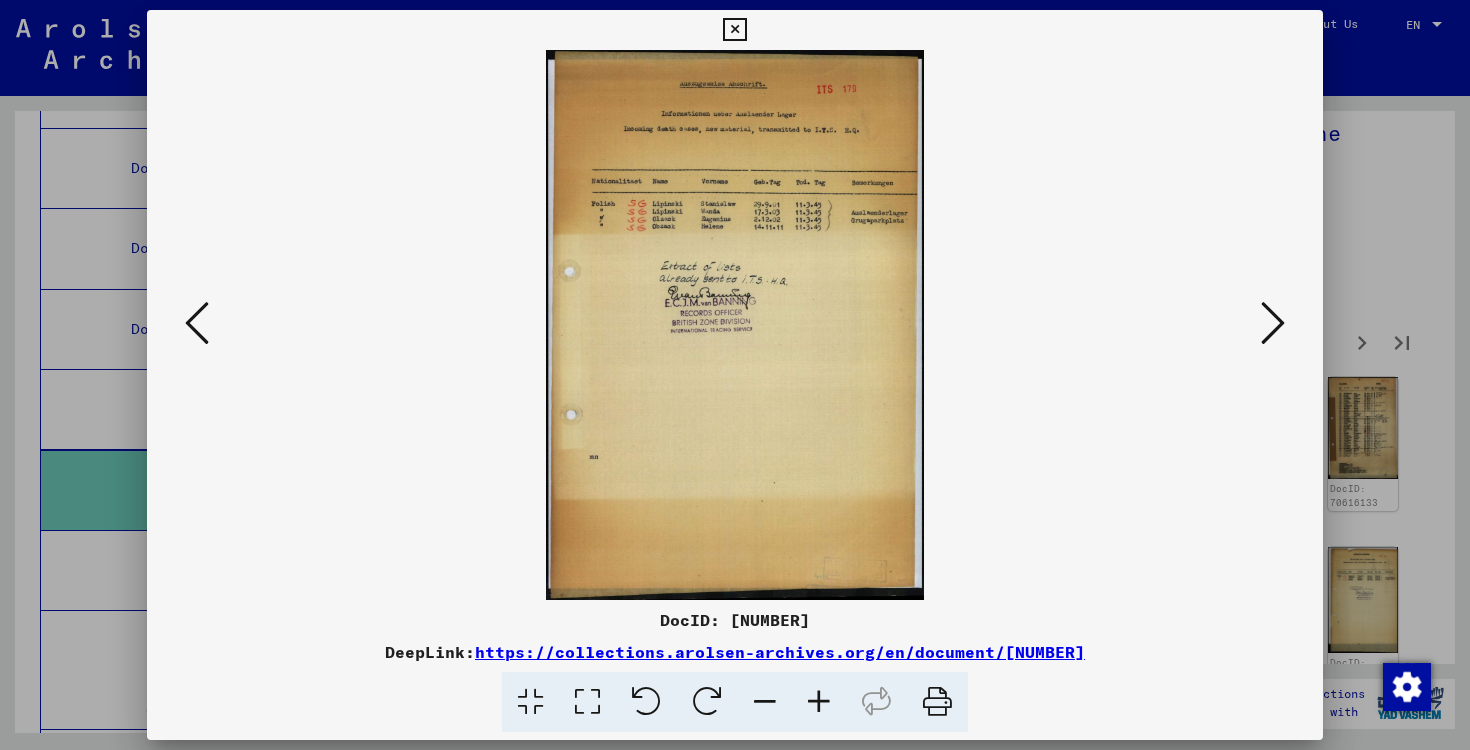 click at bounding box center [1273, 323] 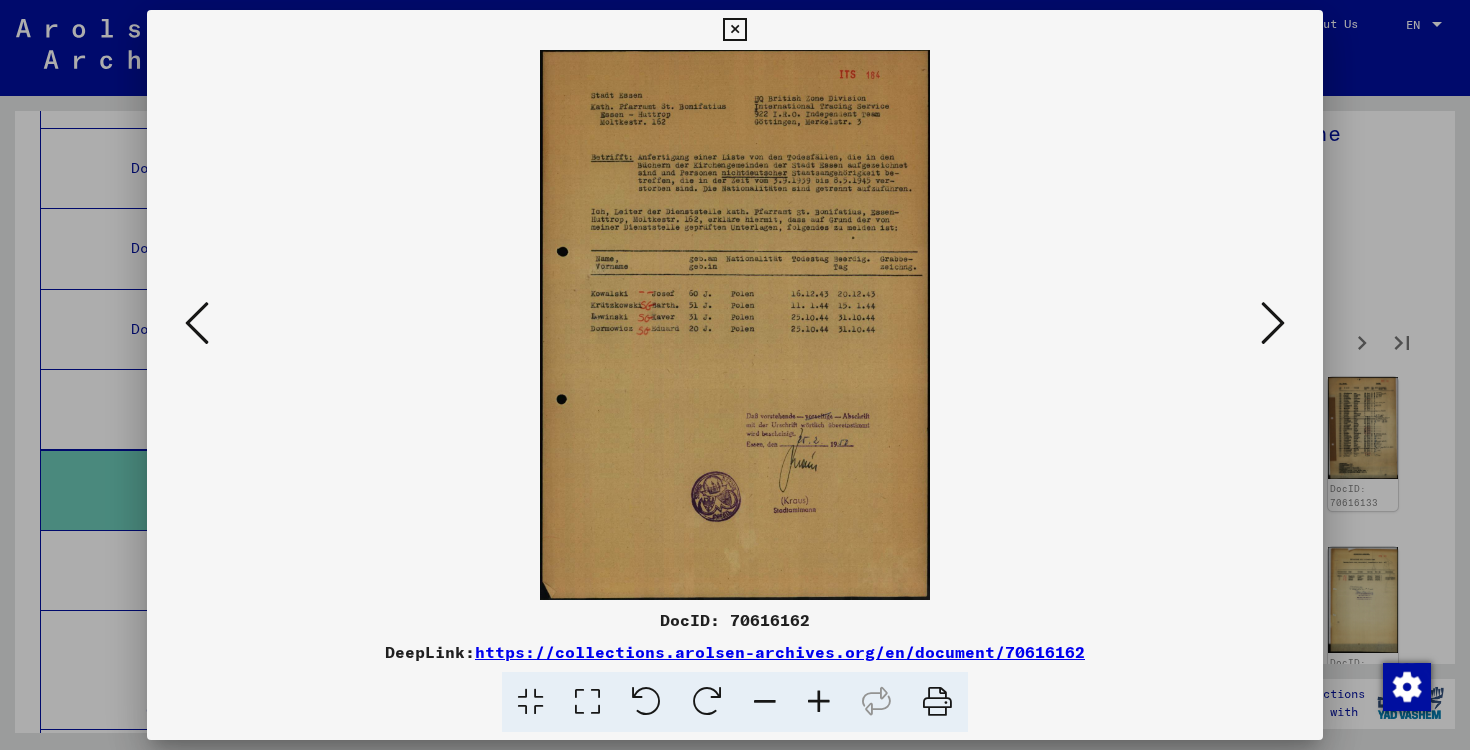 click at bounding box center (1273, 323) 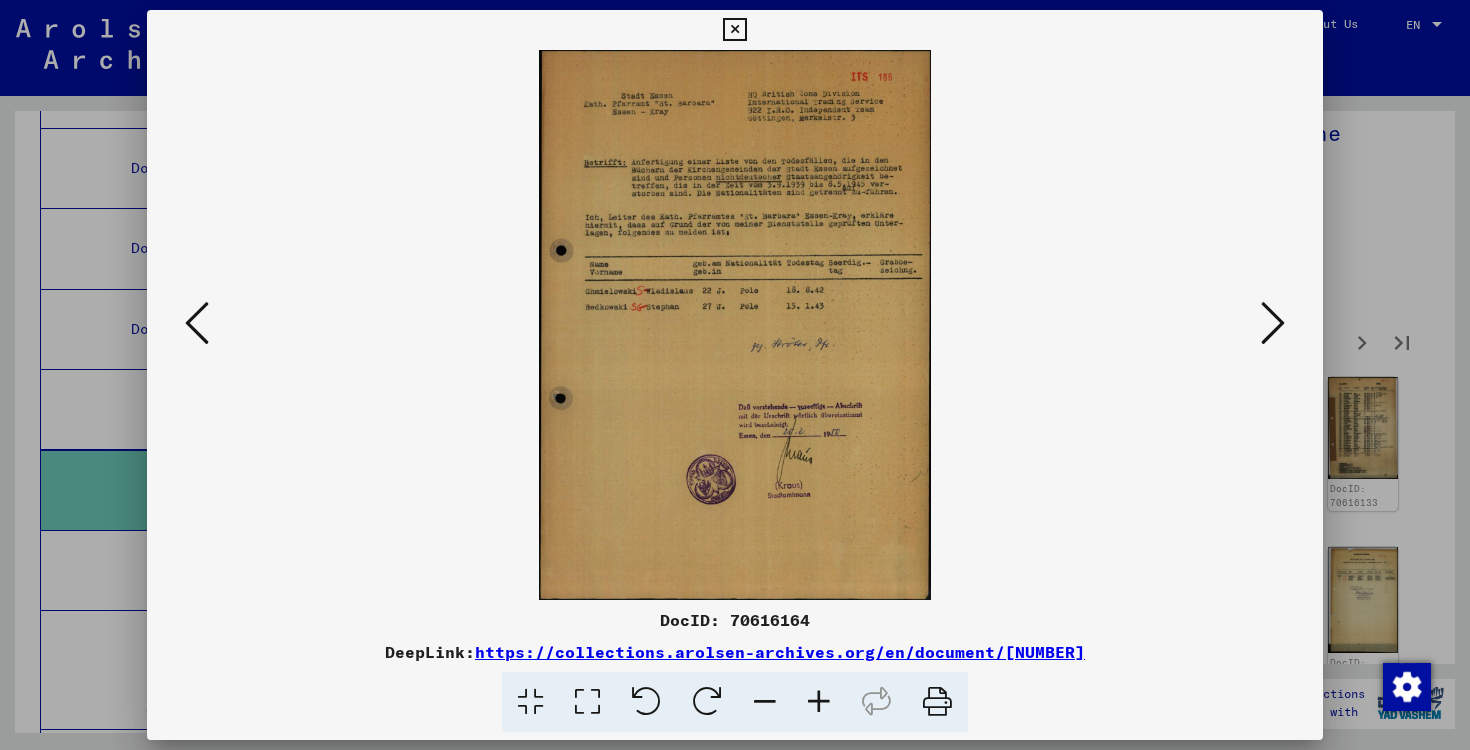 click at bounding box center [1273, 323] 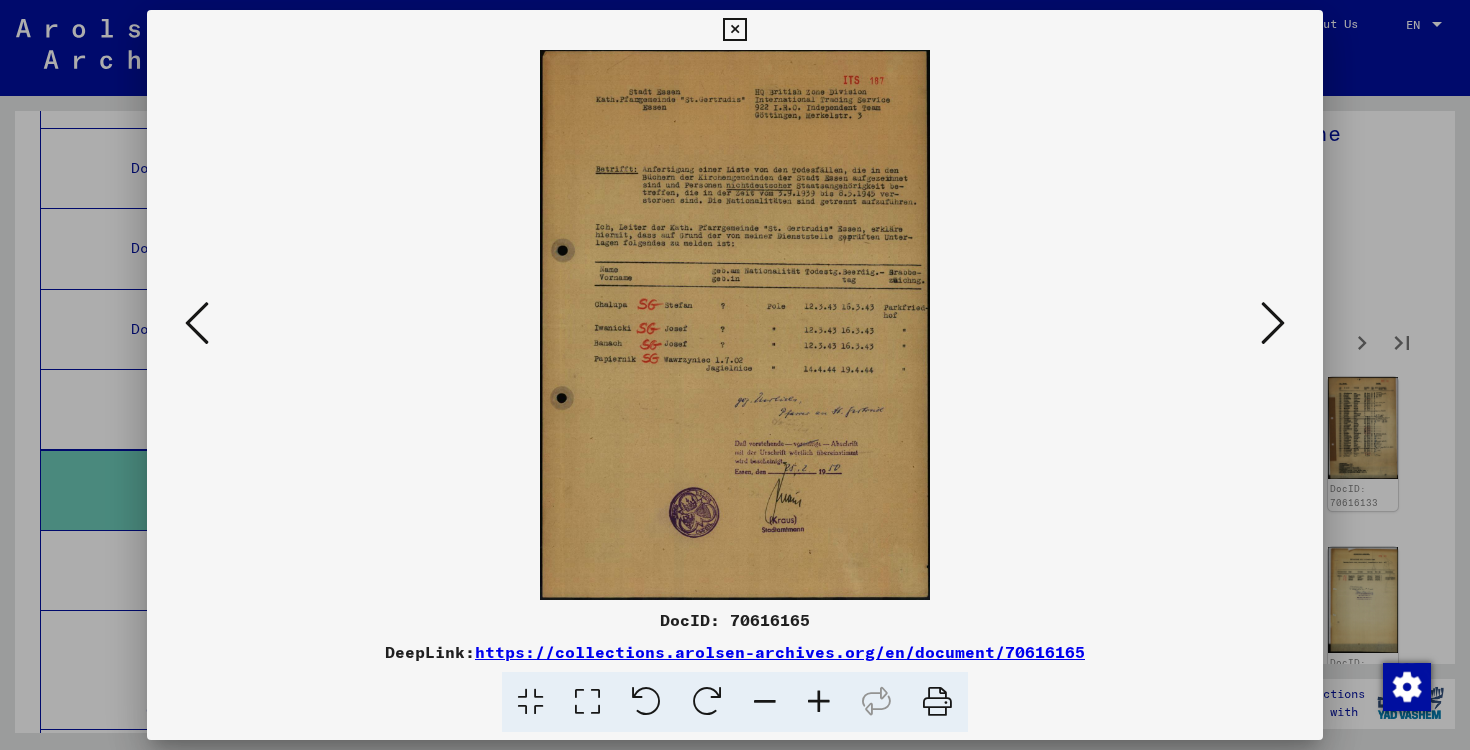 click at bounding box center [1273, 323] 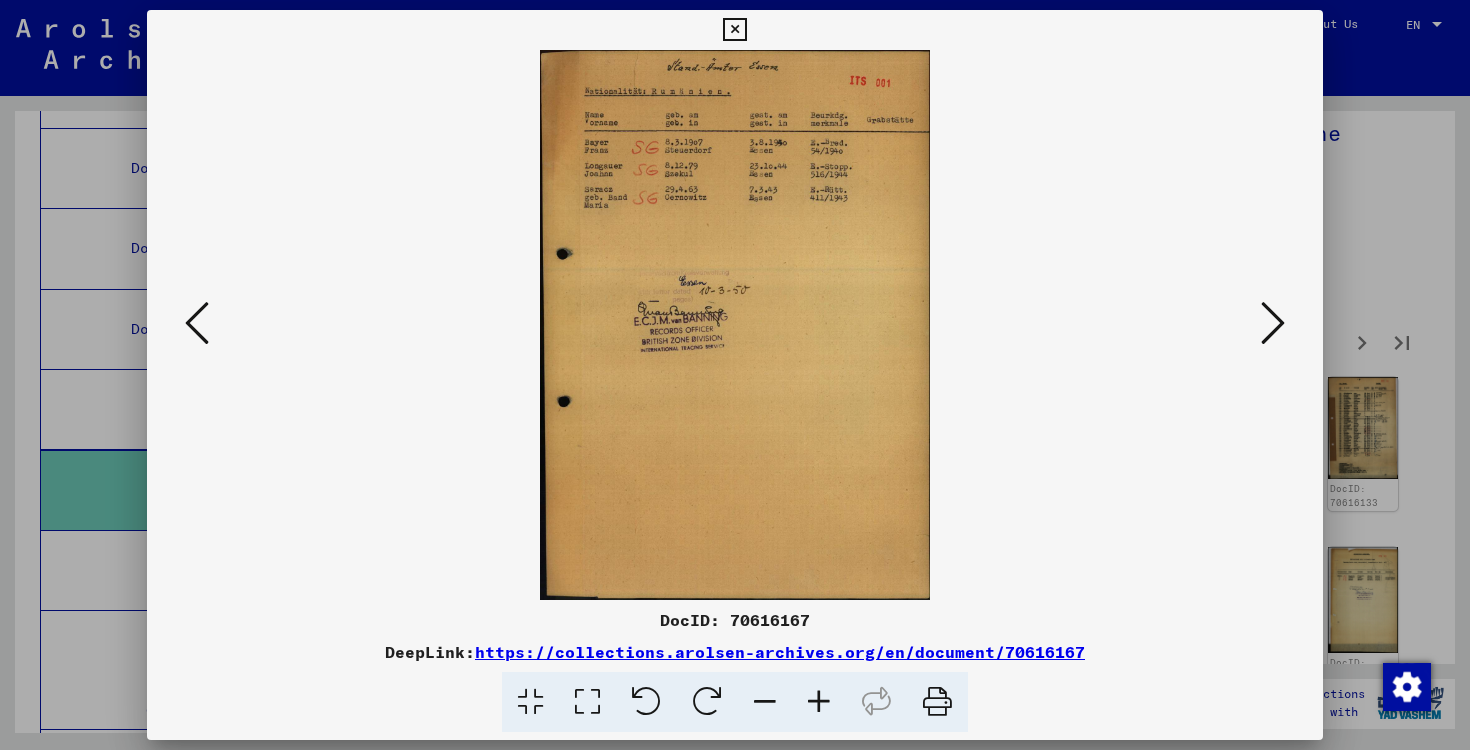 click at bounding box center (1273, 323) 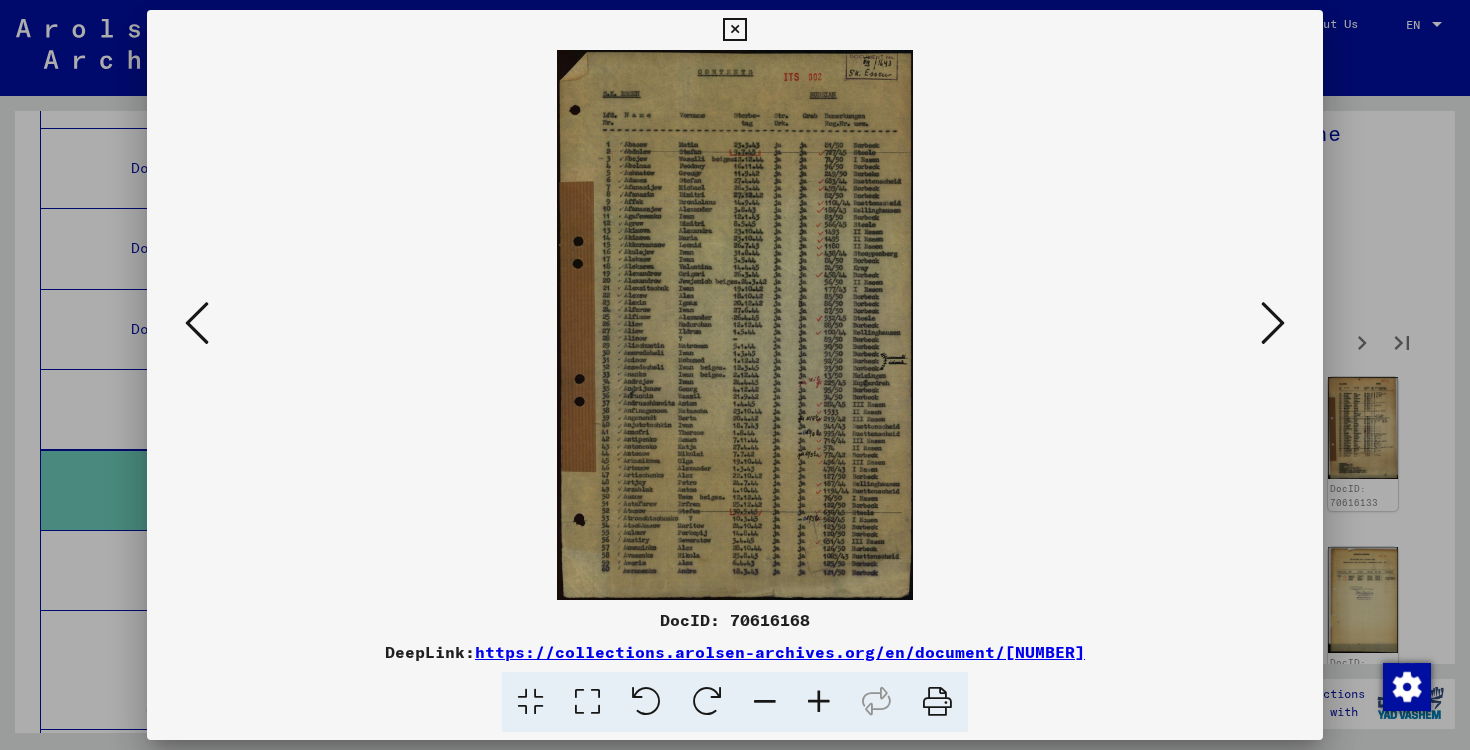 click at bounding box center (1273, 323) 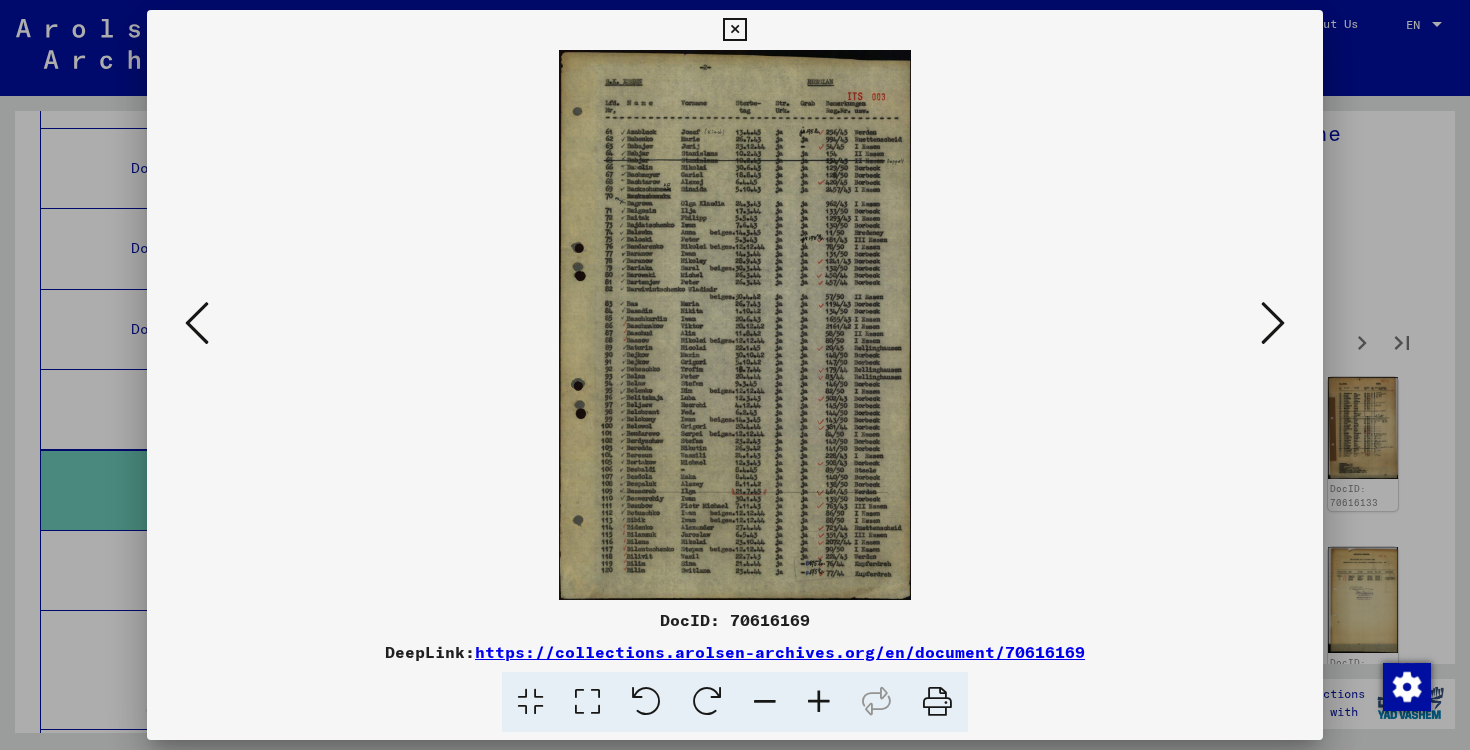 click at bounding box center (1273, 323) 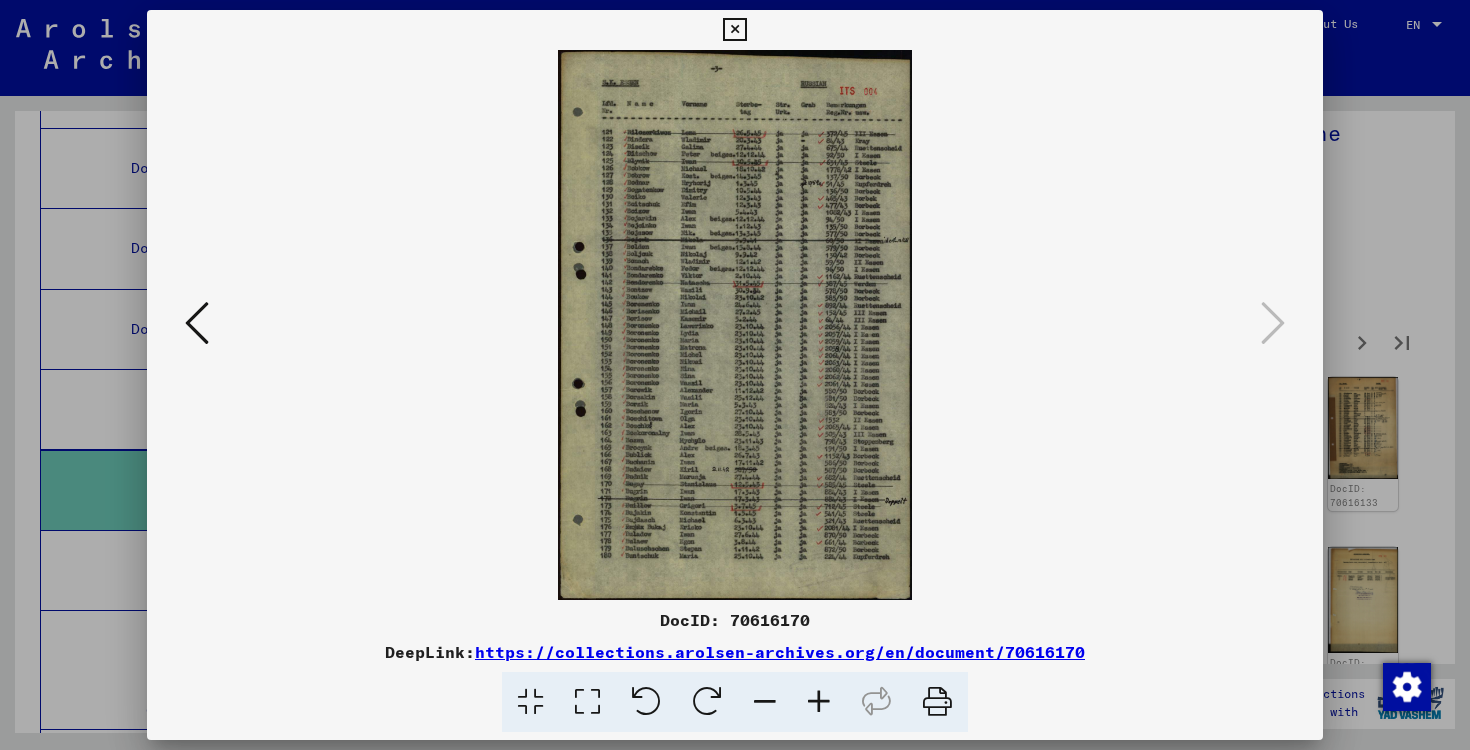 click at bounding box center [1273, 323] 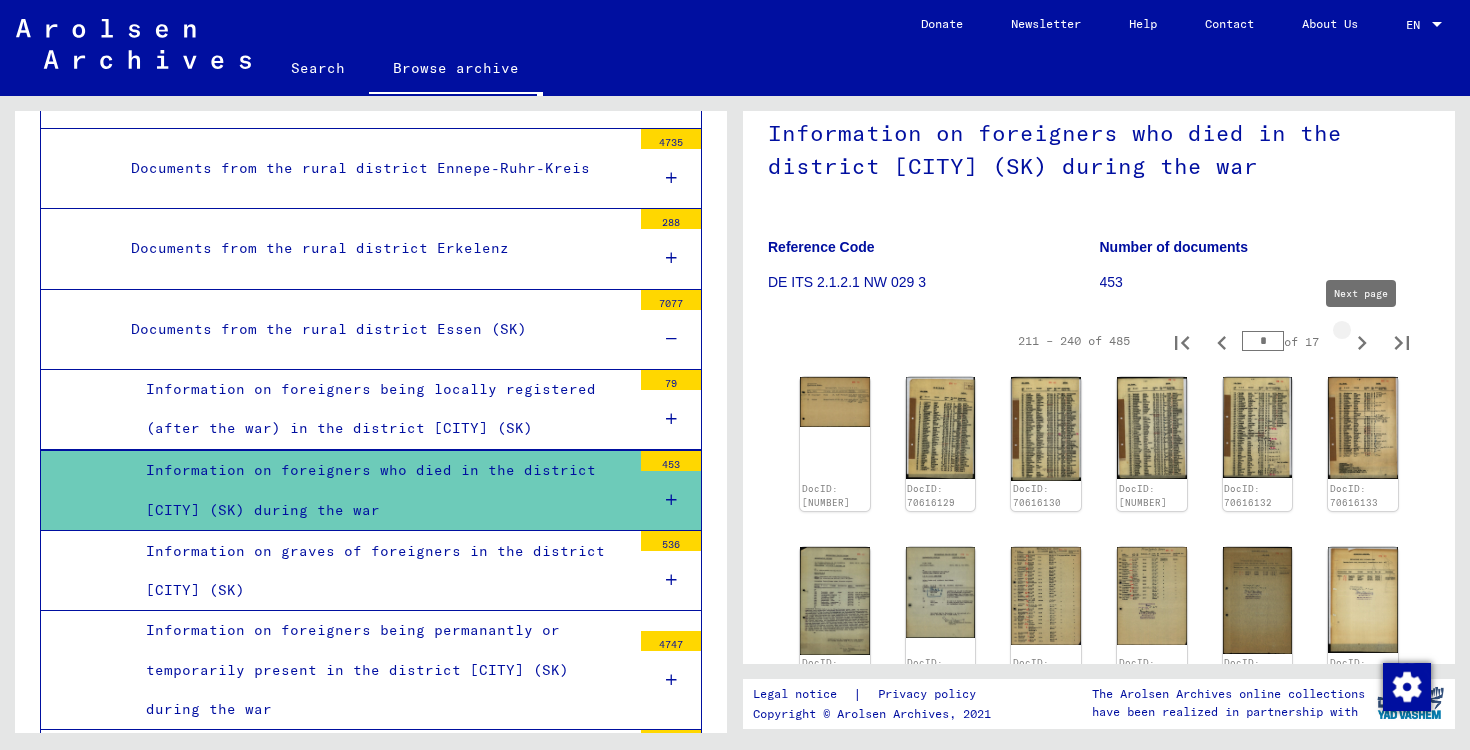 click 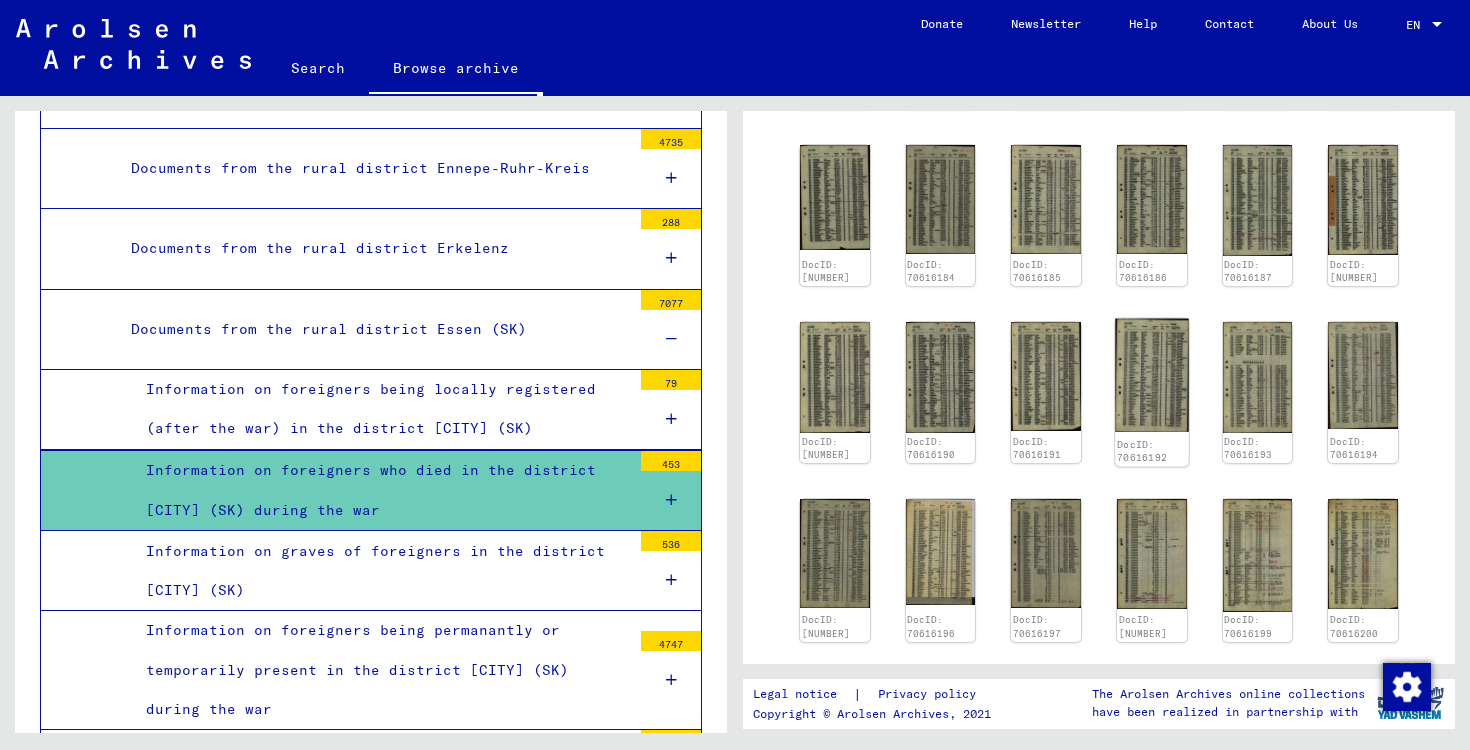 scroll, scrollTop: 769, scrollLeft: 0, axis: vertical 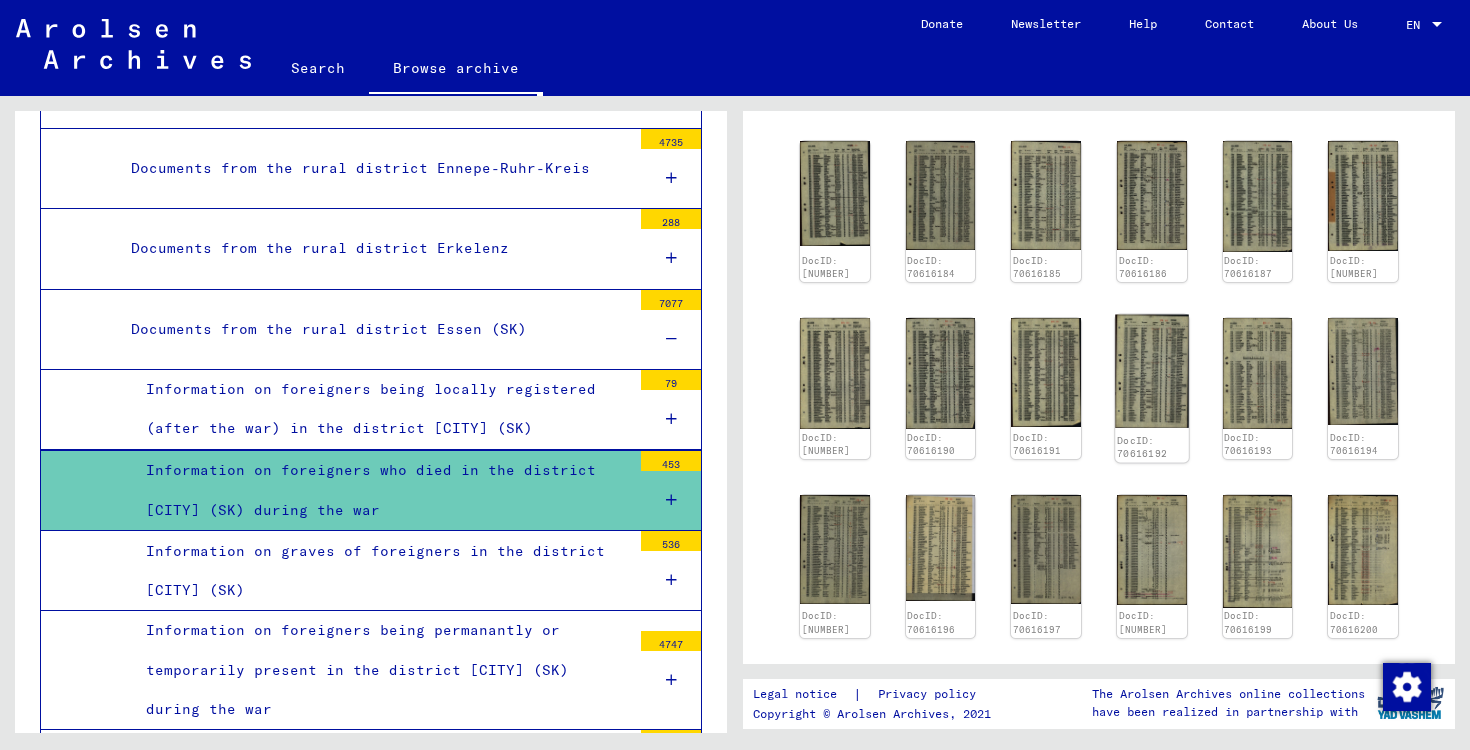 click 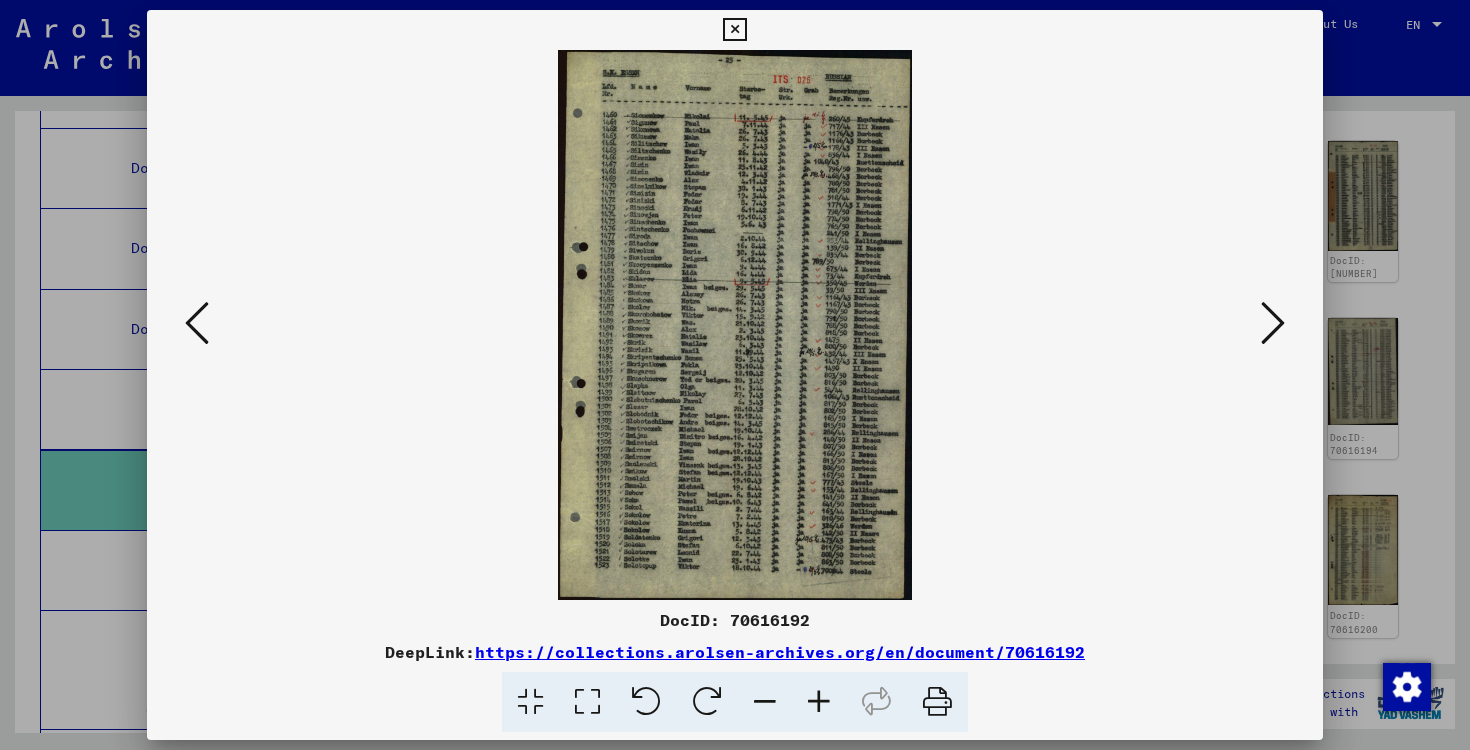 click at bounding box center [735, 375] 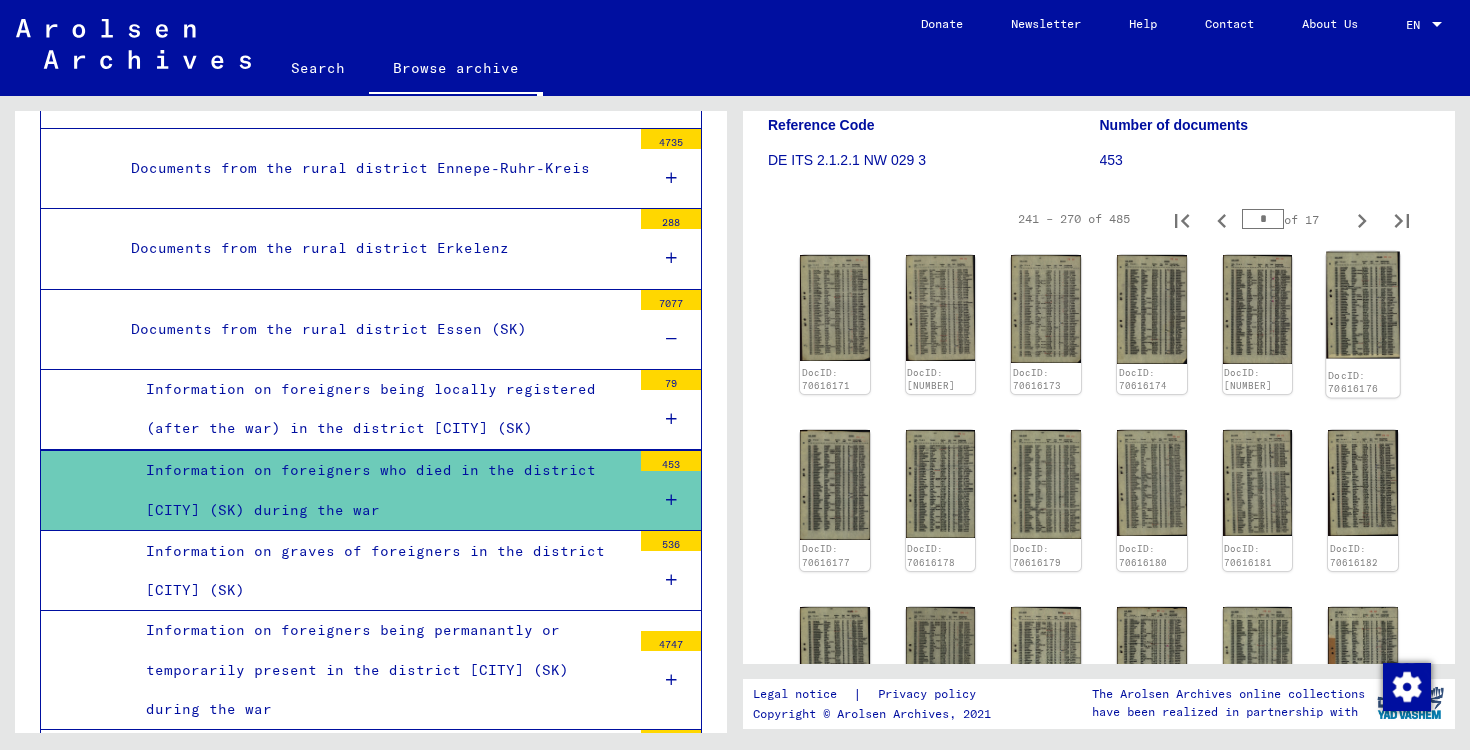 scroll, scrollTop: 268, scrollLeft: 0, axis: vertical 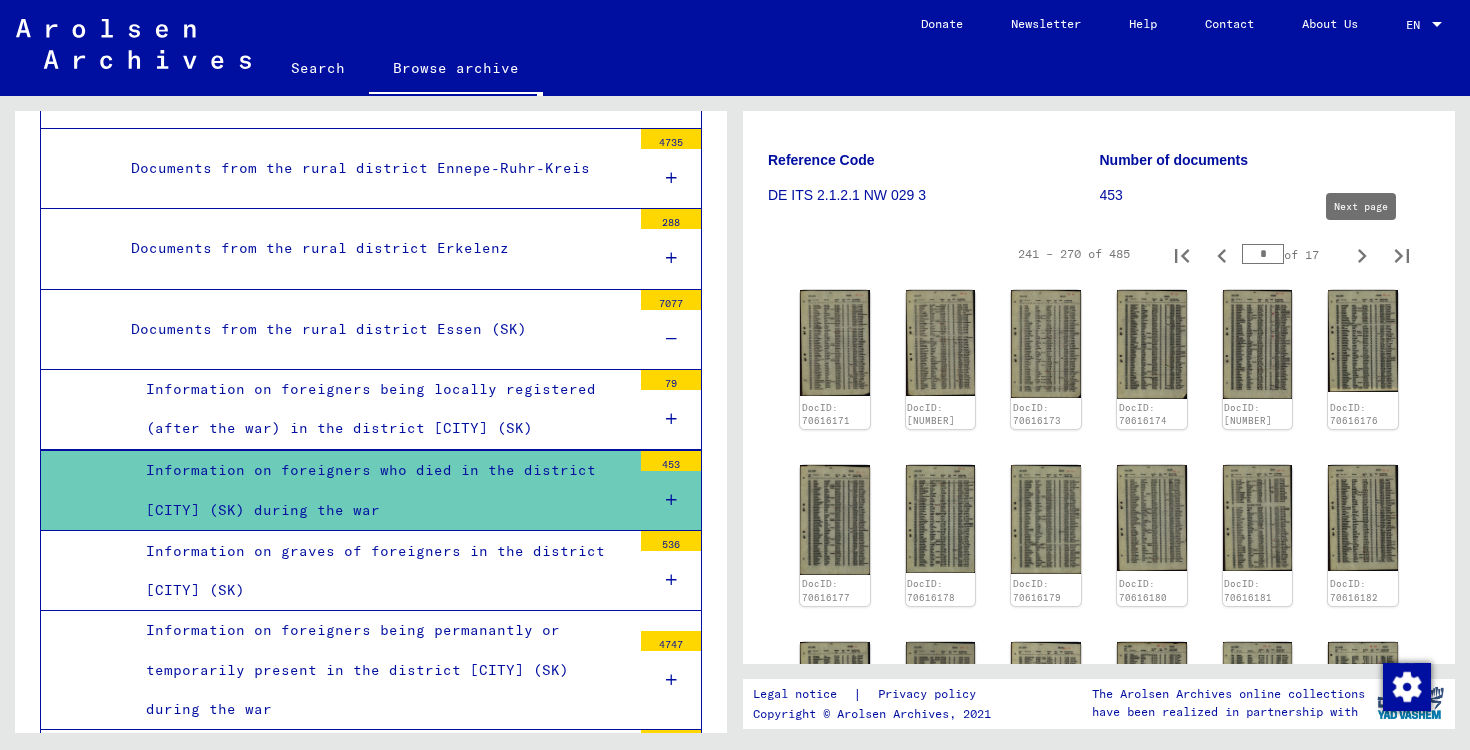 click 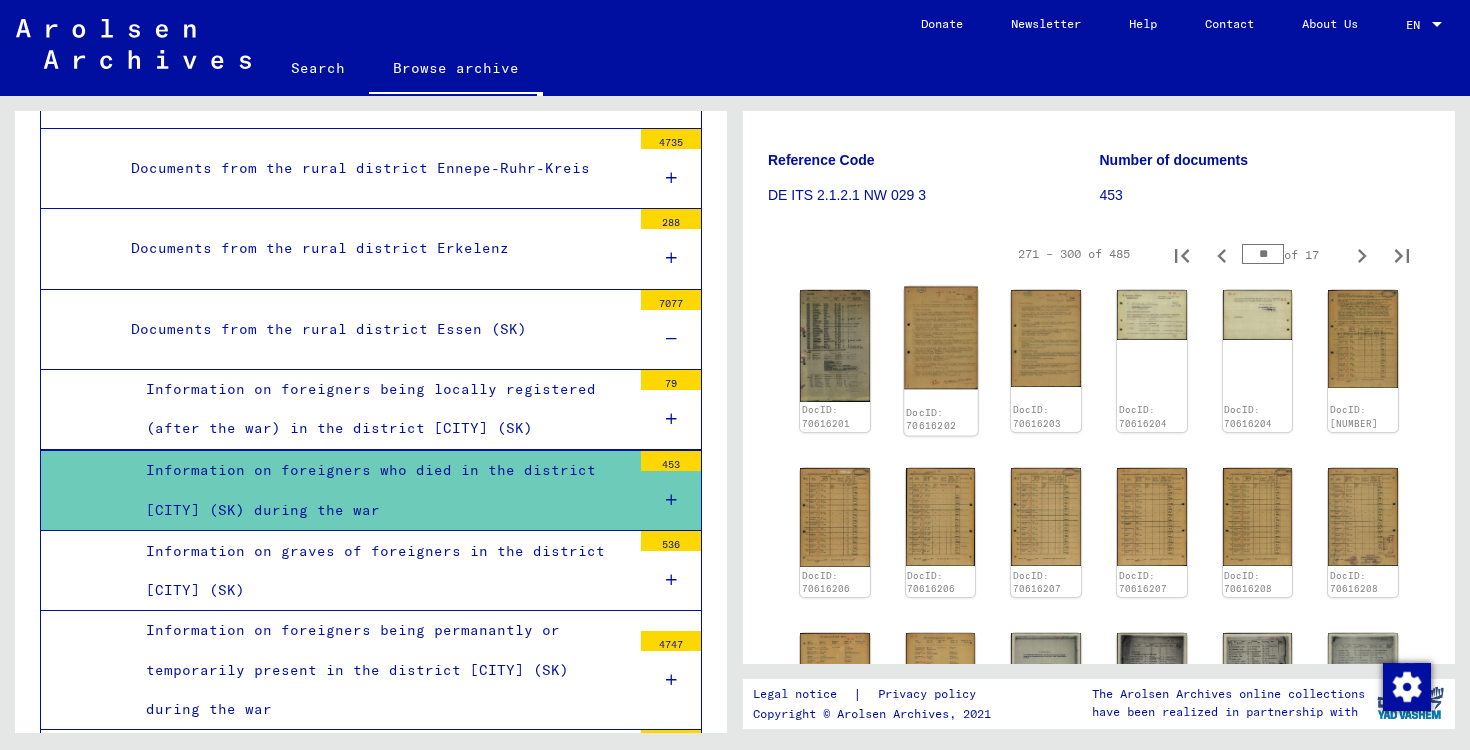 click 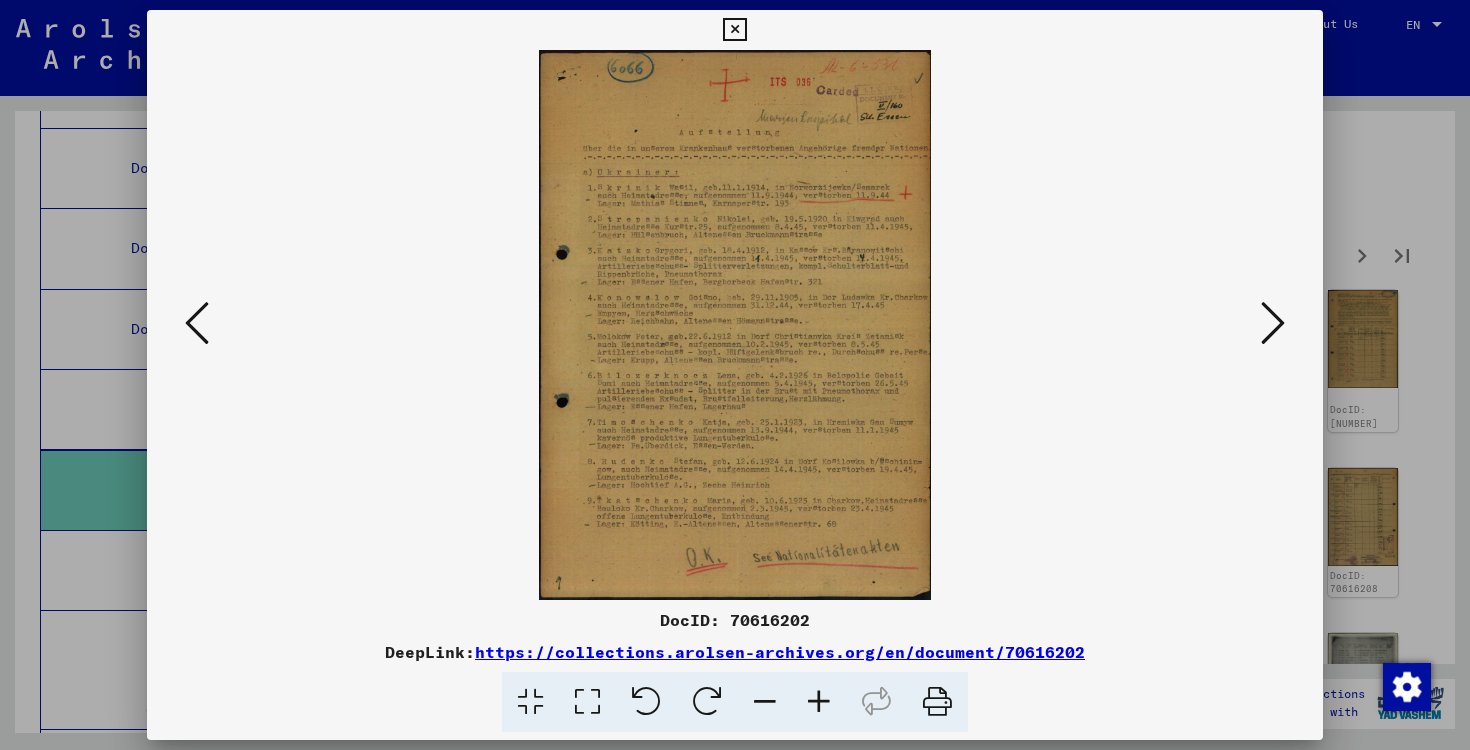 click at bounding box center (819, 702) 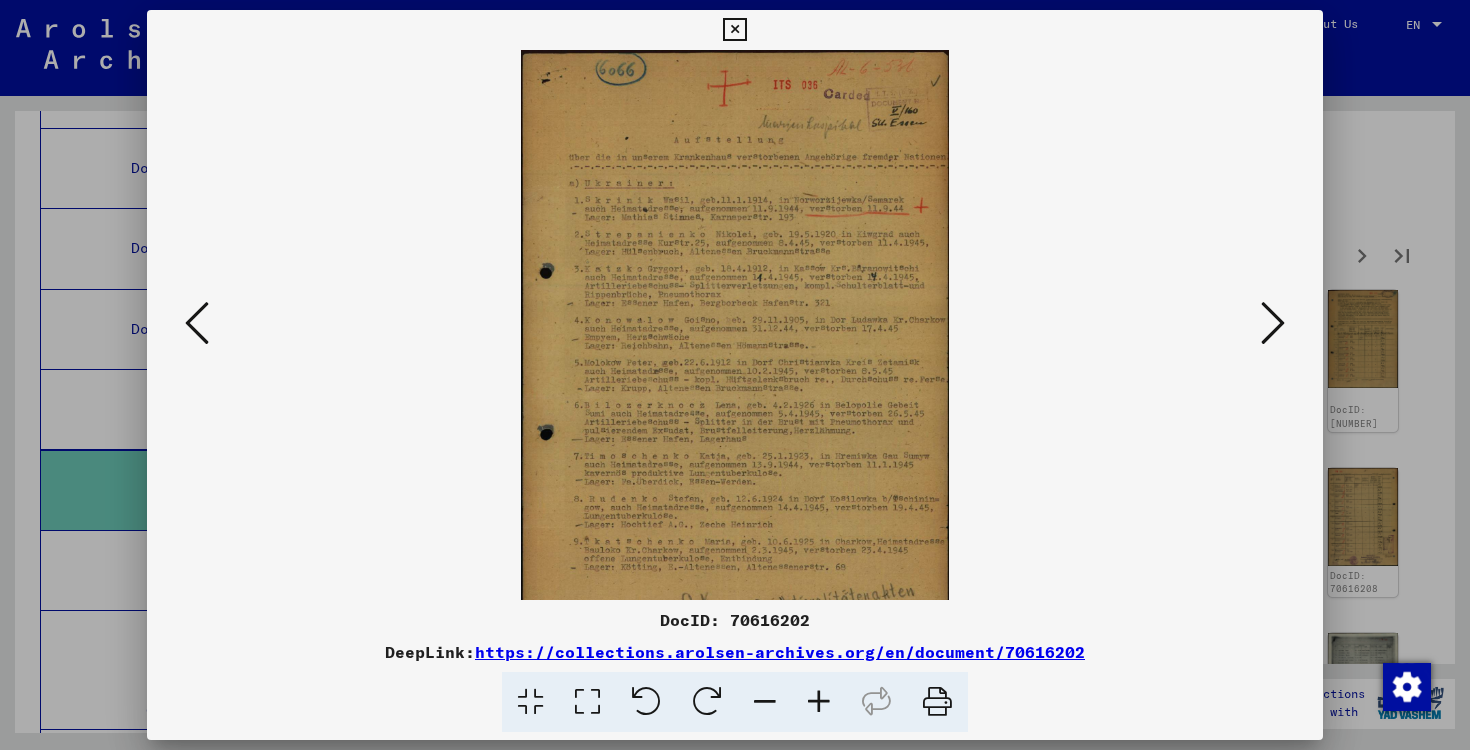 click at bounding box center (819, 702) 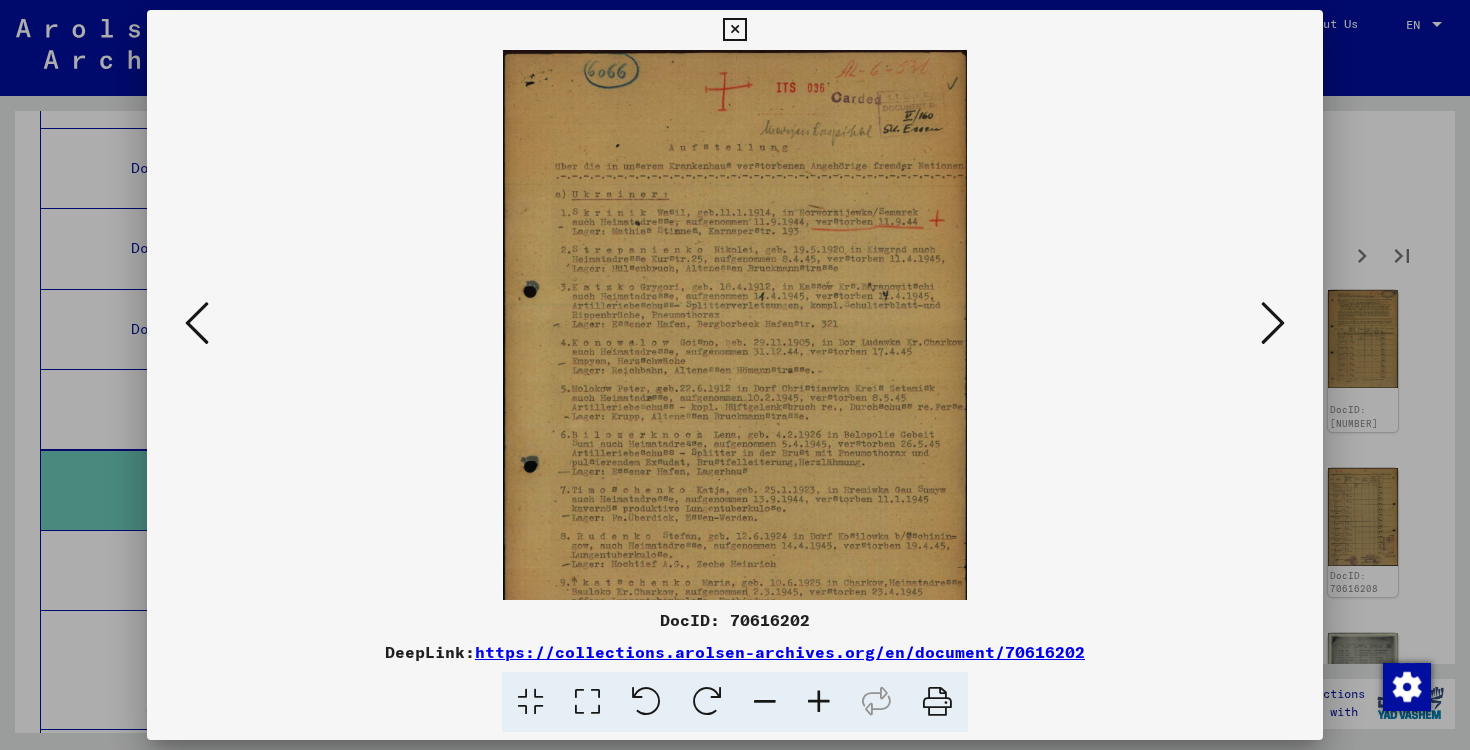 click at bounding box center (819, 702) 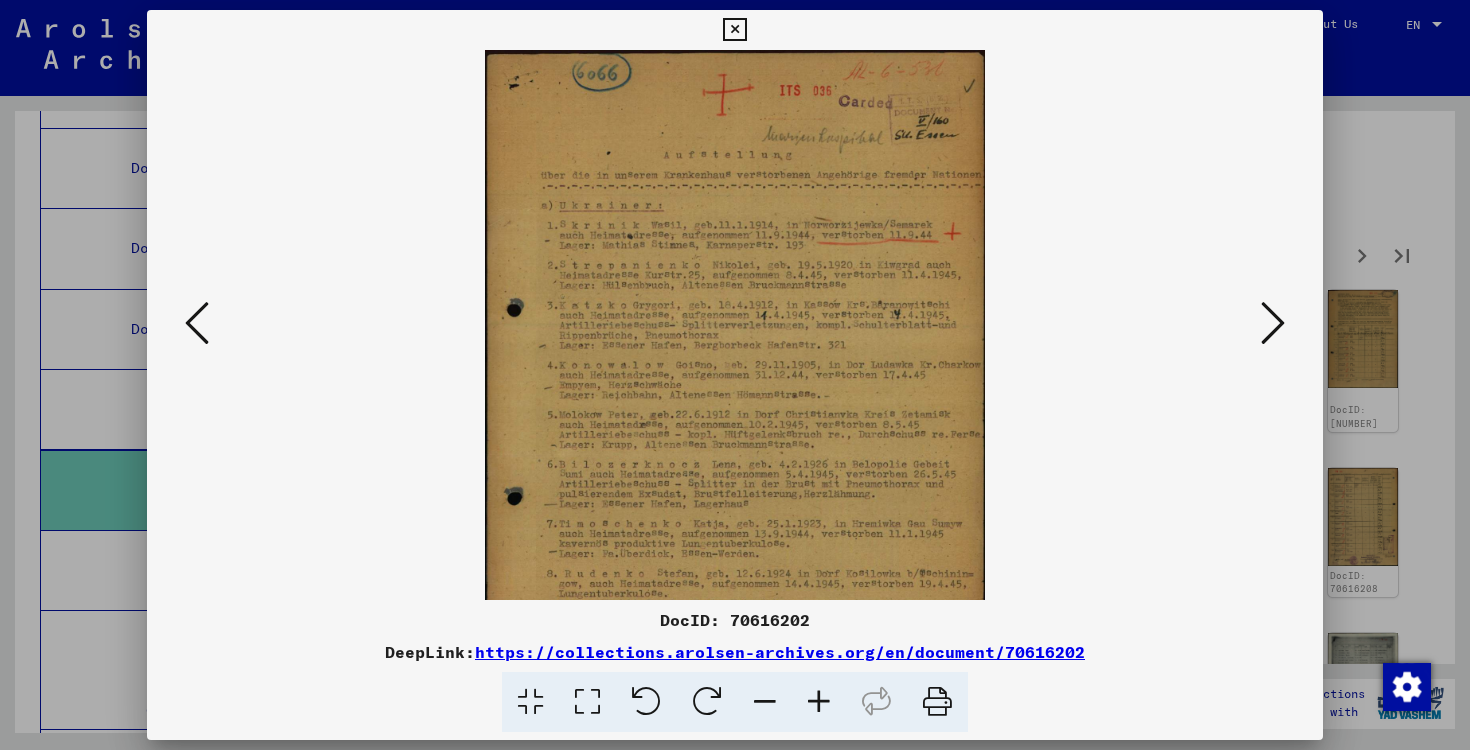 click at bounding box center [819, 702] 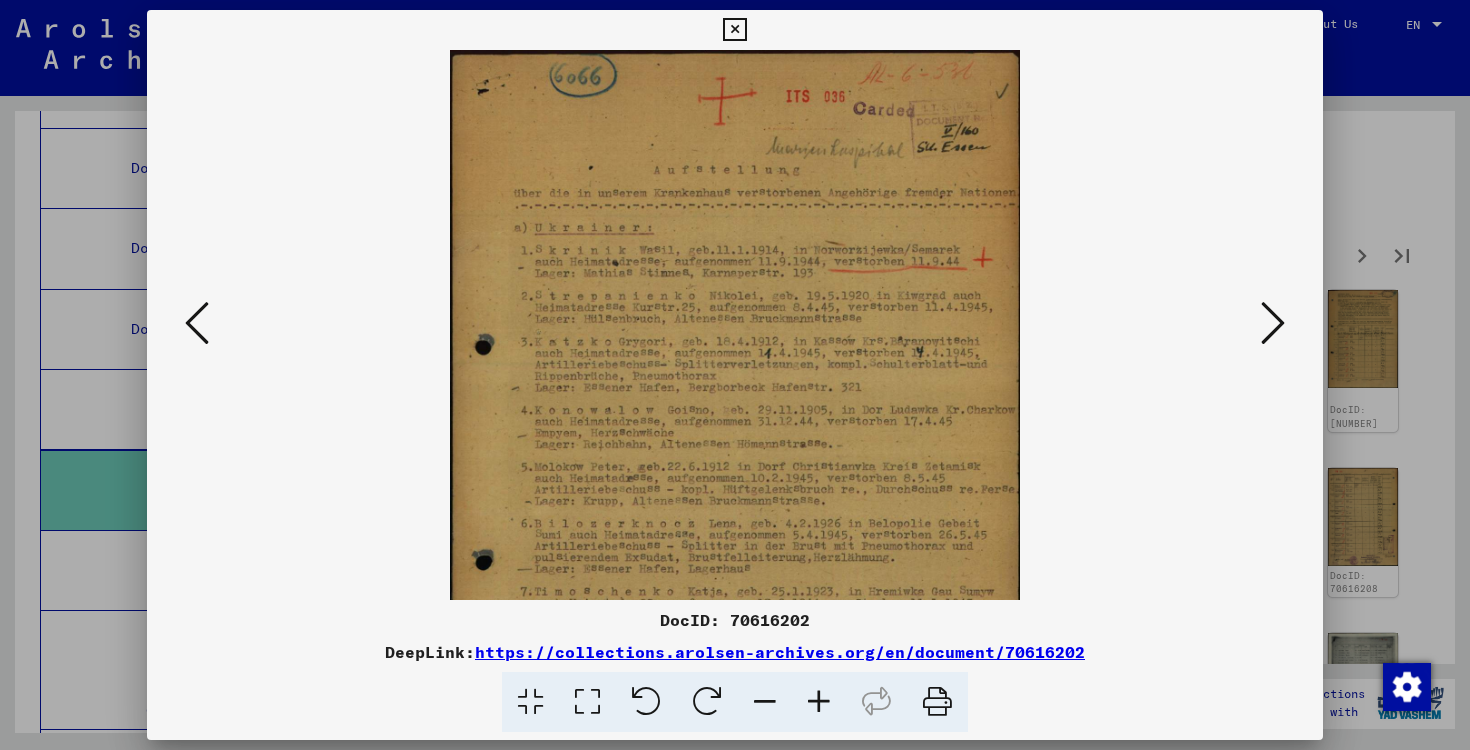click at bounding box center (819, 702) 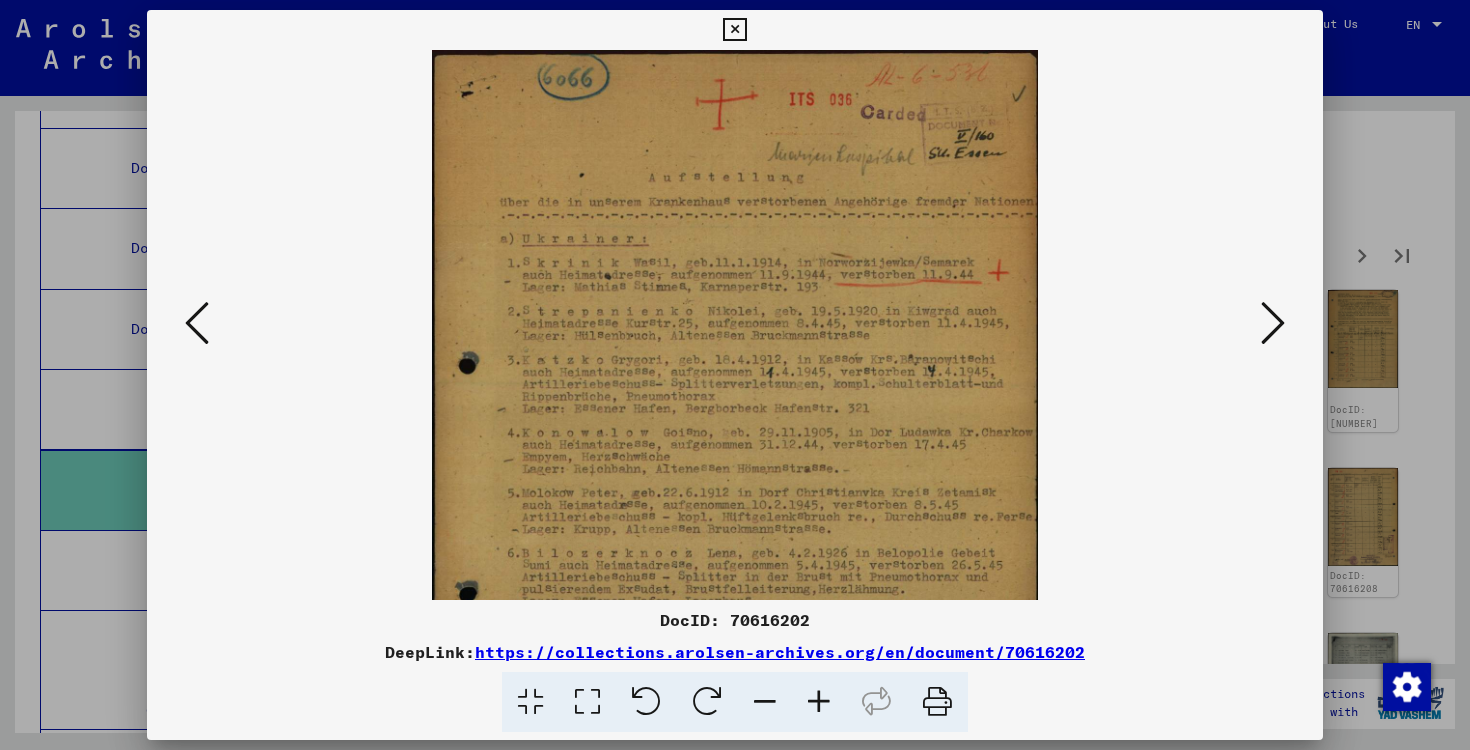 click at bounding box center (819, 702) 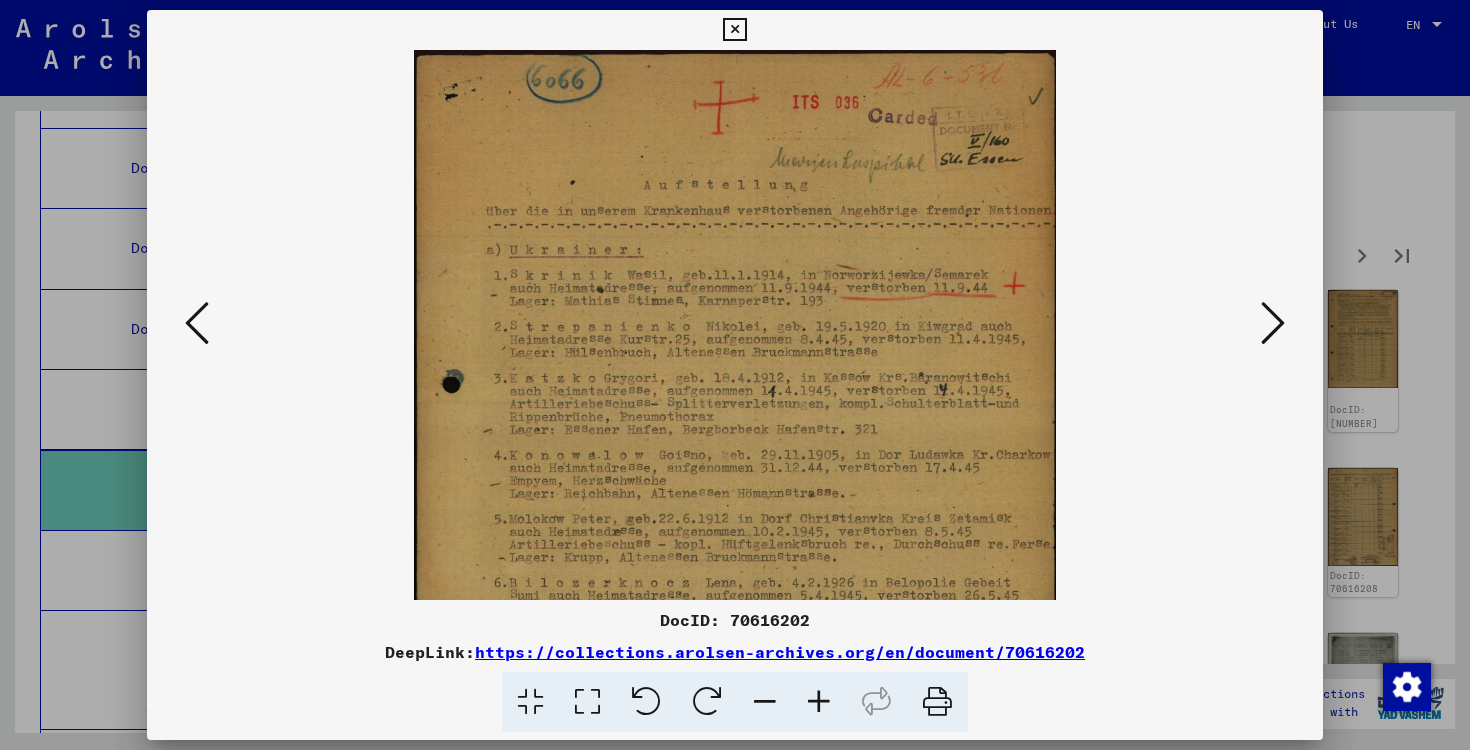 click at bounding box center [819, 702] 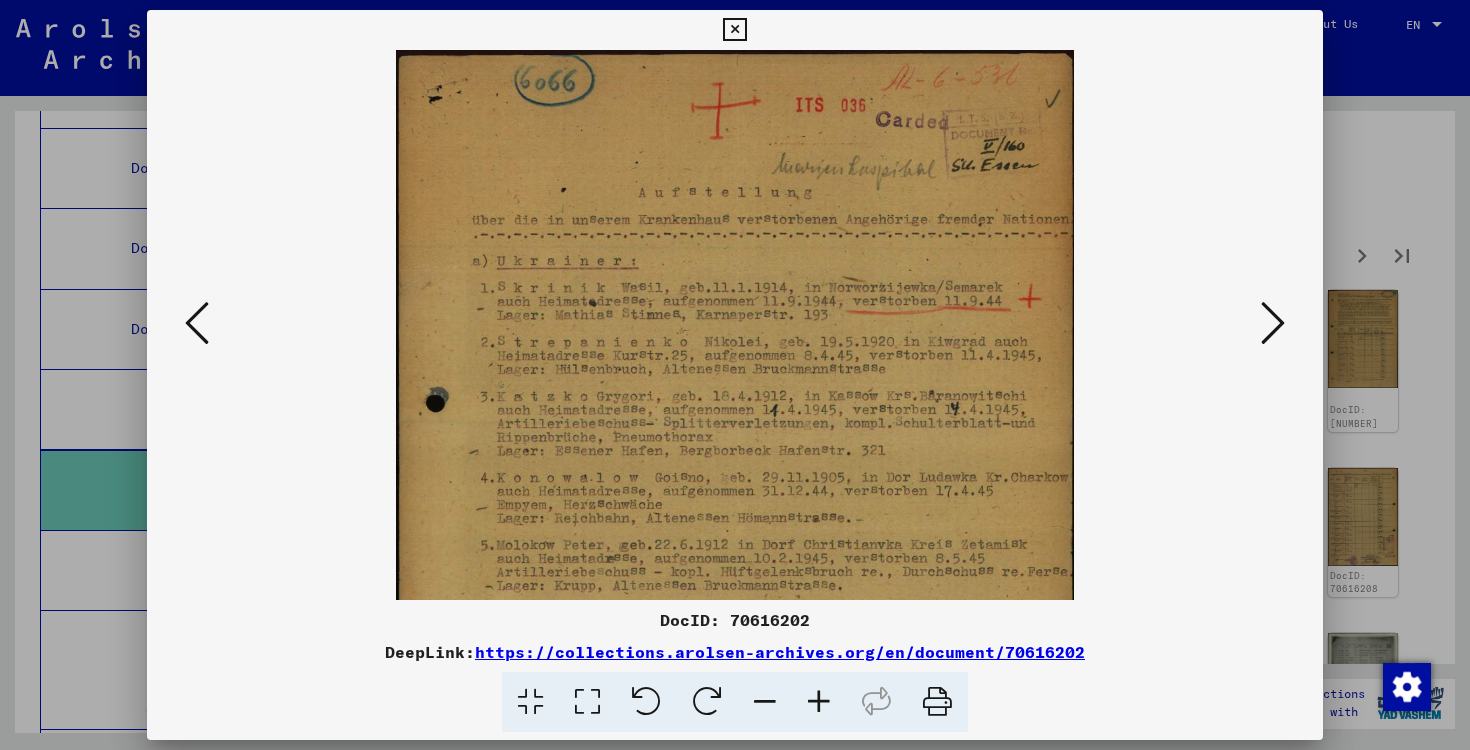 click at bounding box center [819, 702] 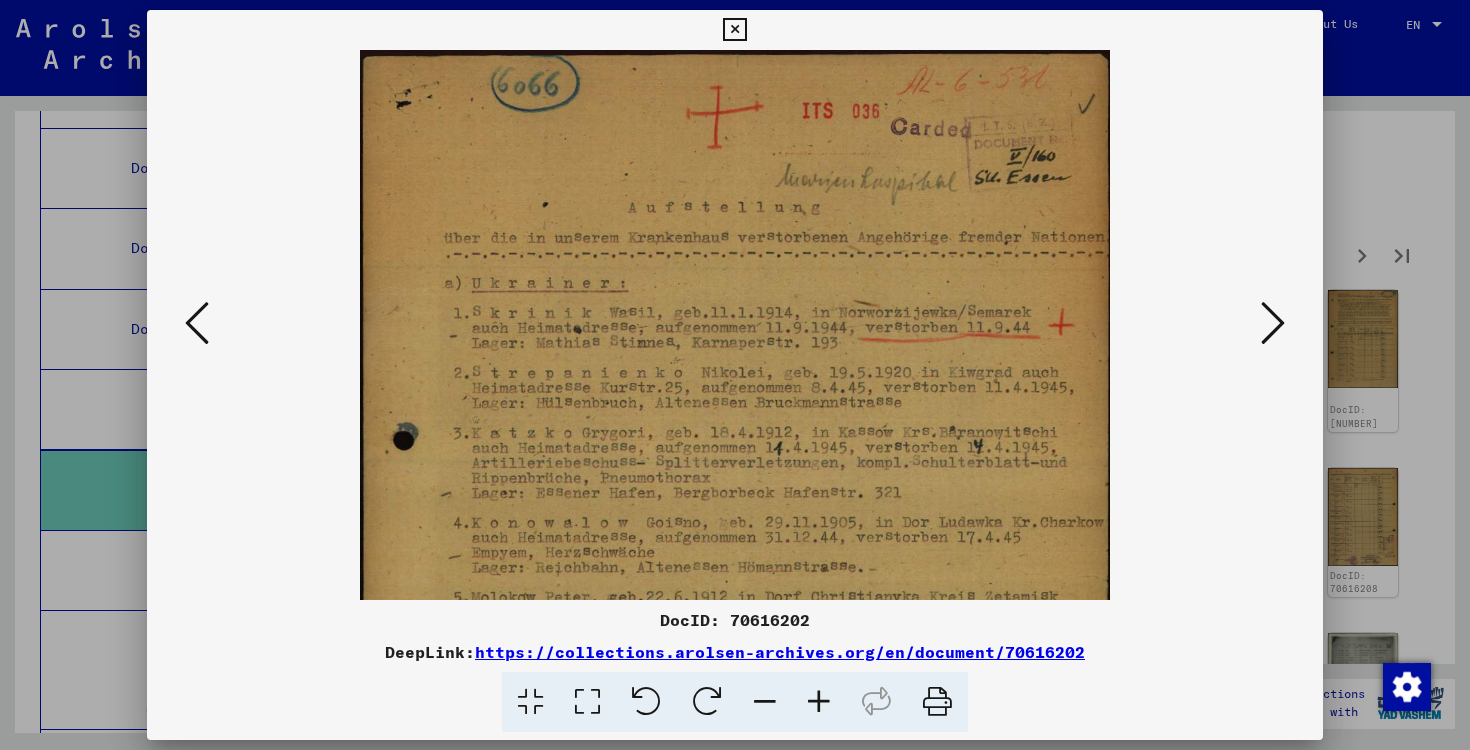 click at bounding box center (819, 702) 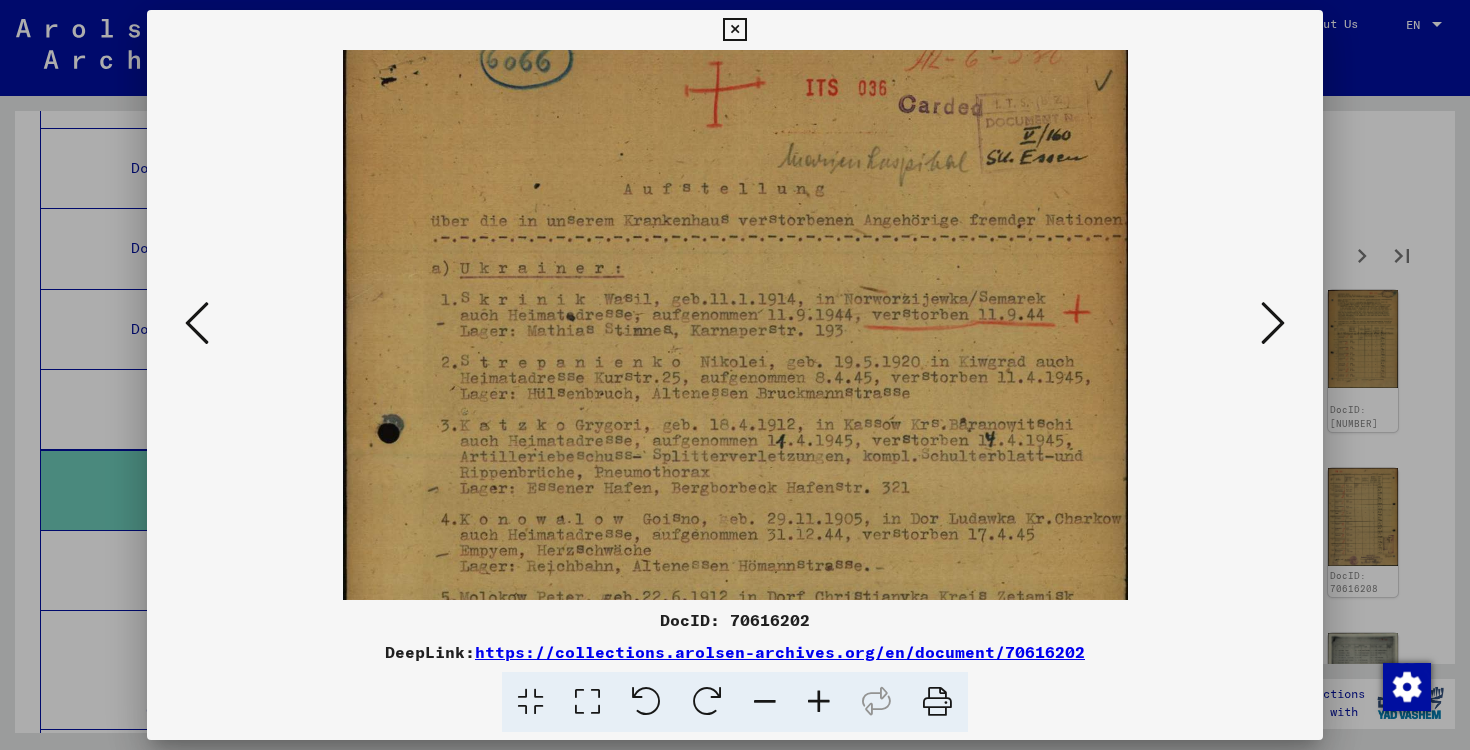 scroll, scrollTop: 44, scrollLeft: 0, axis: vertical 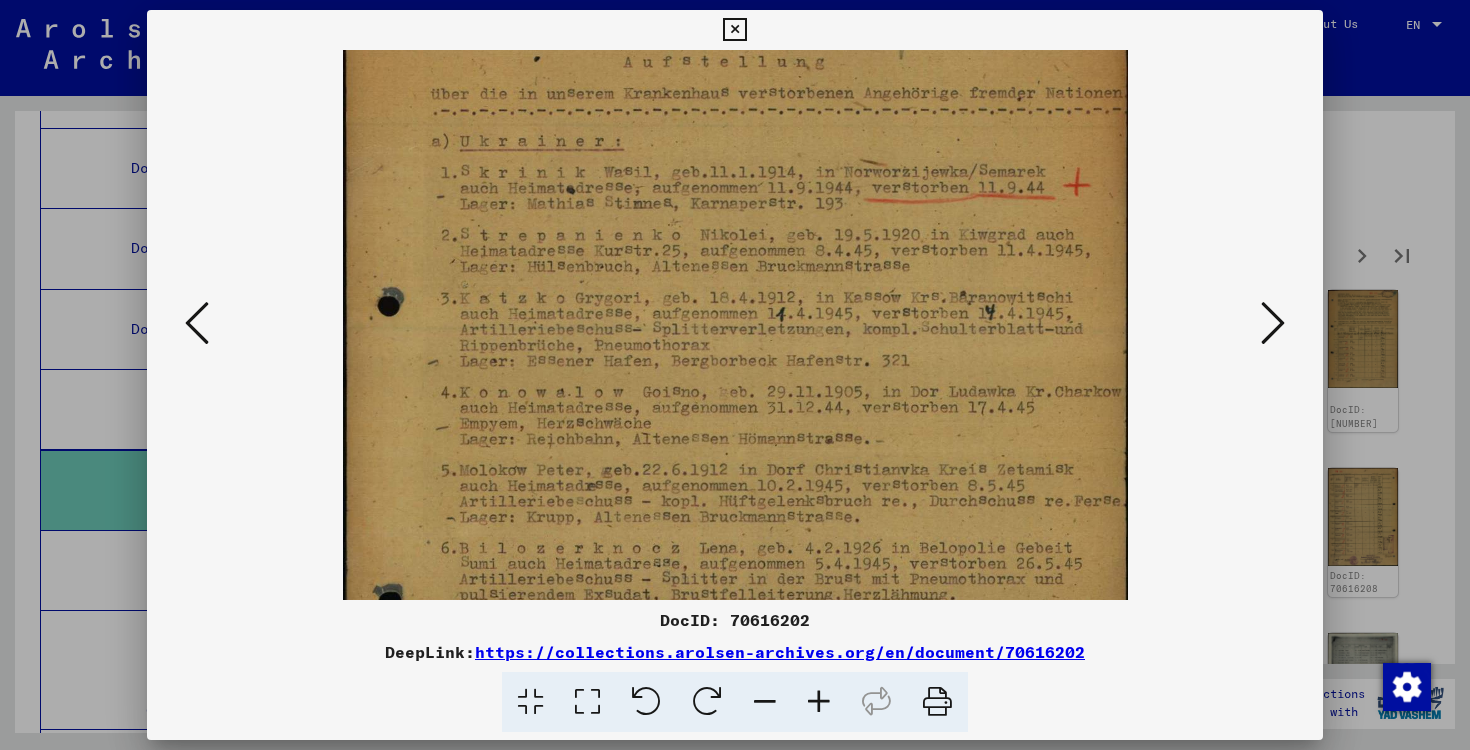 drag, startPoint x: 867, startPoint y: 477, endPoint x: 852, endPoint y: 324, distance: 153.73354 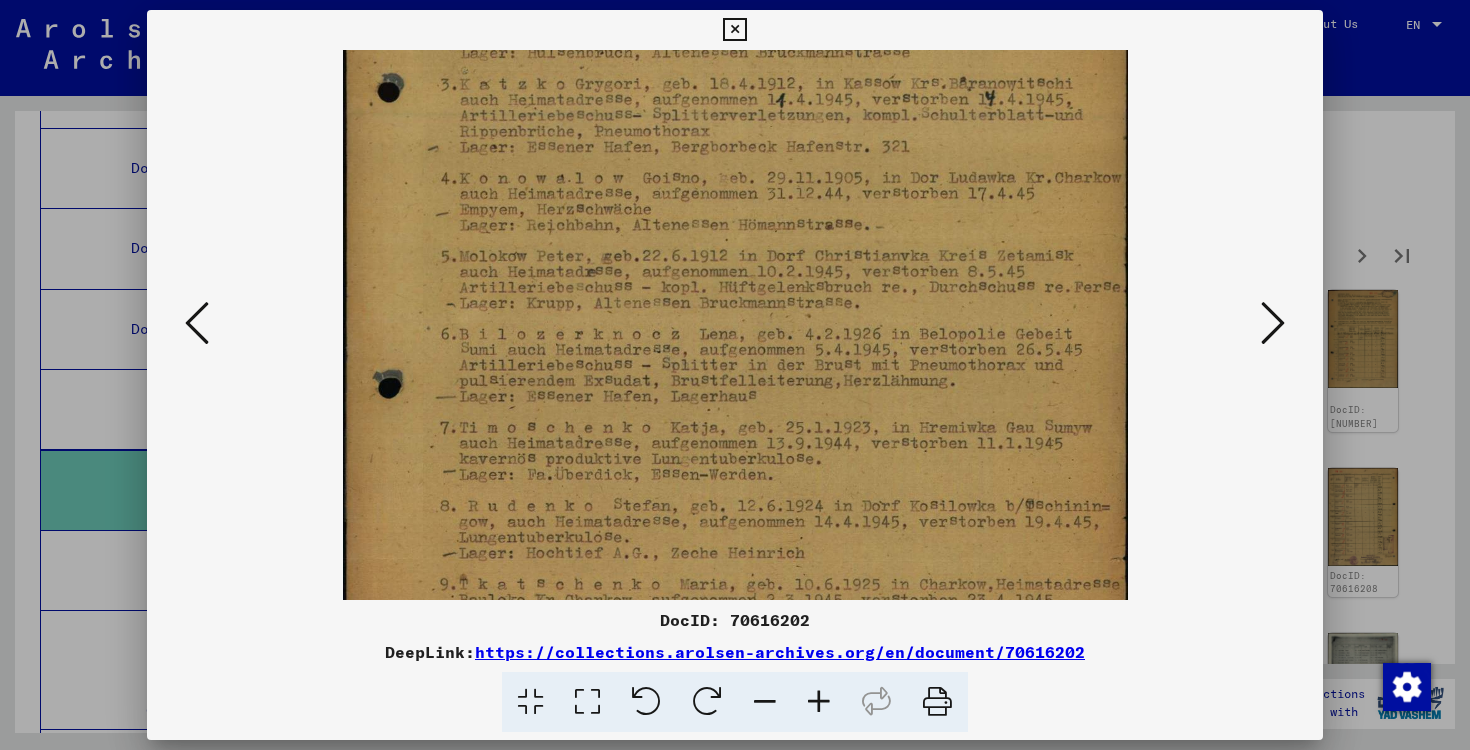 drag, startPoint x: 915, startPoint y: 342, endPoint x: 922, endPoint y: 128, distance: 214.11446 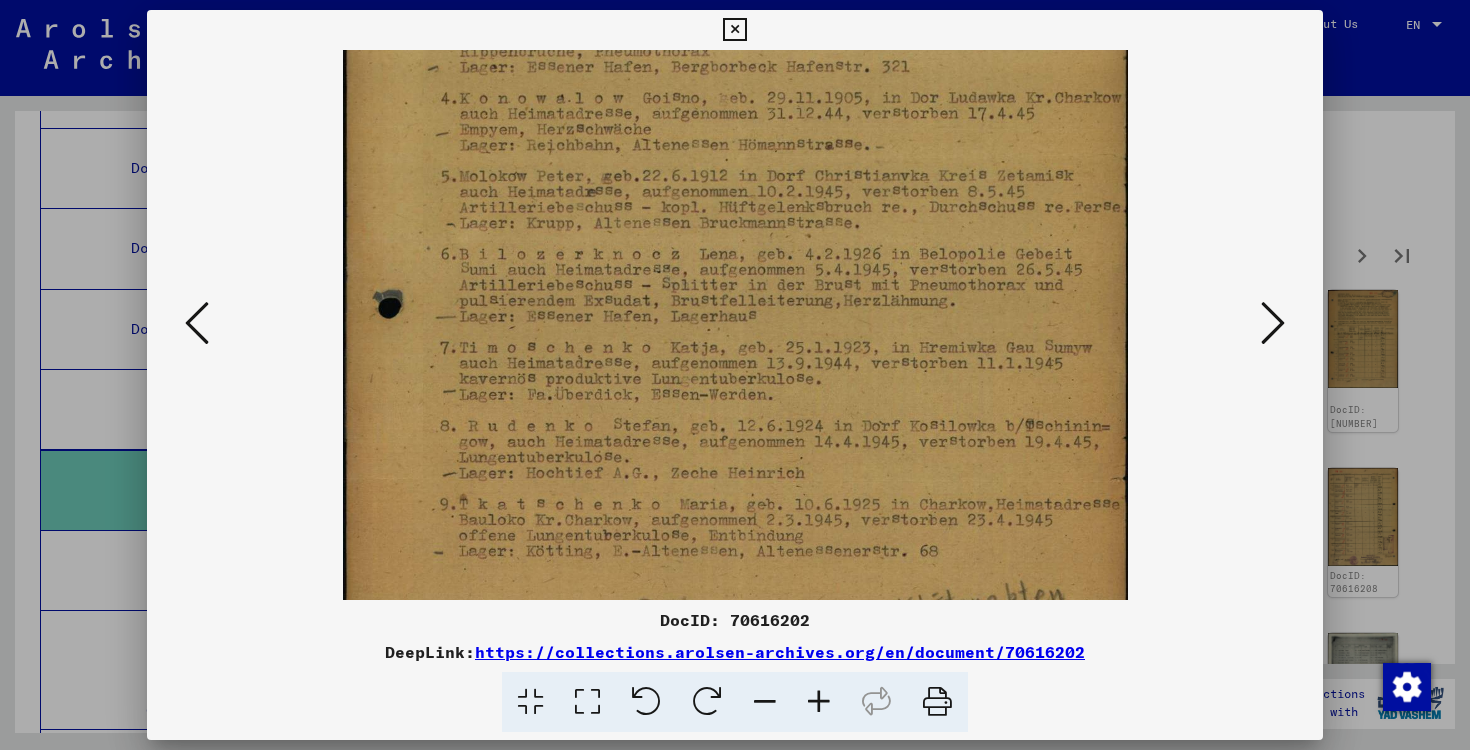 drag, startPoint x: 989, startPoint y: 240, endPoint x: 968, endPoint y: 158, distance: 84.646324 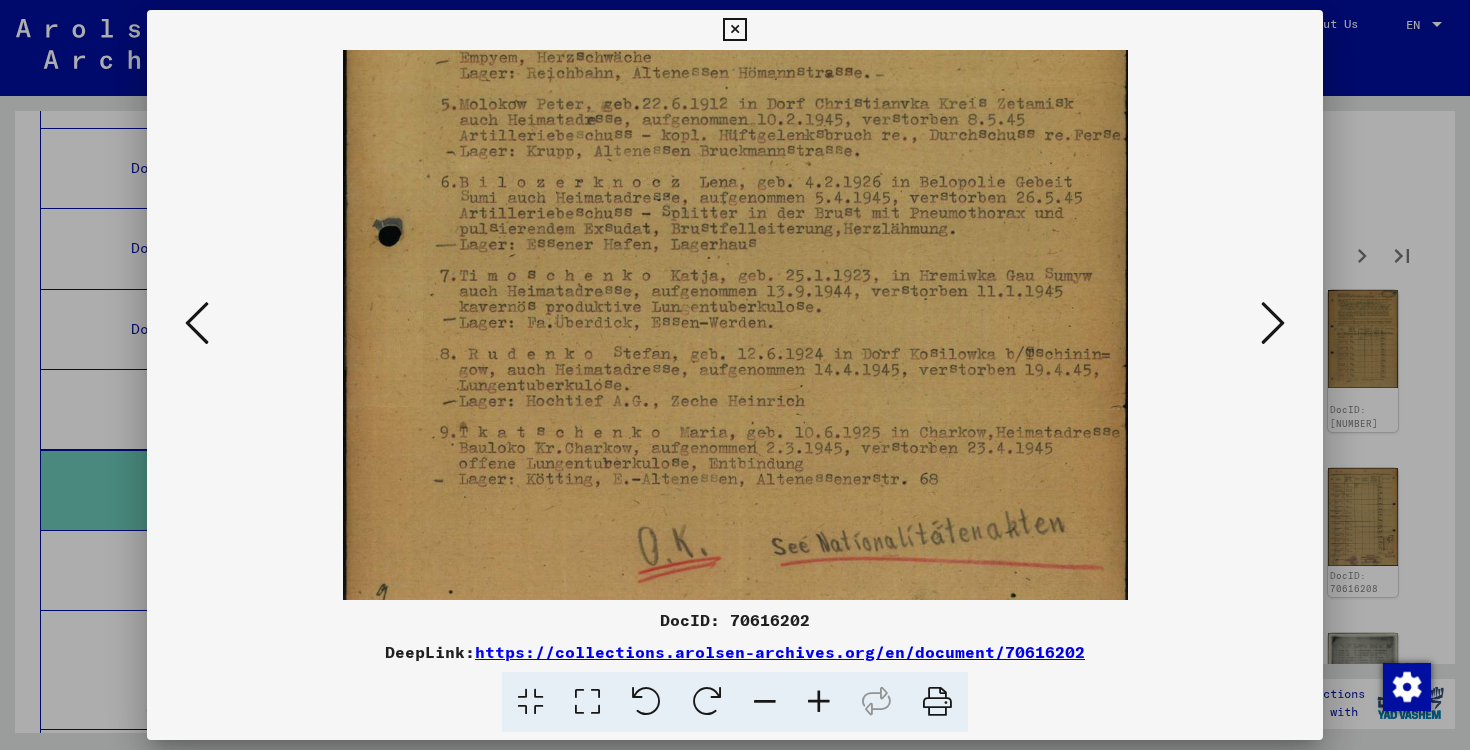 drag, startPoint x: 1025, startPoint y: 216, endPoint x: 1006, endPoint y: 119, distance: 98.84331 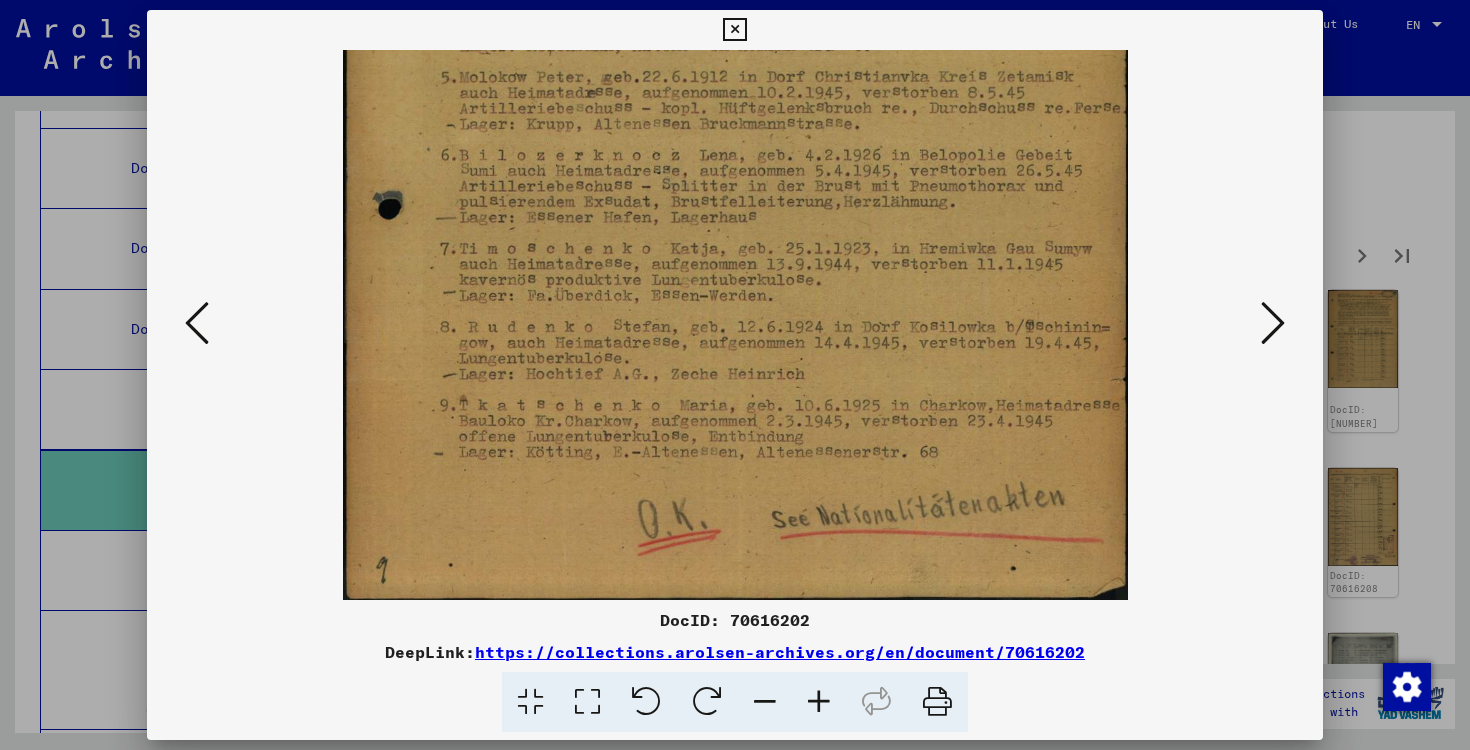 click at bounding box center (1273, 324) 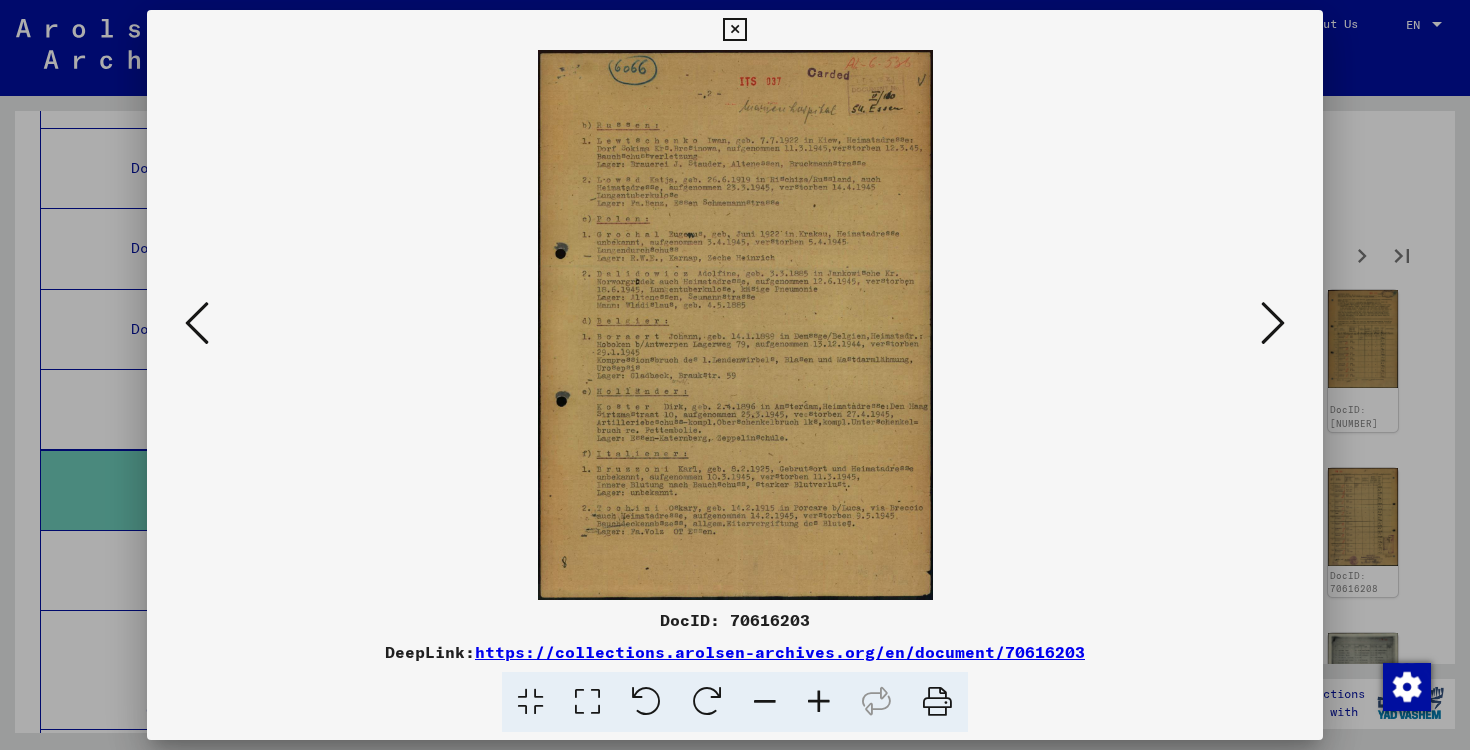 click at bounding box center [1273, 324] 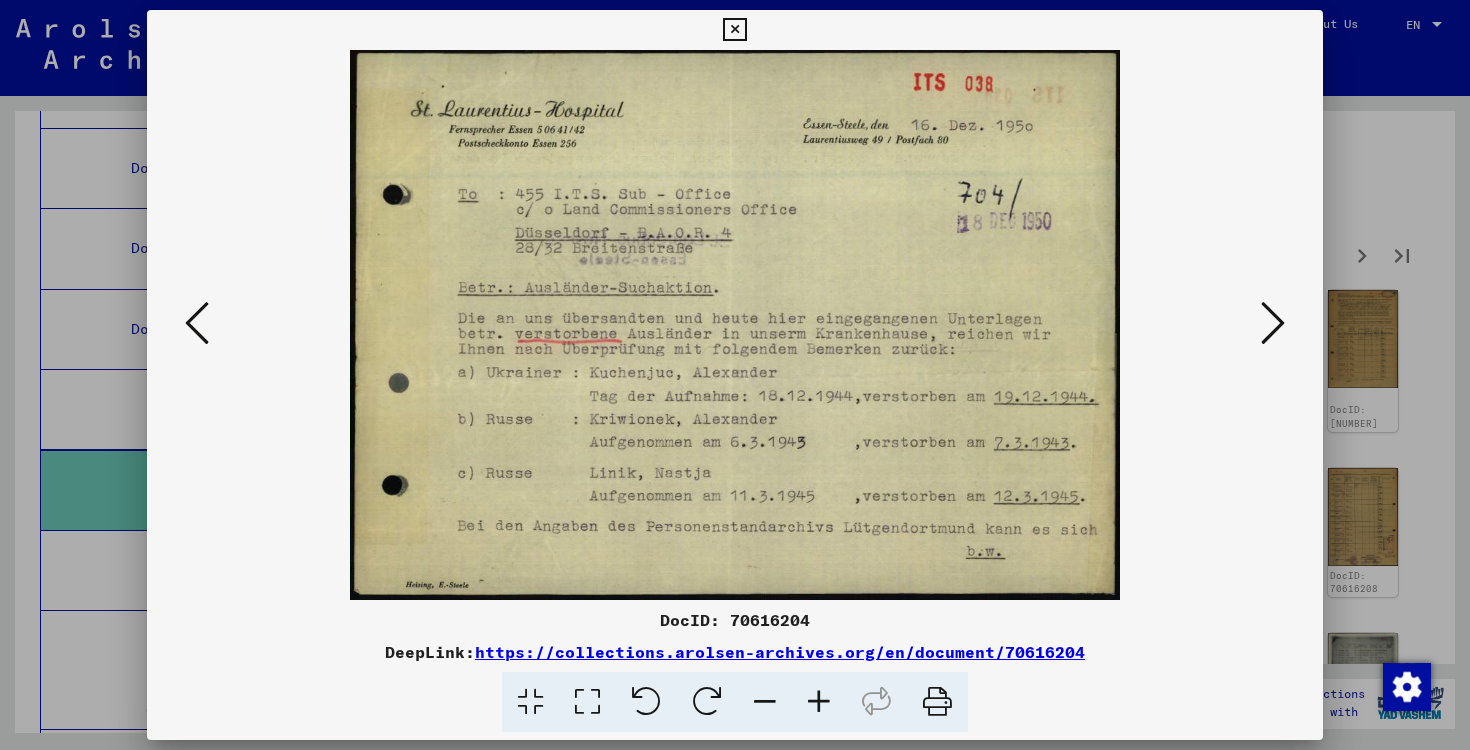 click at bounding box center (1273, 324) 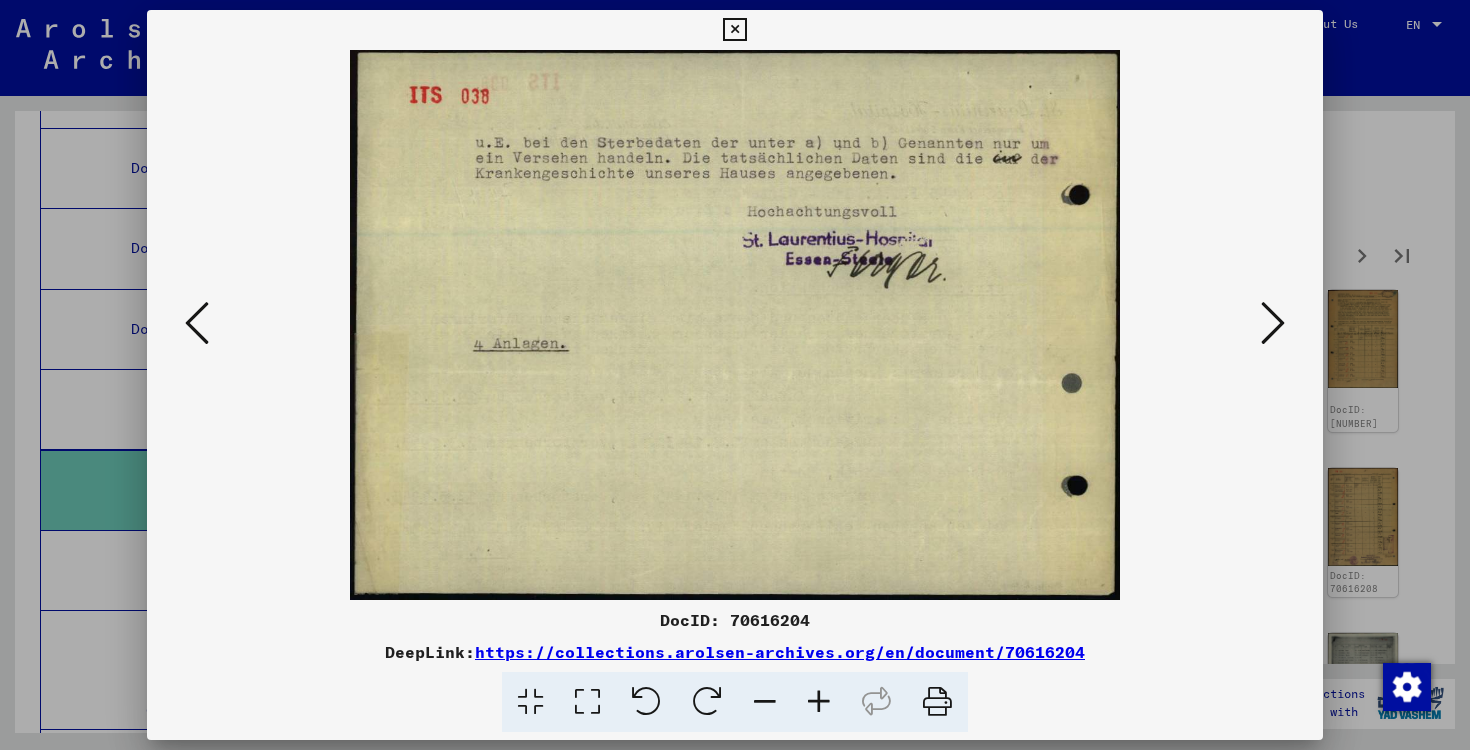 click at bounding box center (1273, 324) 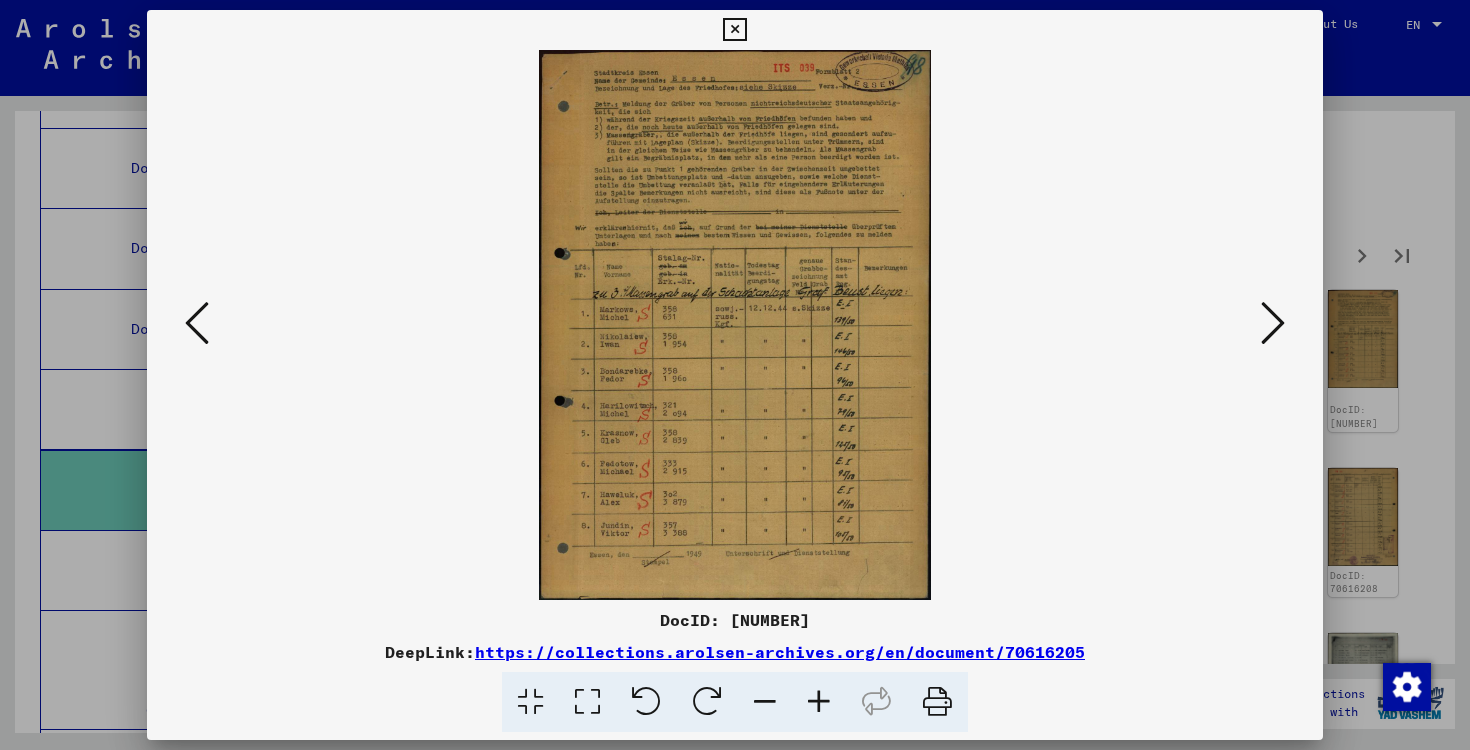 click at bounding box center (1273, 324) 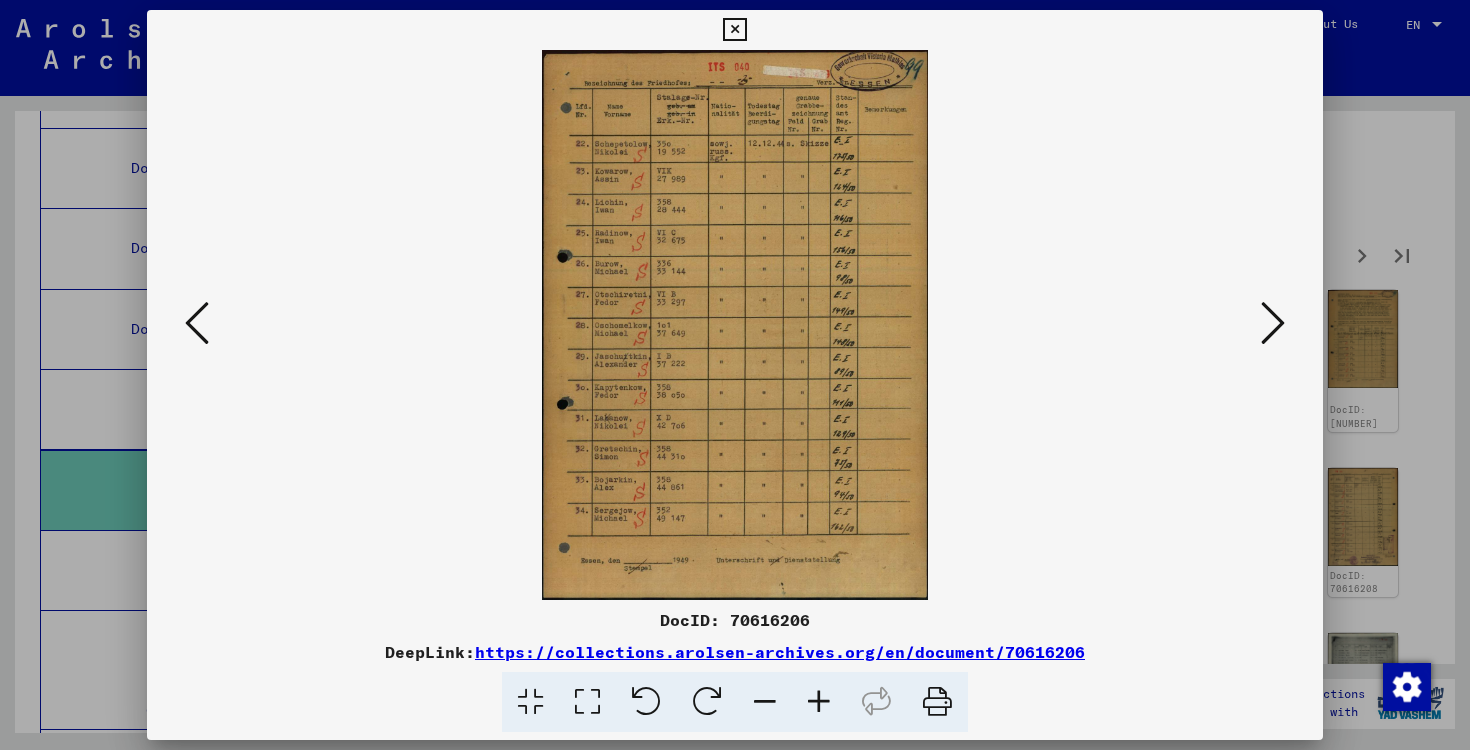click at bounding box center (1273, 324) 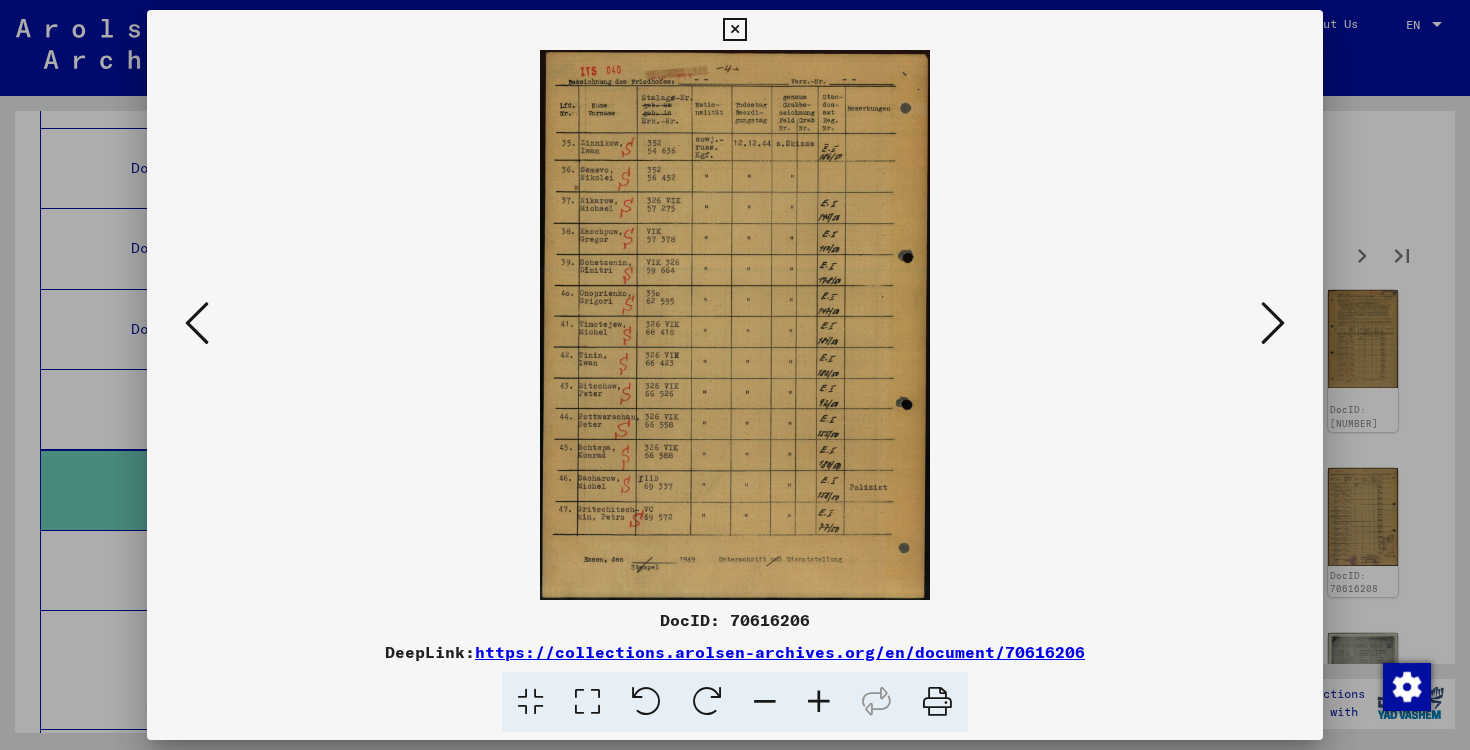 click at bounding box center (1273, 324) 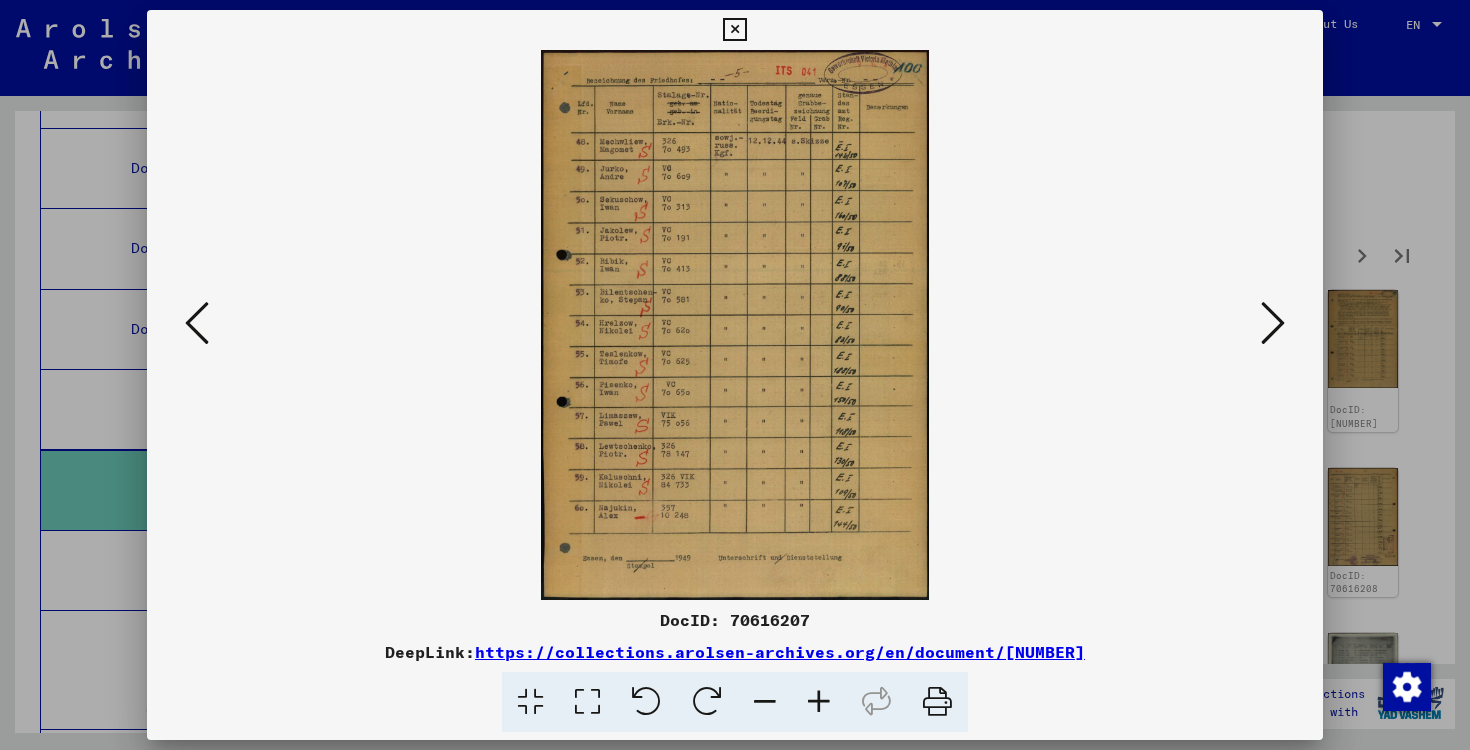 click at bounding box center [1273, 324] 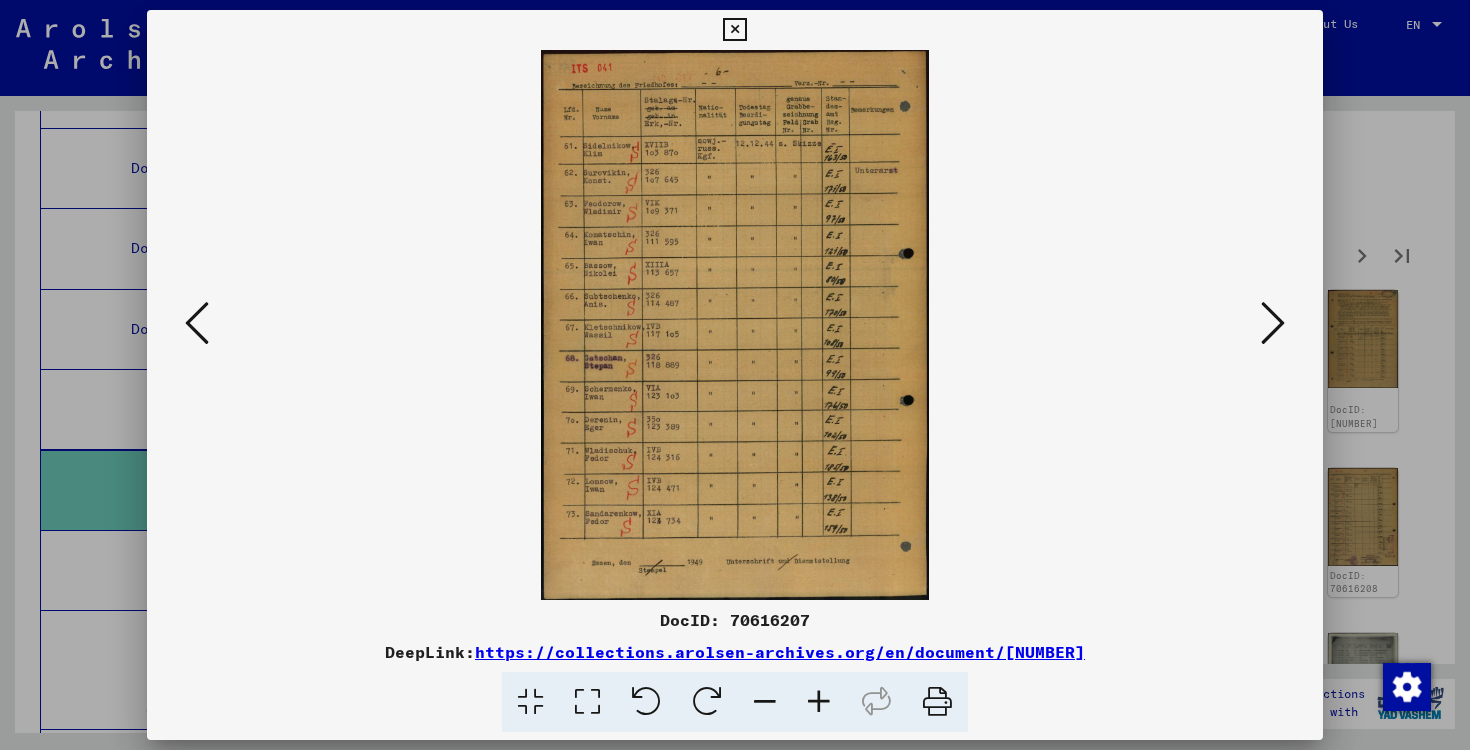 click at bounding box center [1273, 324] 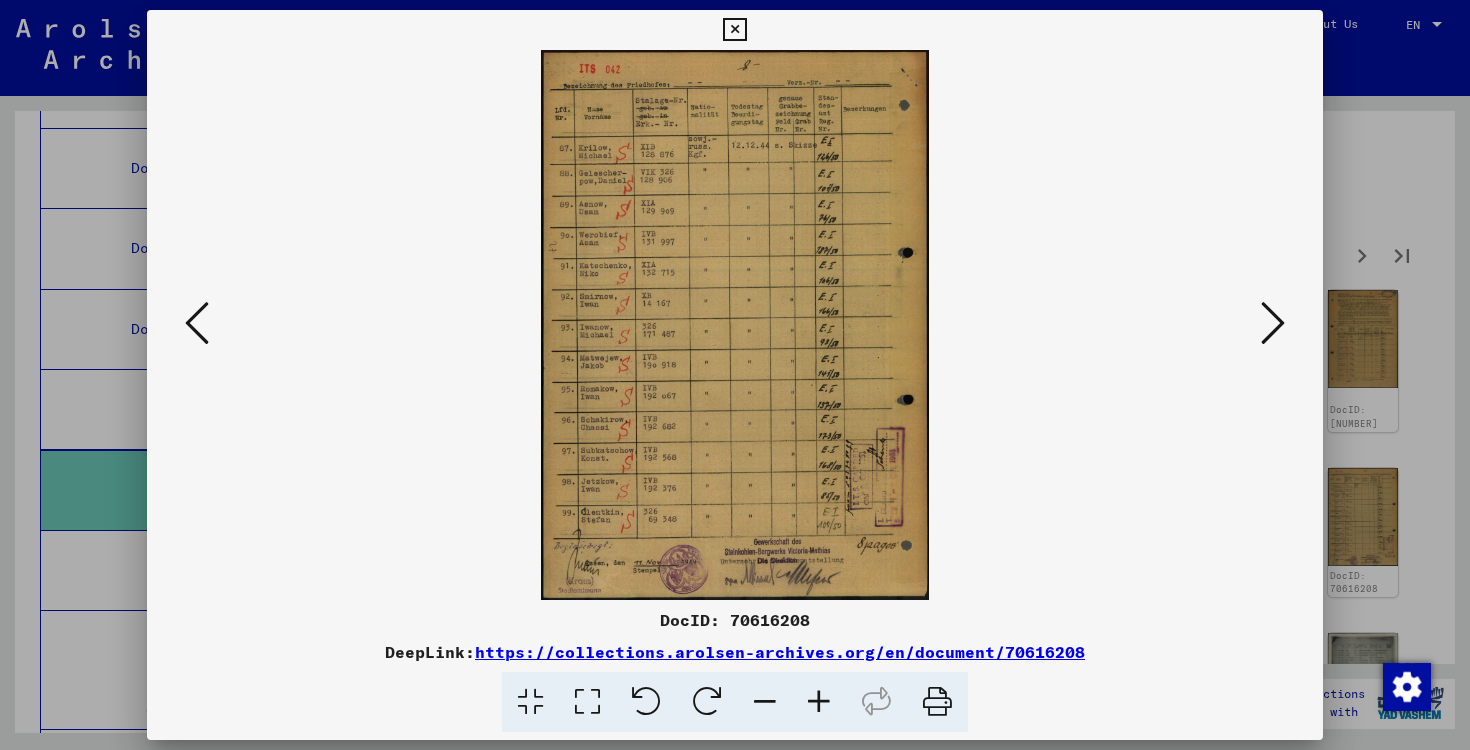 click at bounding box center (1273, 324) 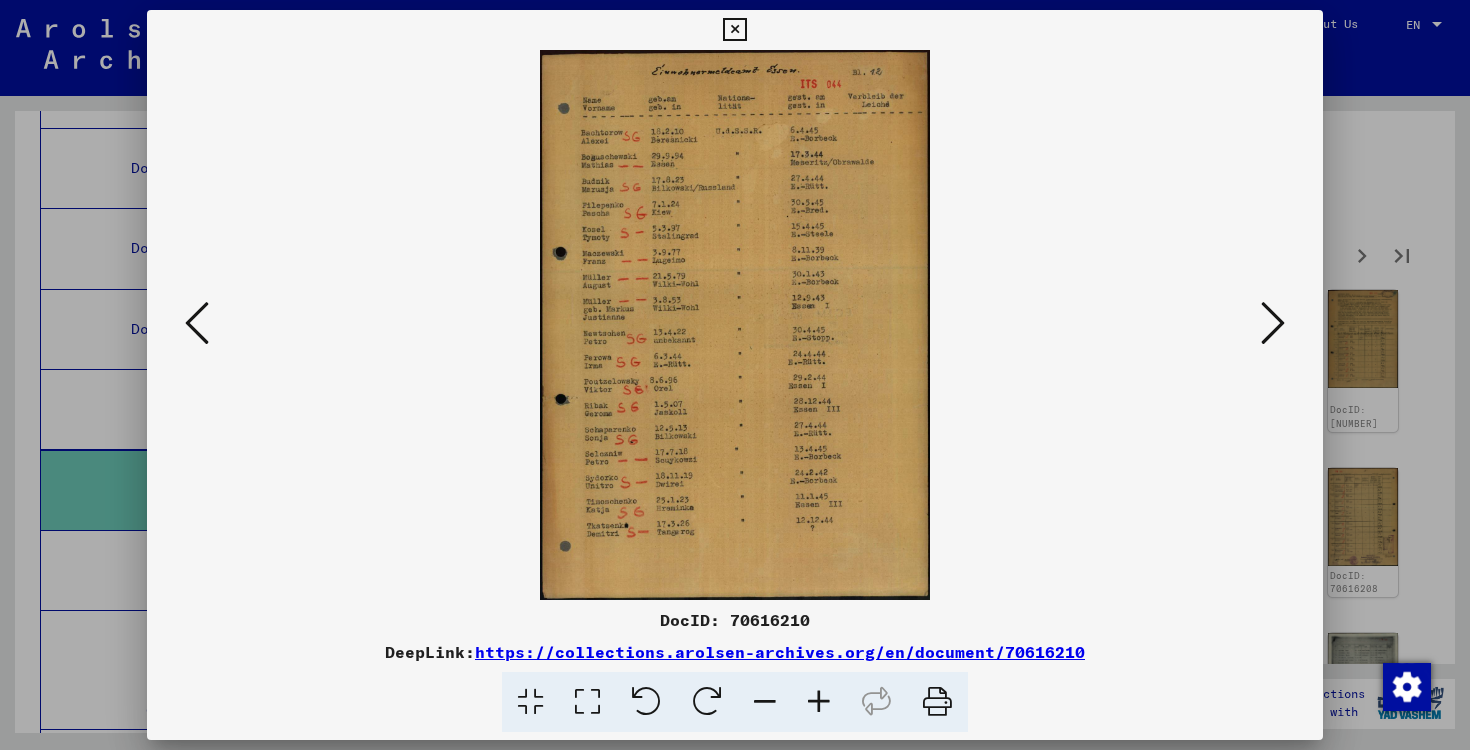 click at bounding box center (819, 702) 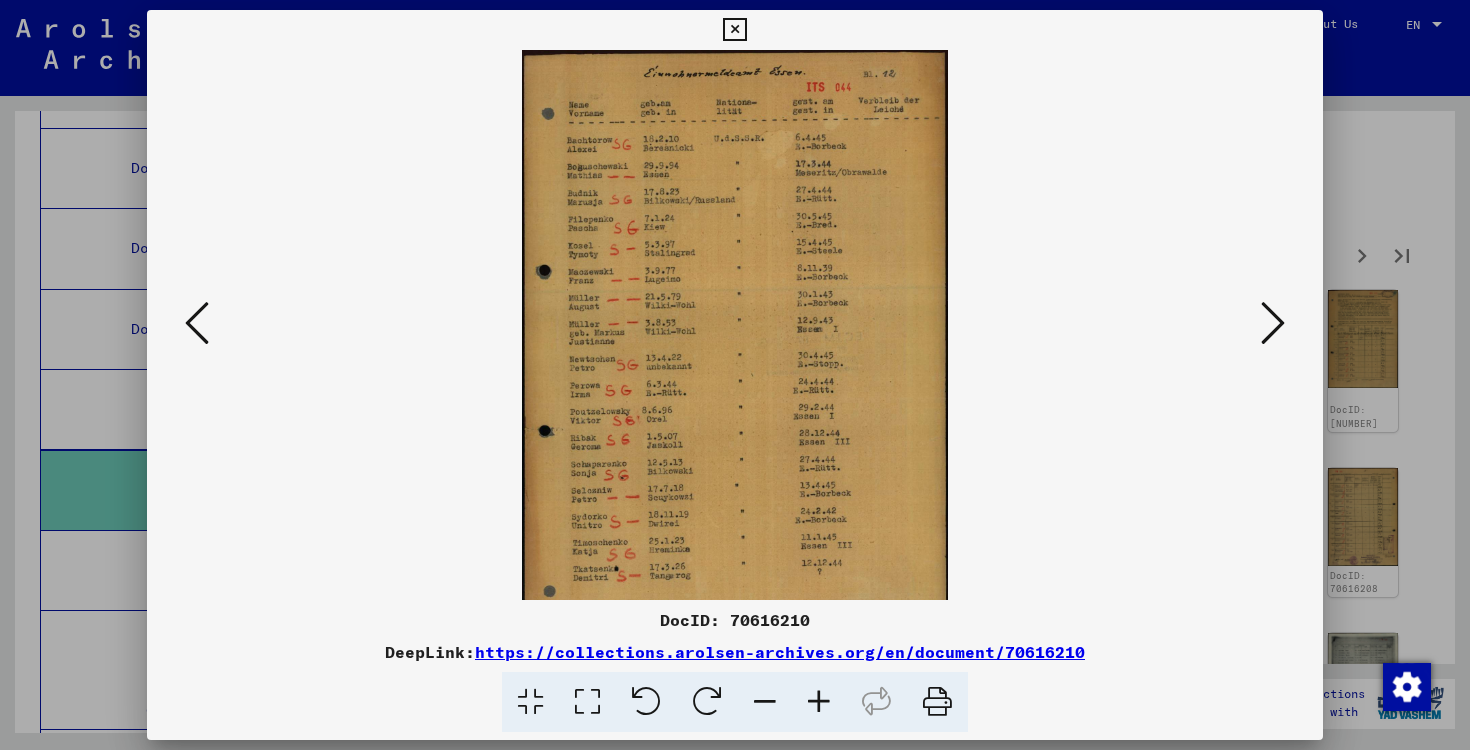 click at bounding box center (819, 702) 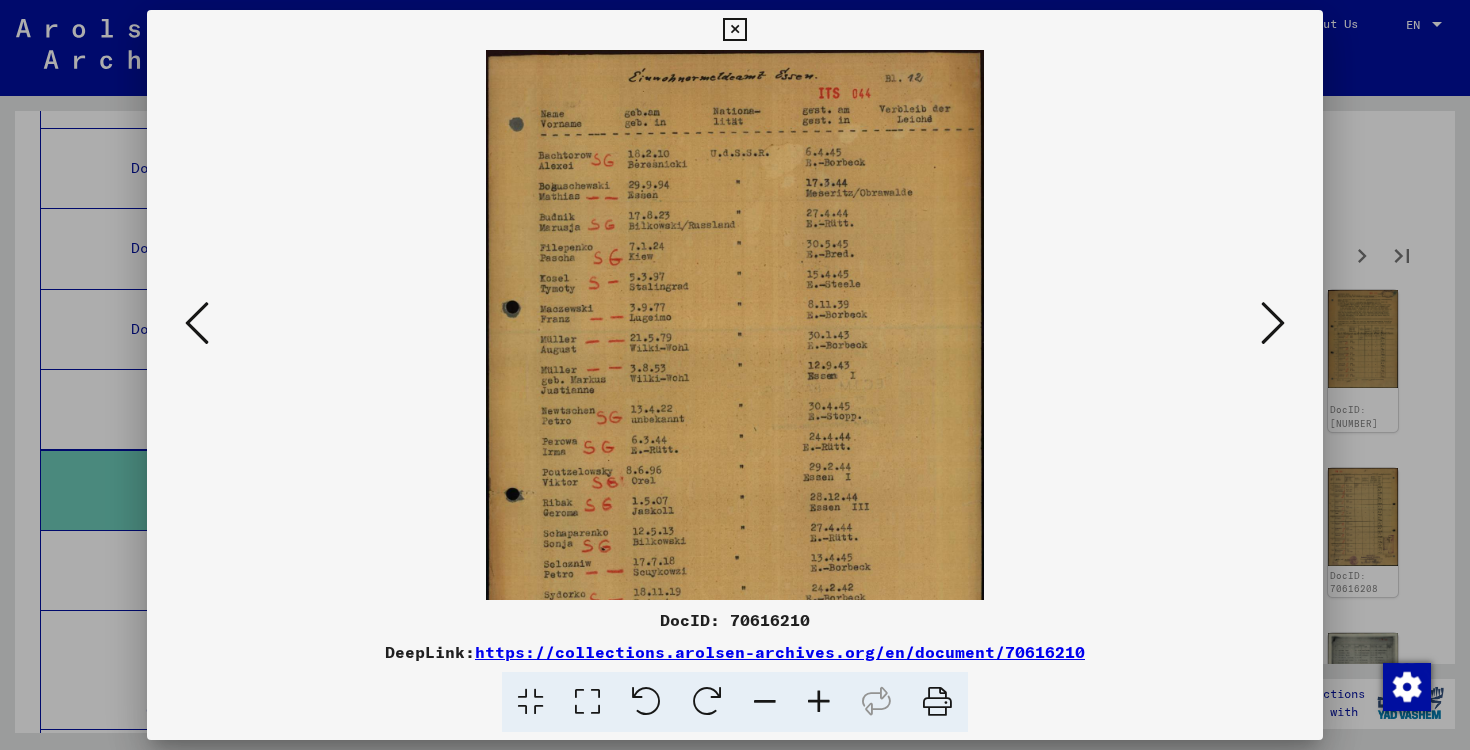 click at bounding box center (819, 702) 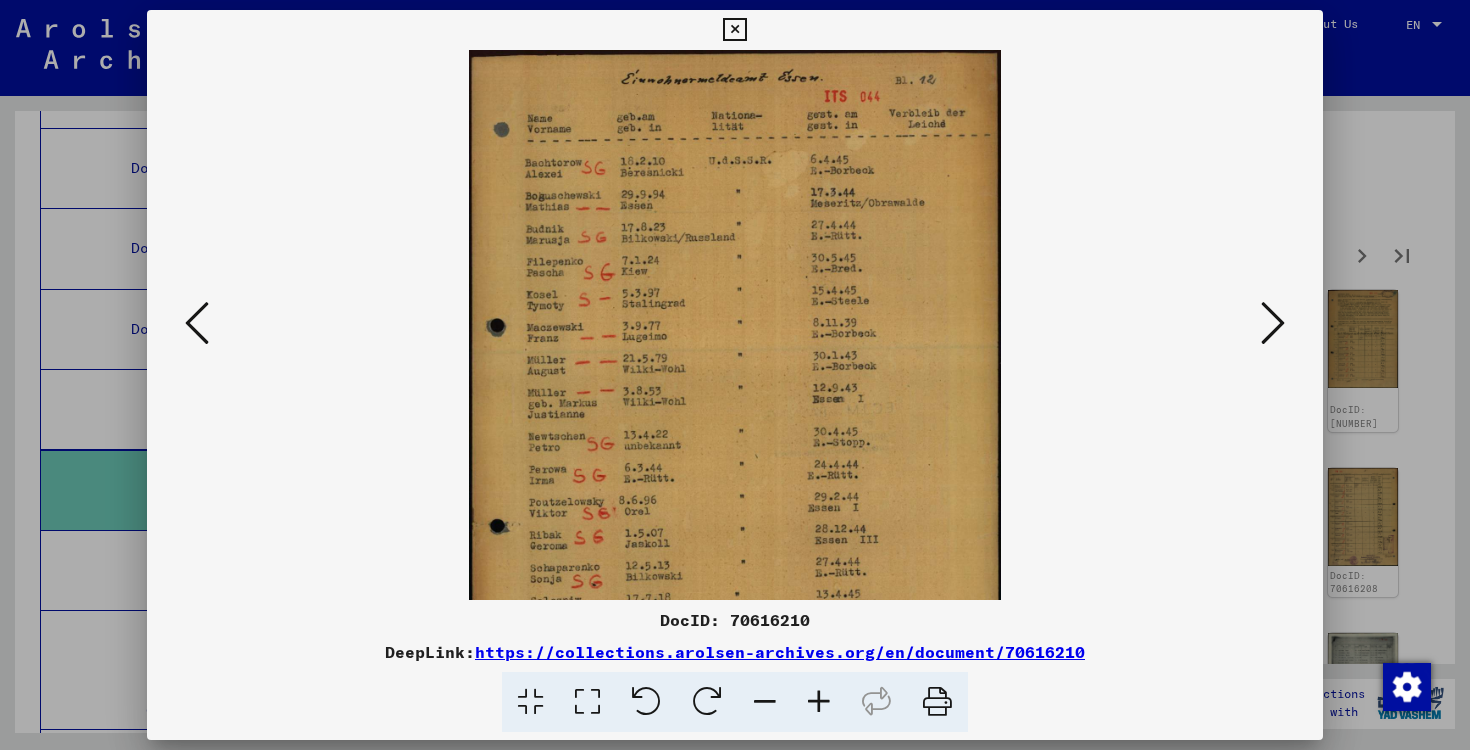 click at bounding box center [819, 702] 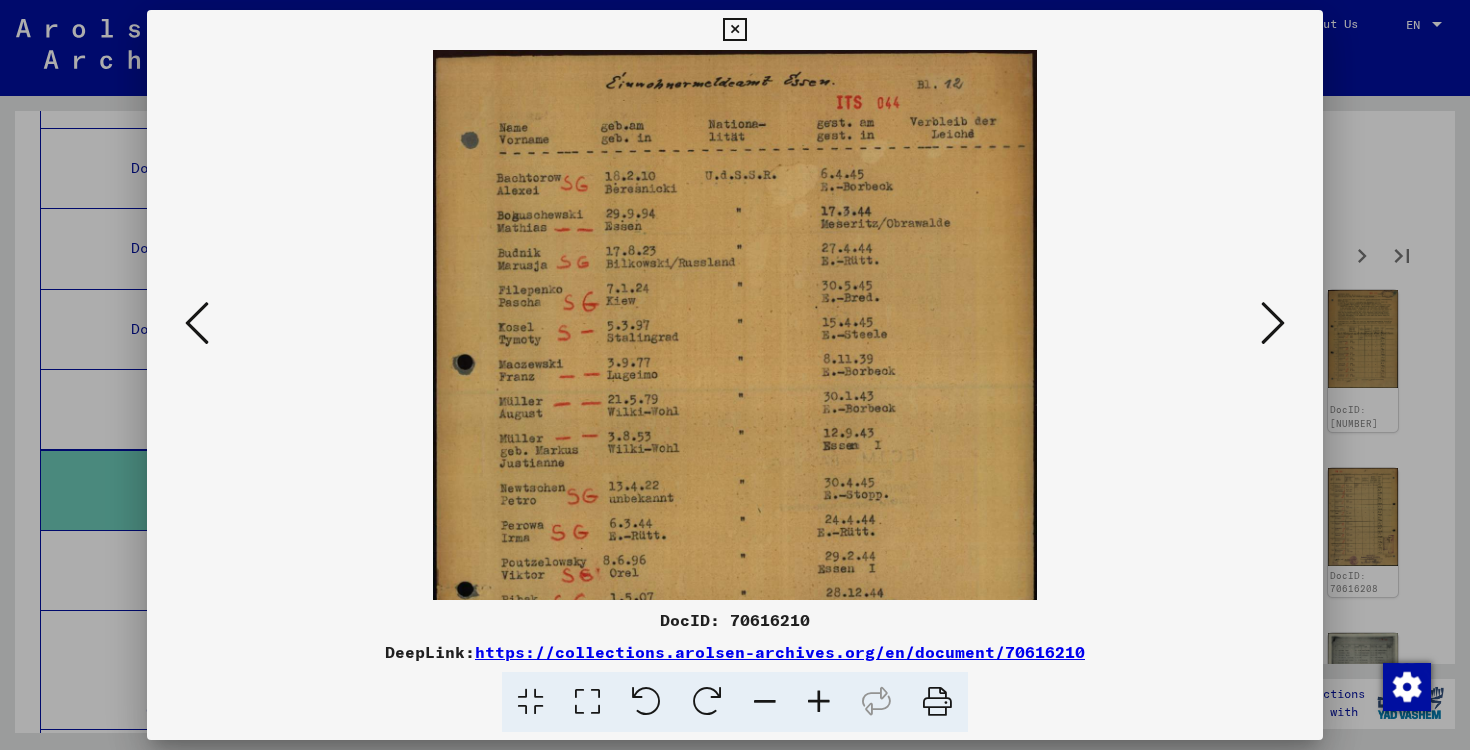 click at bounding box center [819, 702] 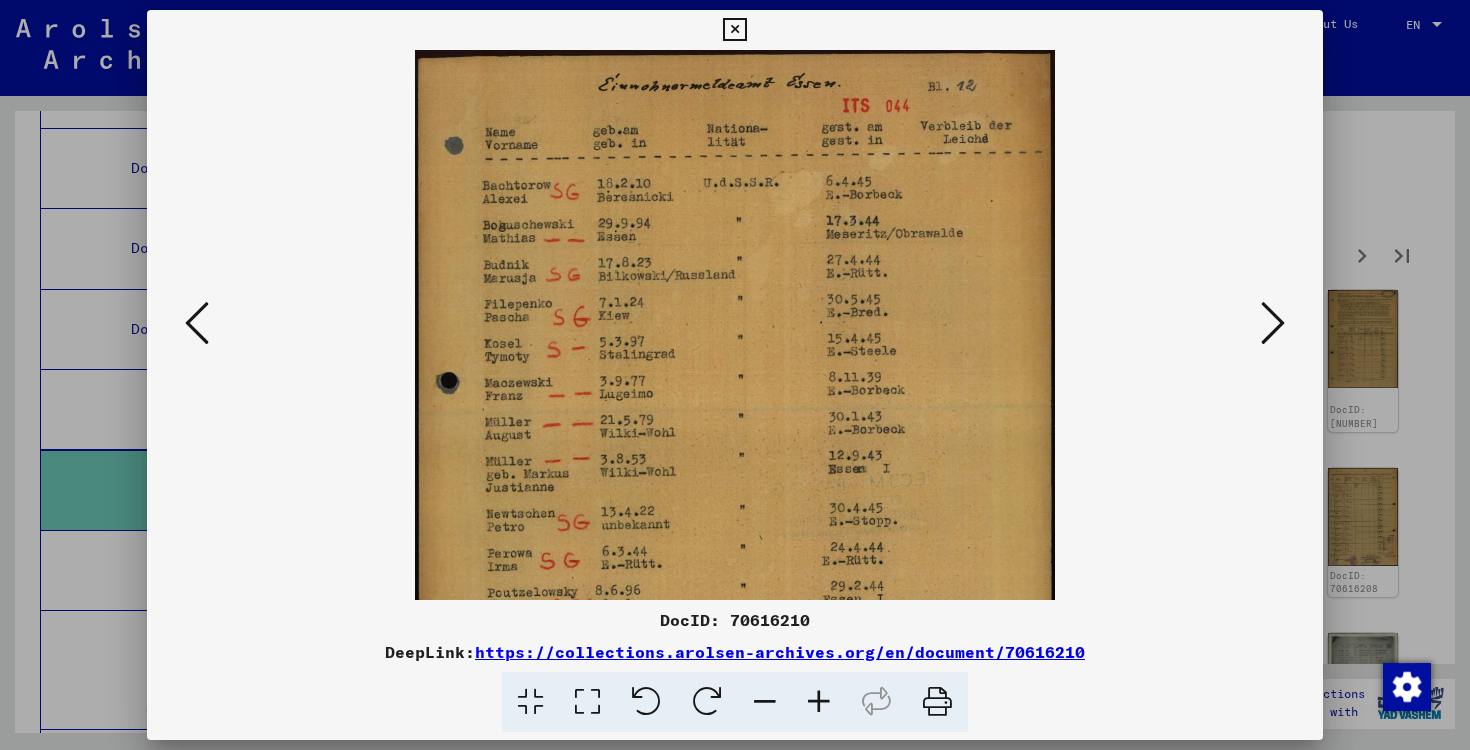 click at bounding box center [819, 702] 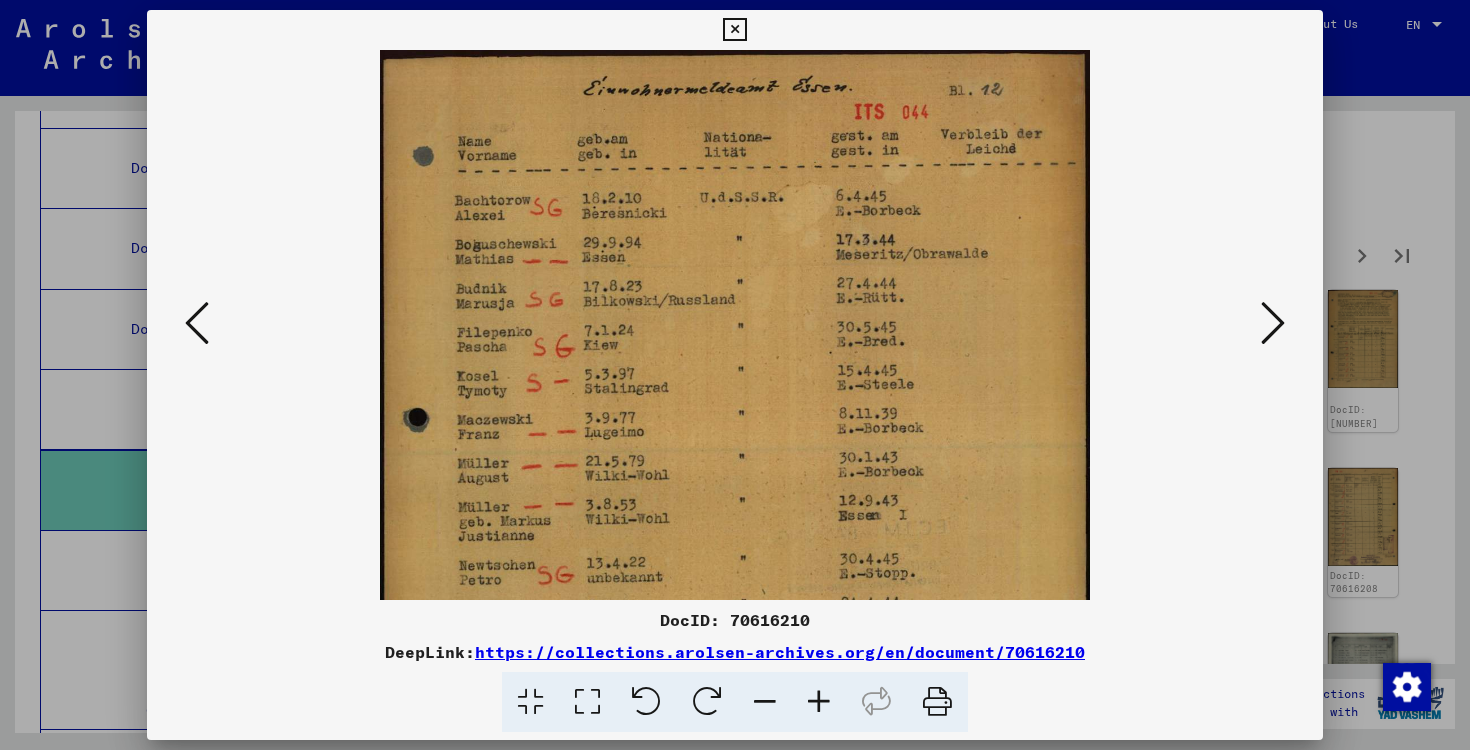 click at bounding box center [1273, 323] 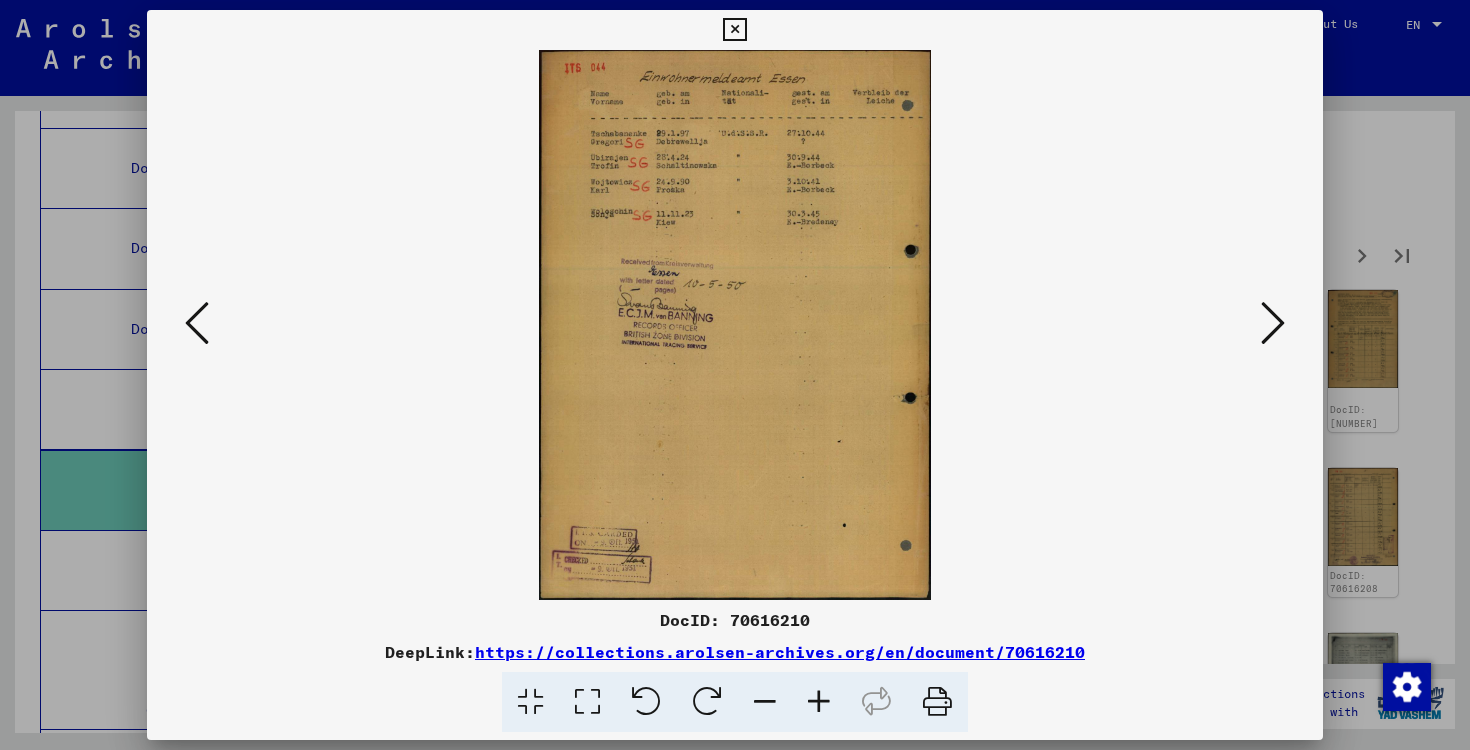 click at bounding box center [1273, 323] 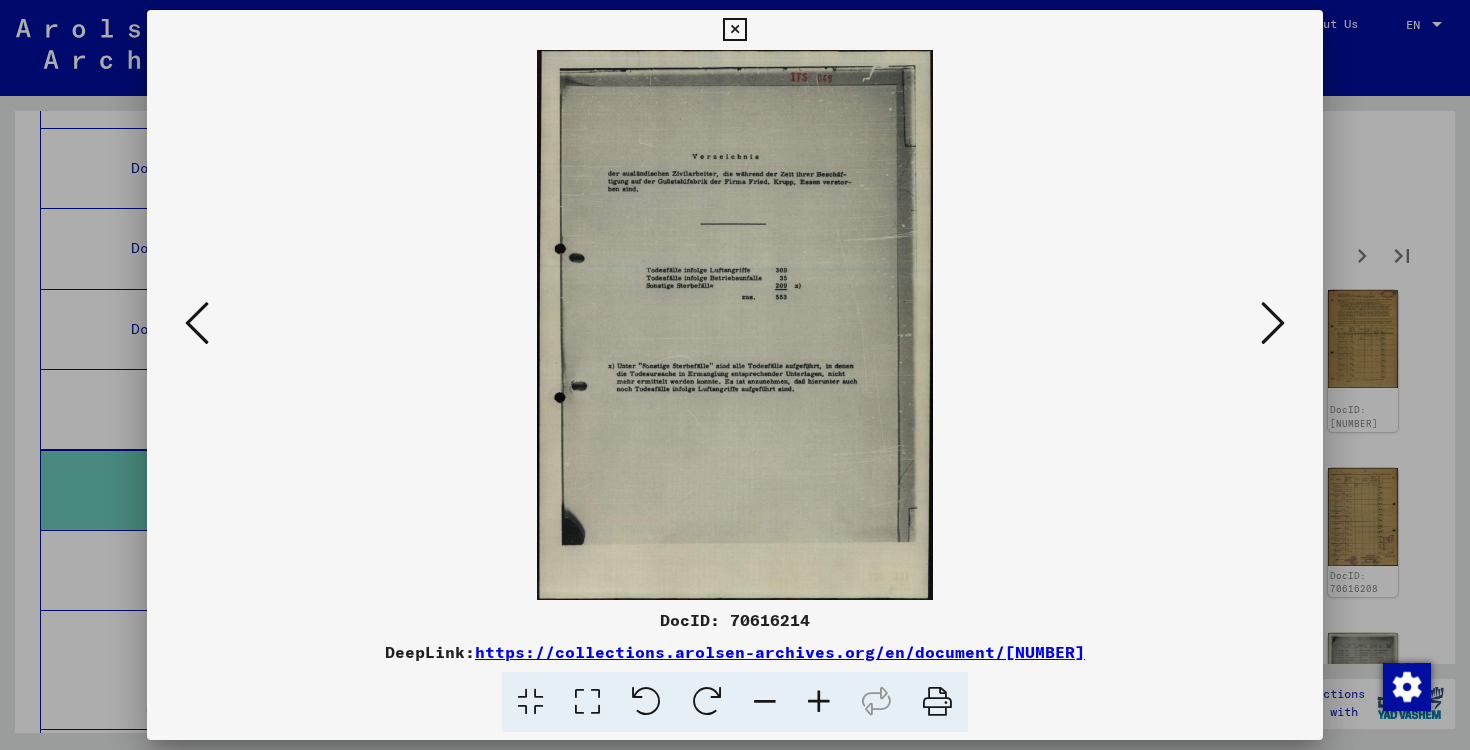 click at bounding box center (1273, 323) 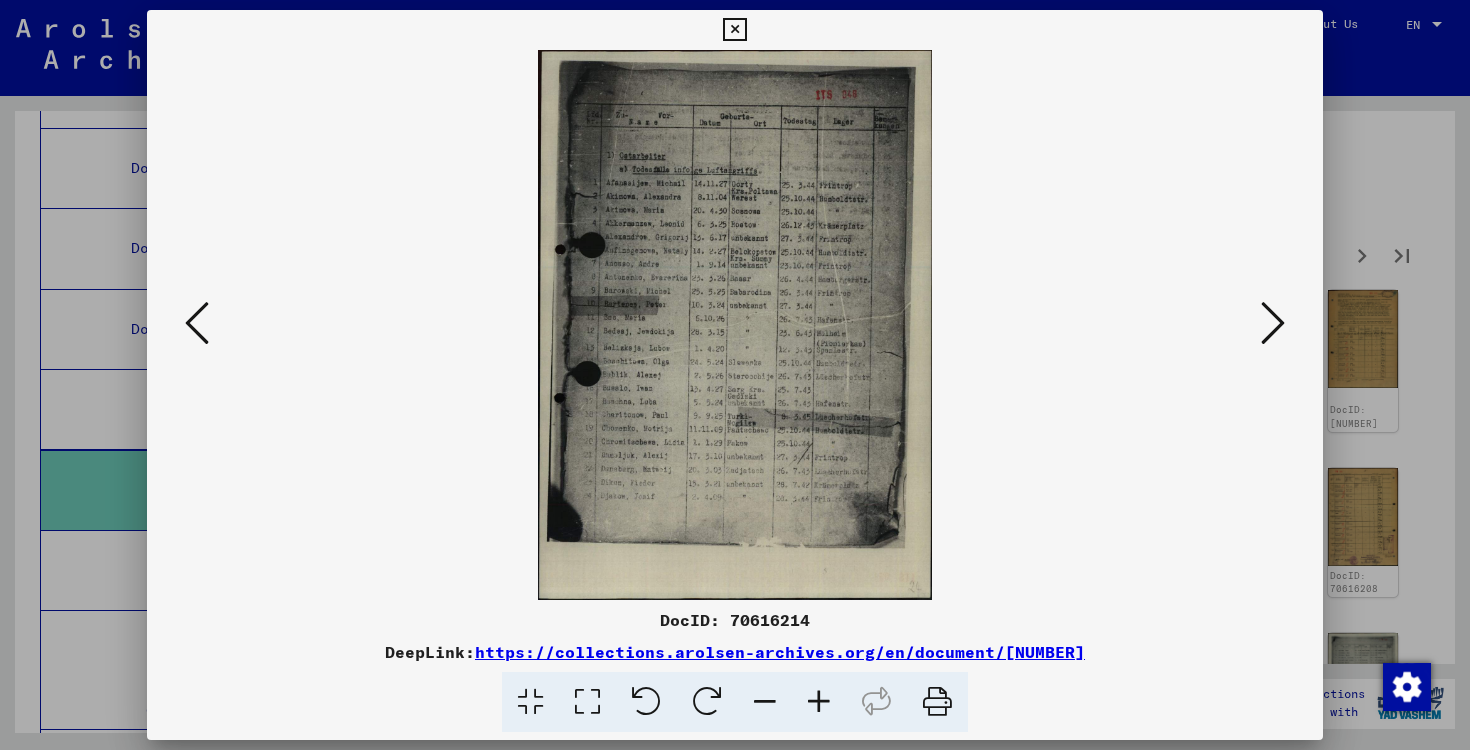 click at bounding box center (1273, 323) 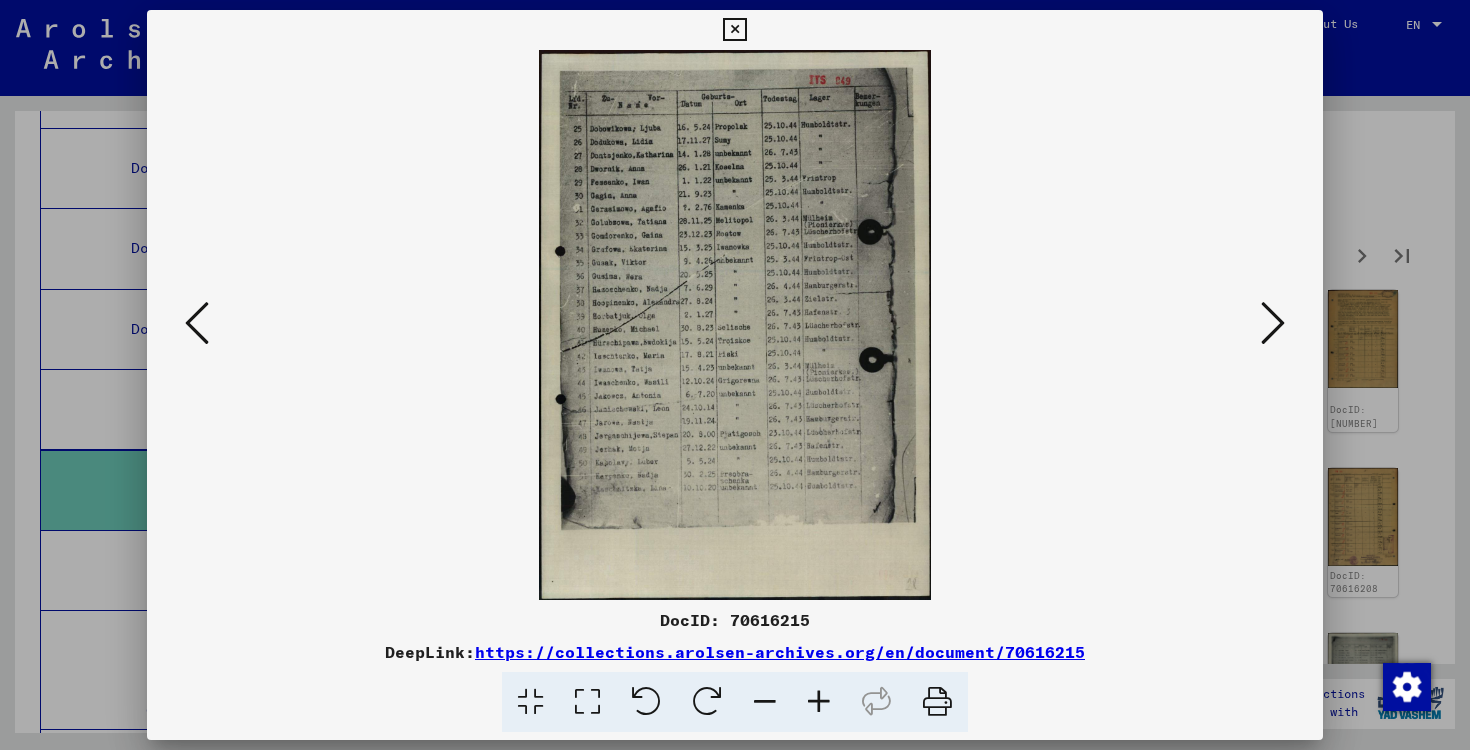click at bounding box center (1273, 323) 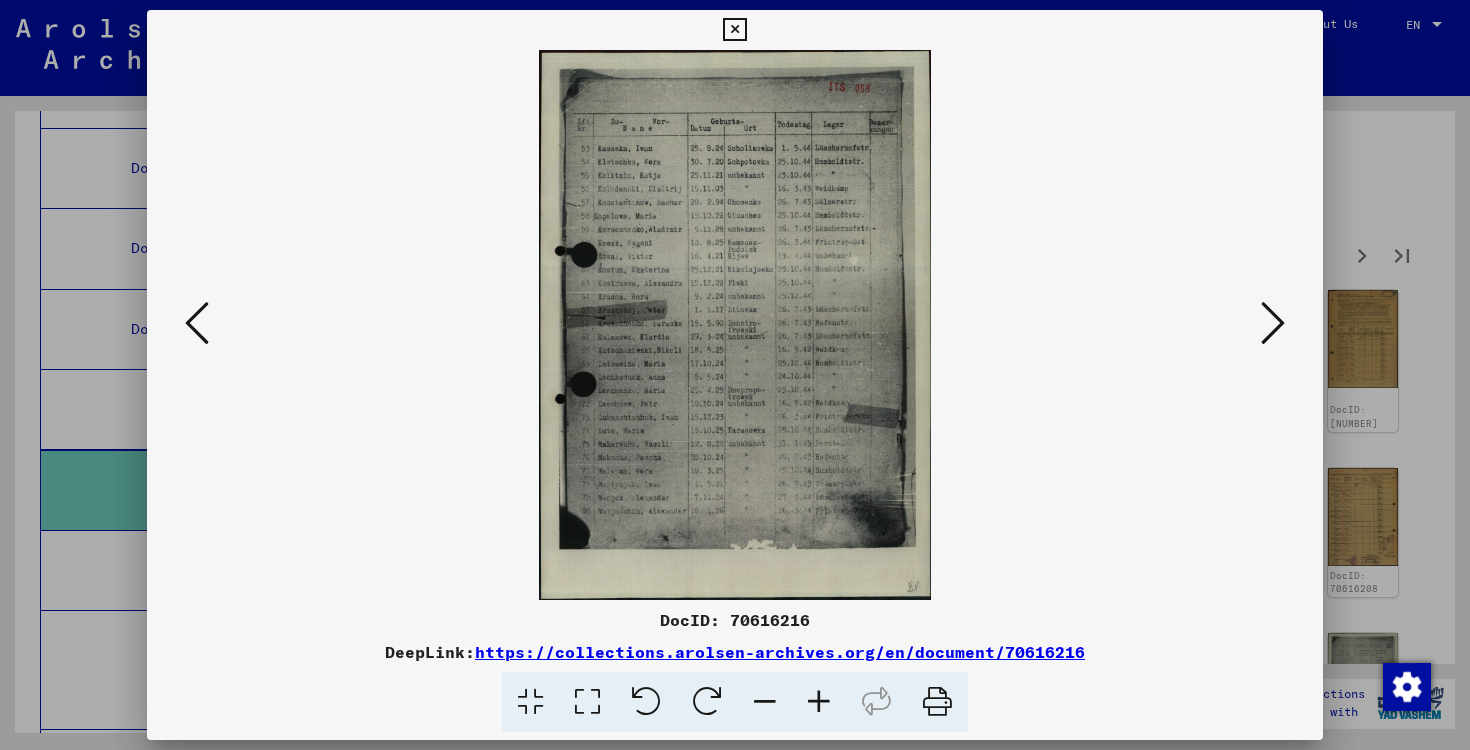 click at bounding box center (1273, 323) 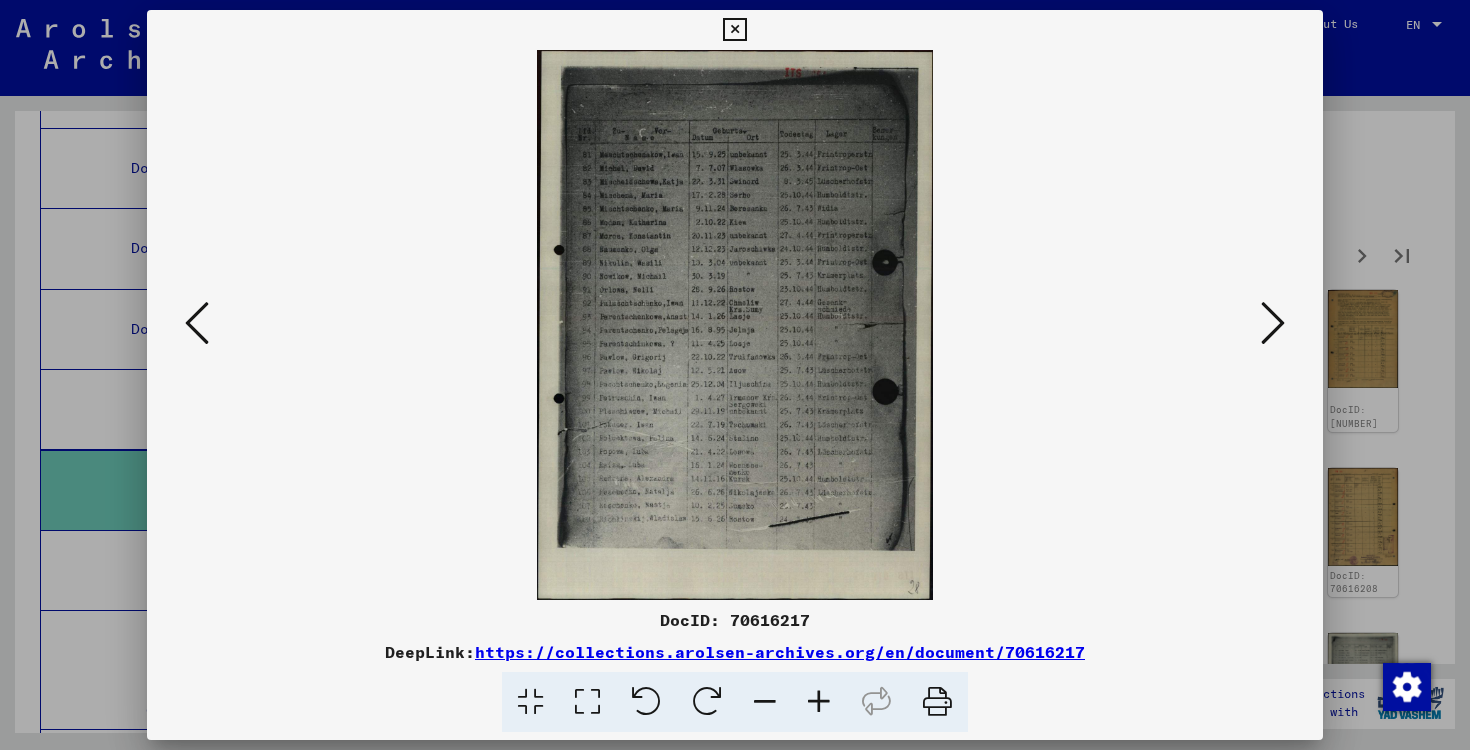 click at bounding box center [1273, 323] 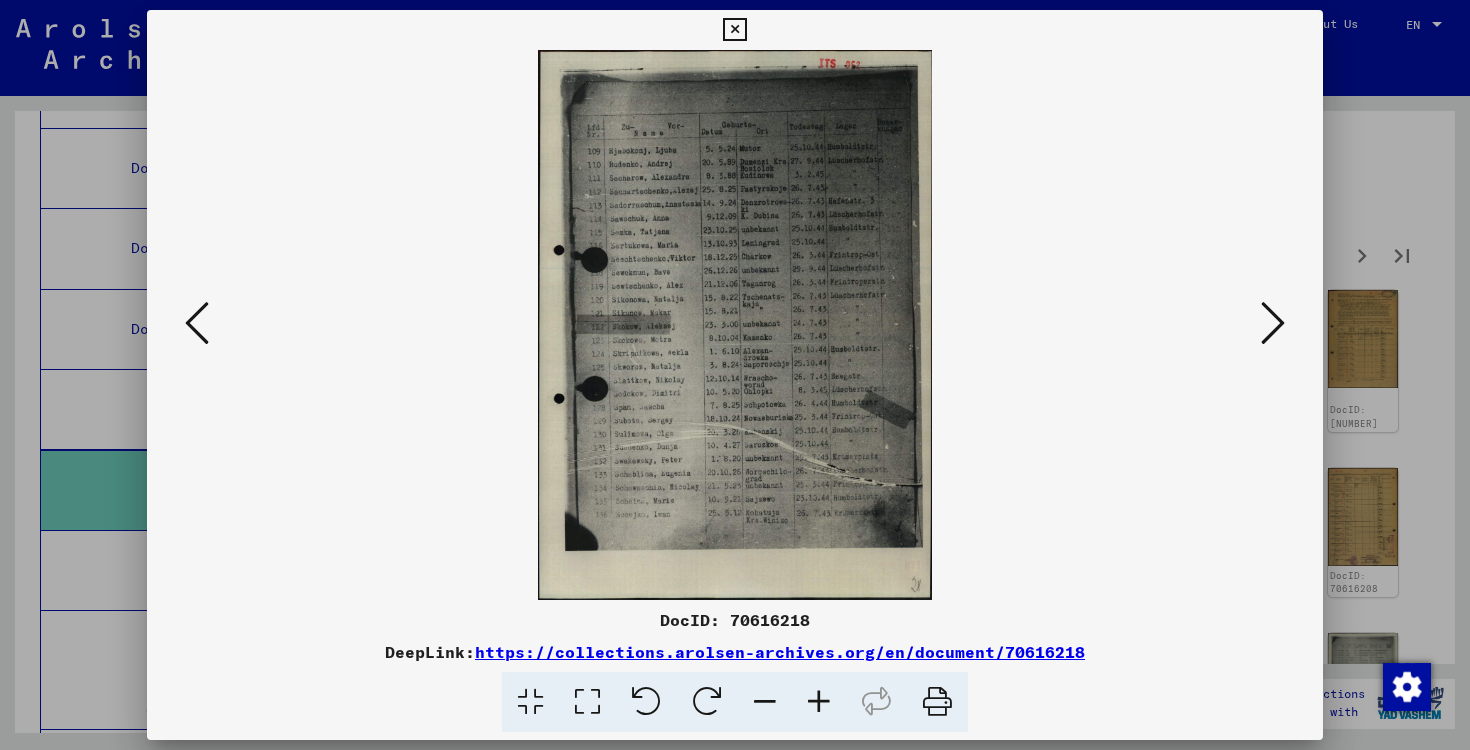 click at bounding box center (1273, 323) 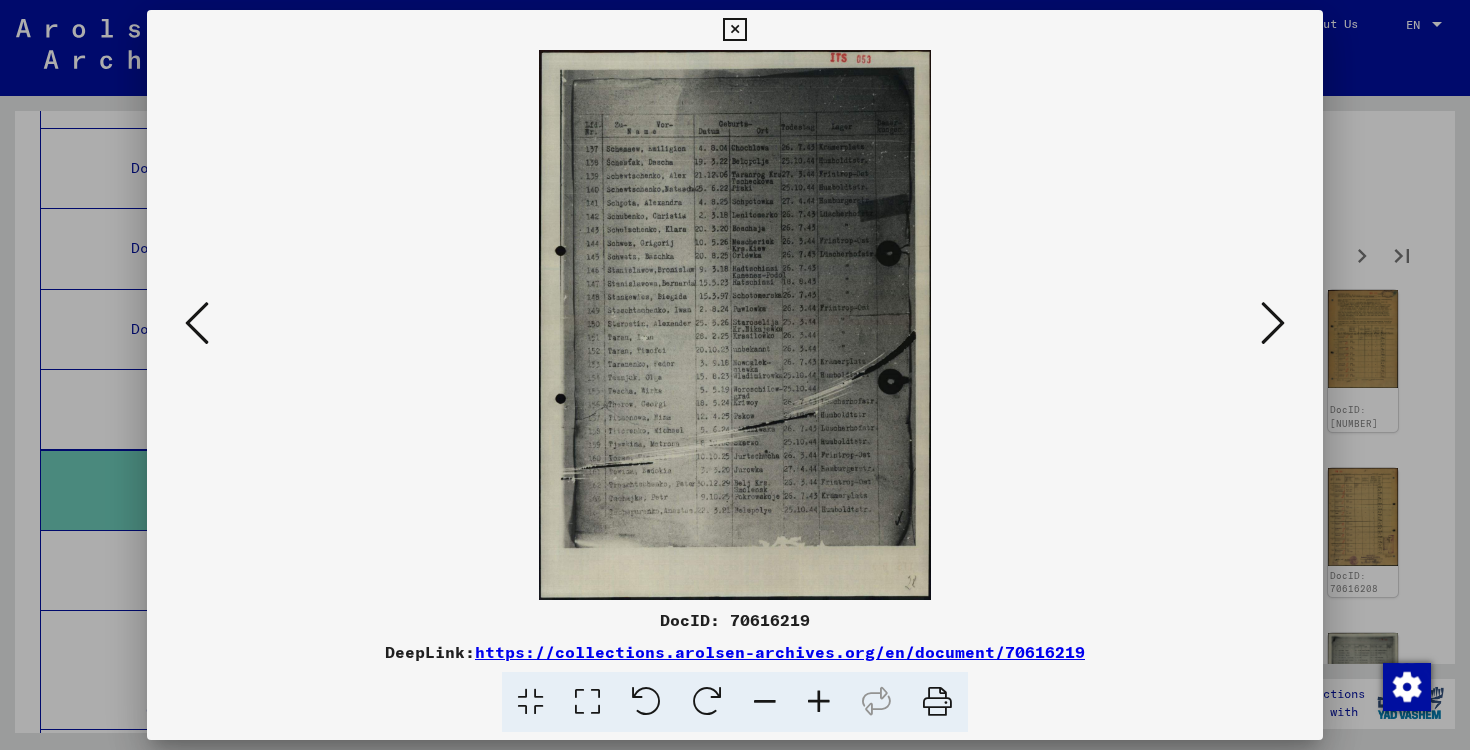 click at bounding box center [1273, 323] 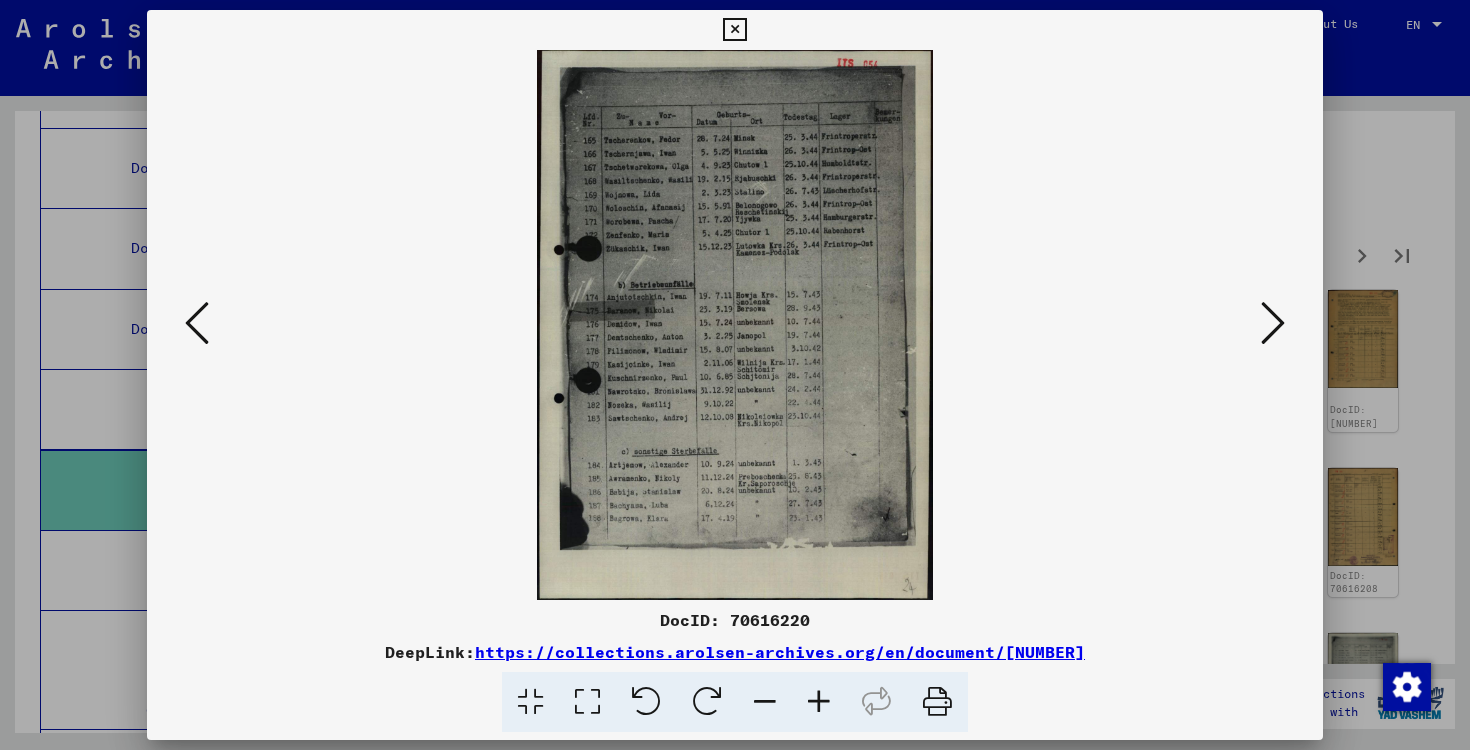 click at bounding box center [1273, 323] 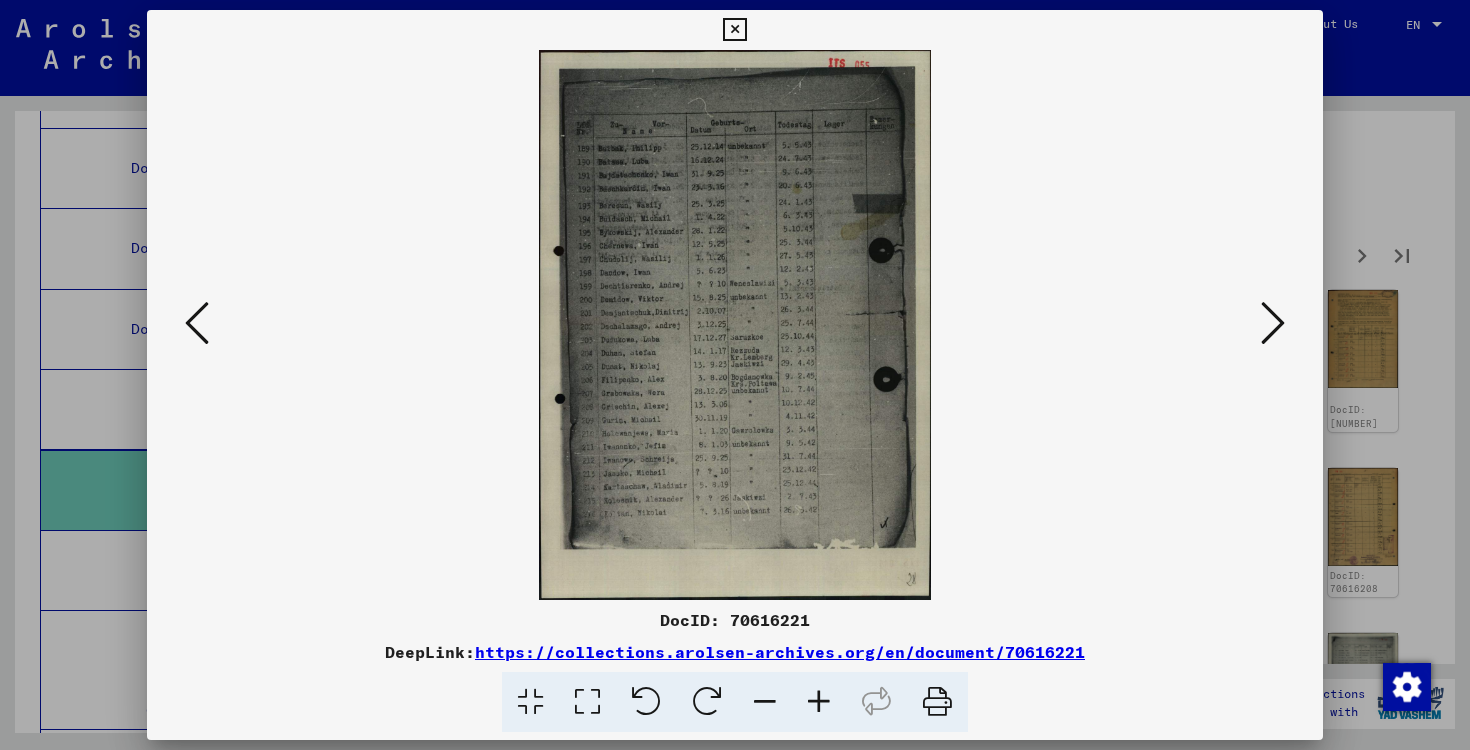 click at bounding box center (819, 702) 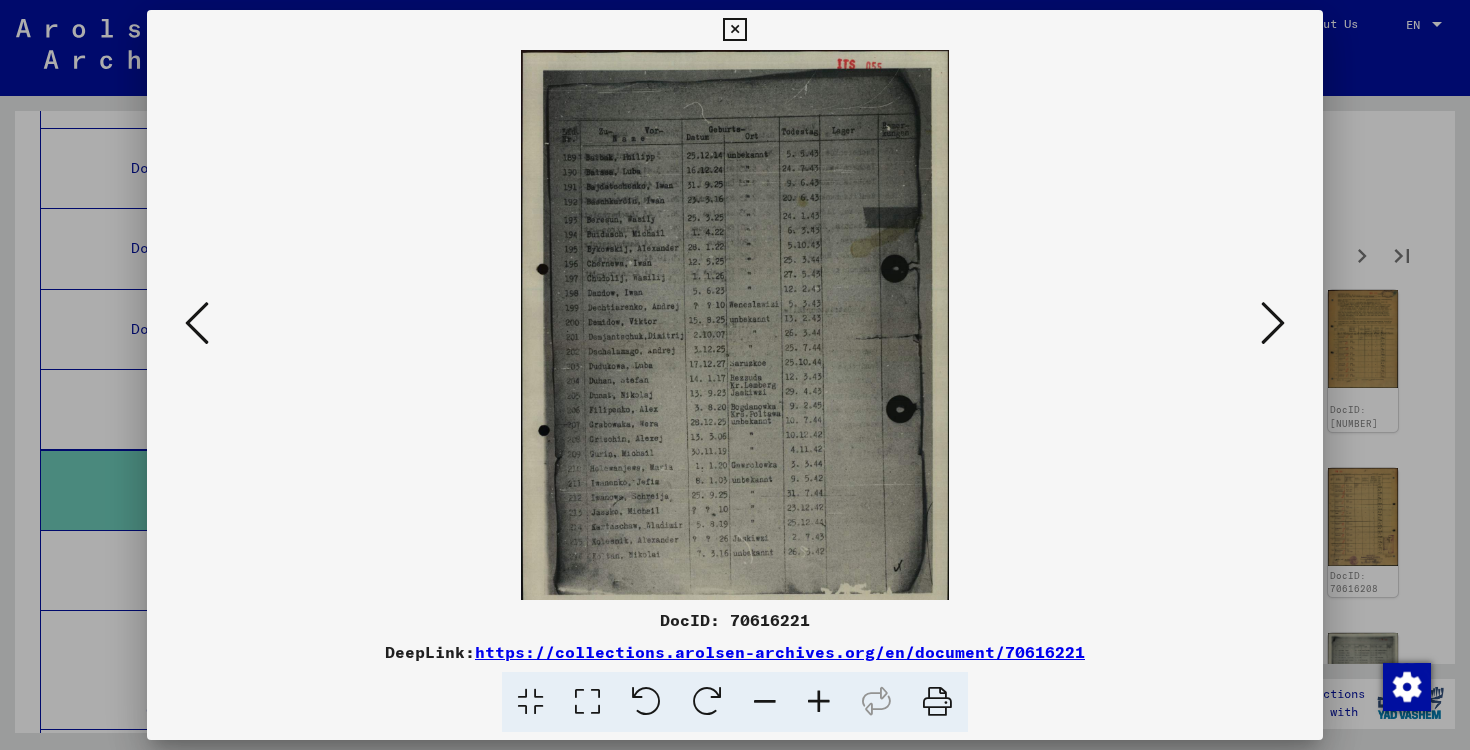 click at bounding box center (819, 702) 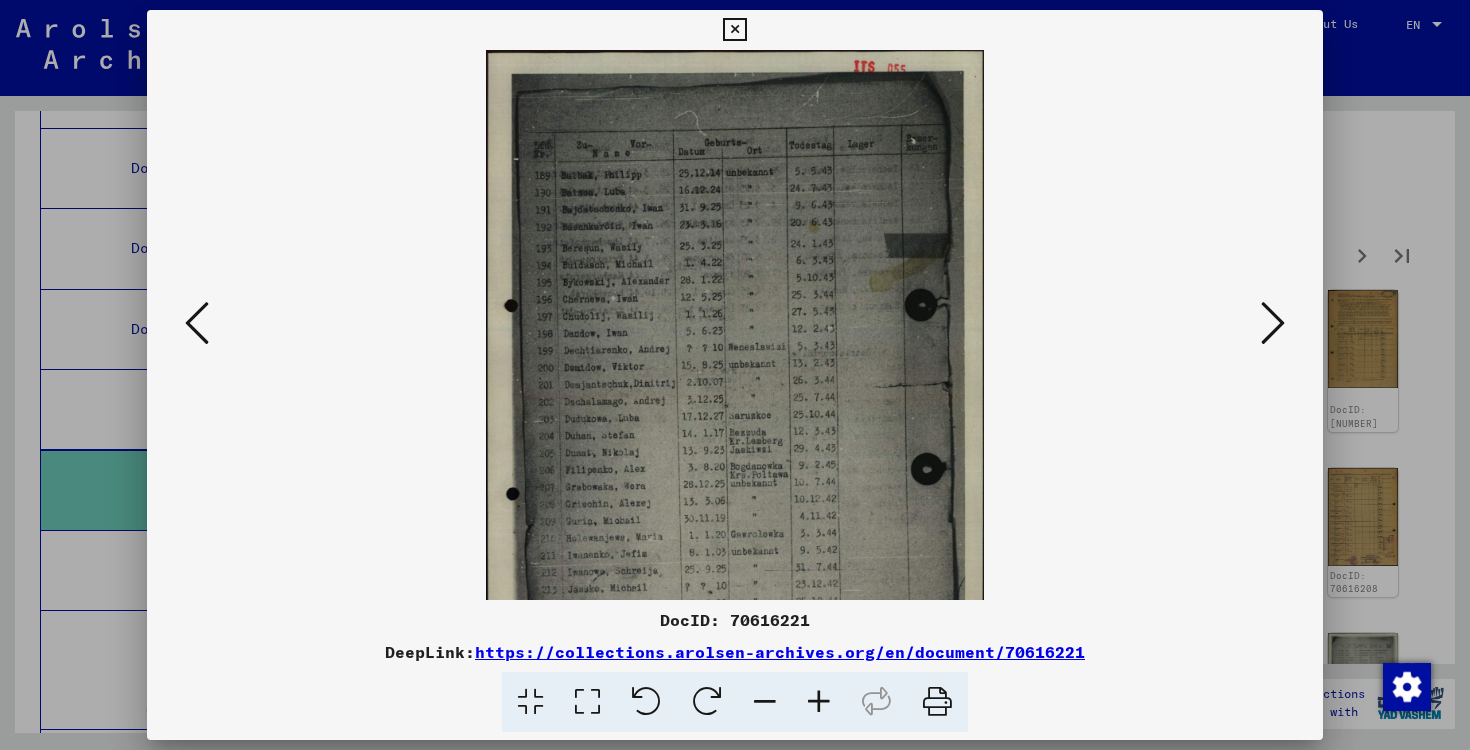click at bounding box center [819, 702] 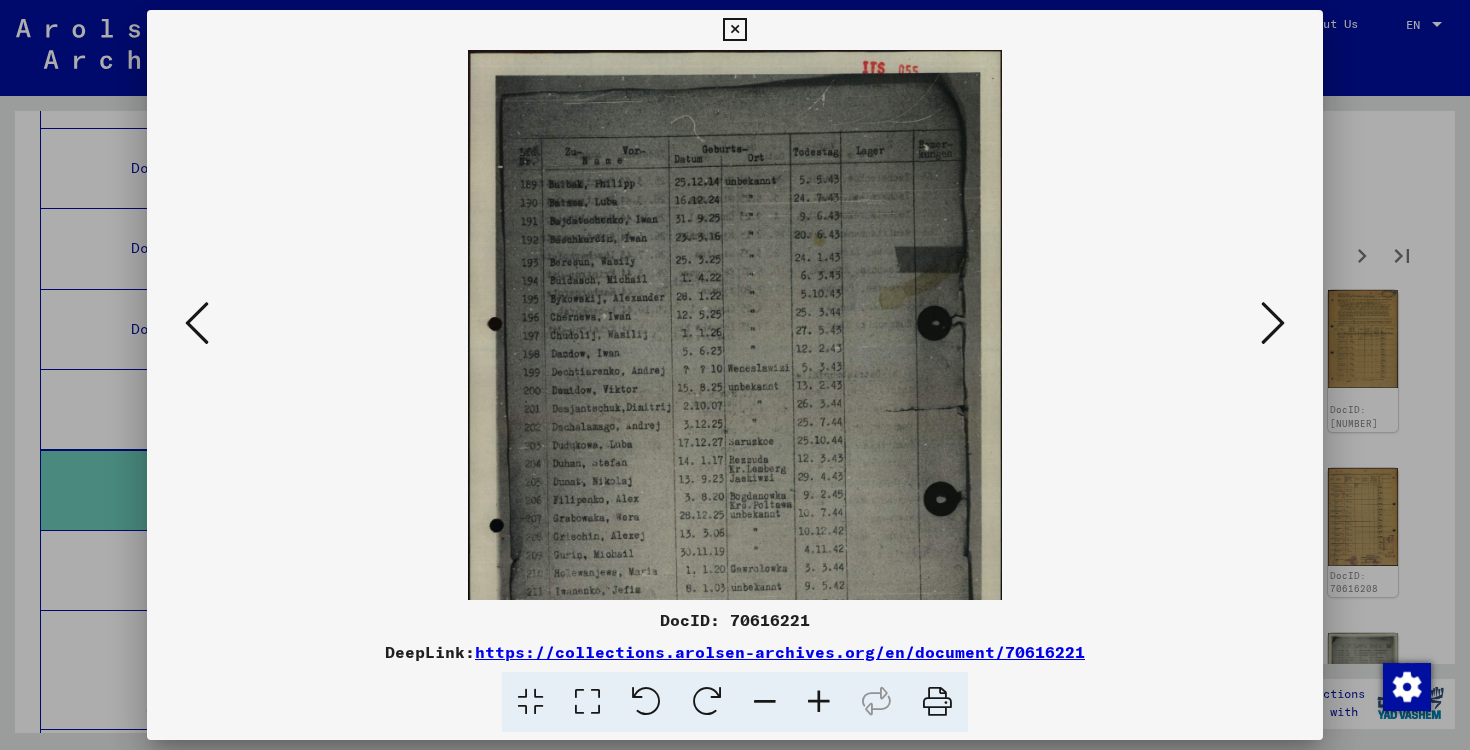 click at bounding box center (819, 702) 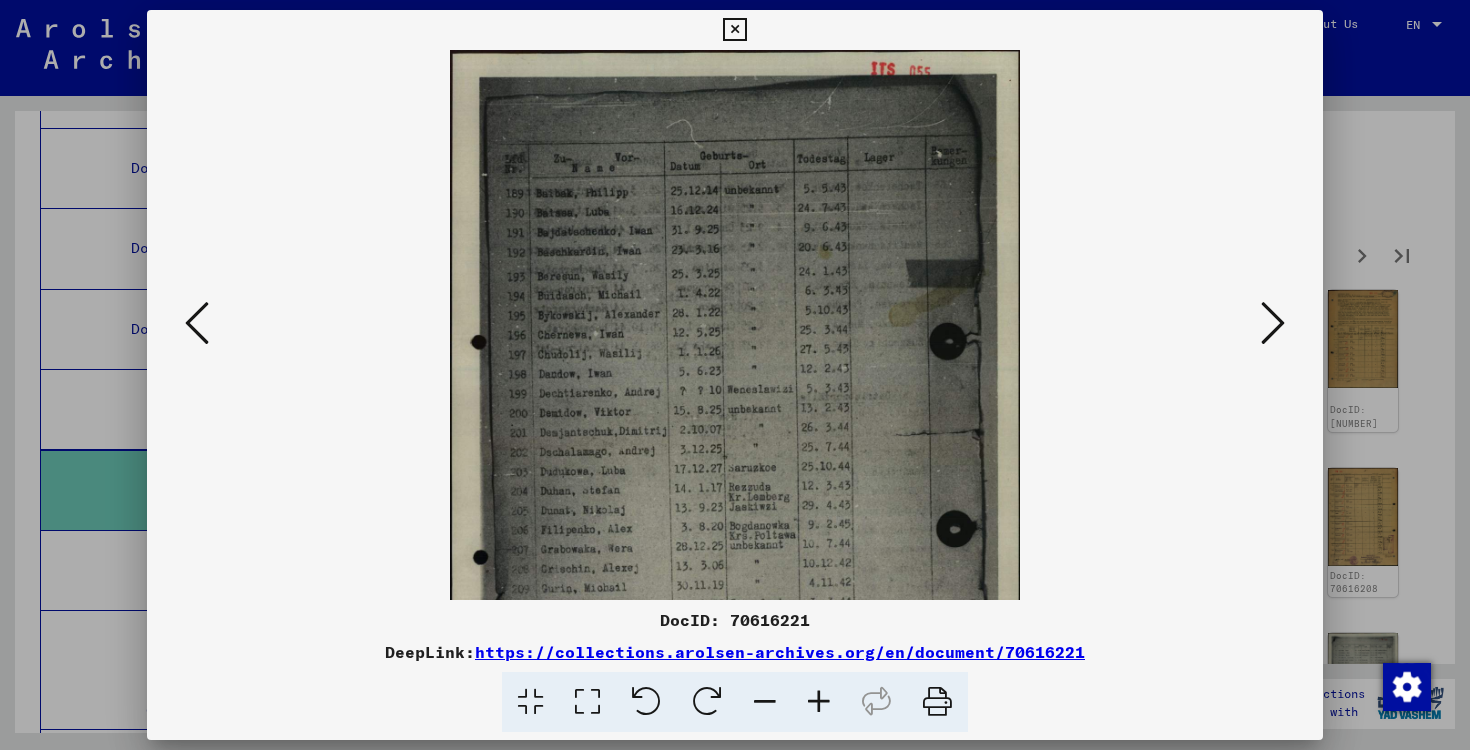 click at bounding box center (1273, 324) 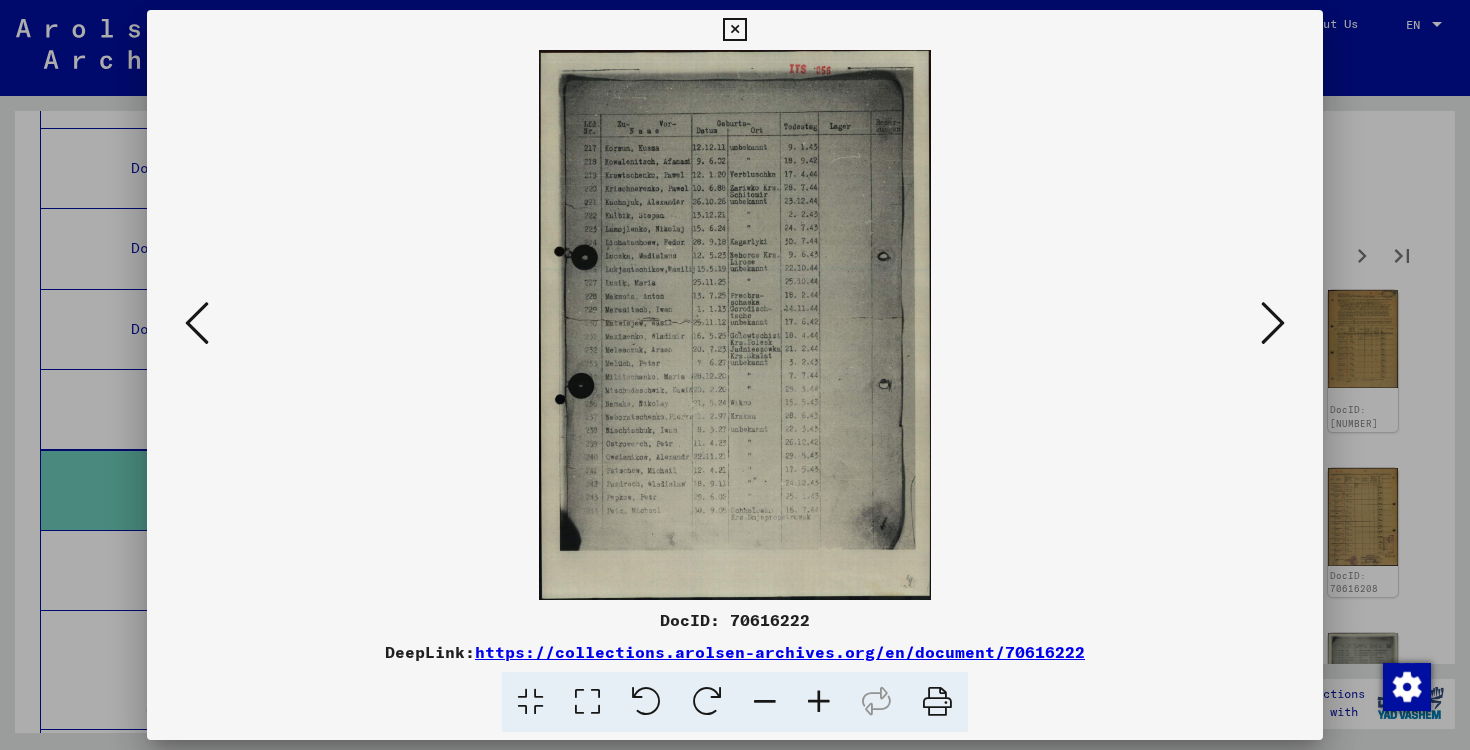 click at bounding box center (1273, 324) 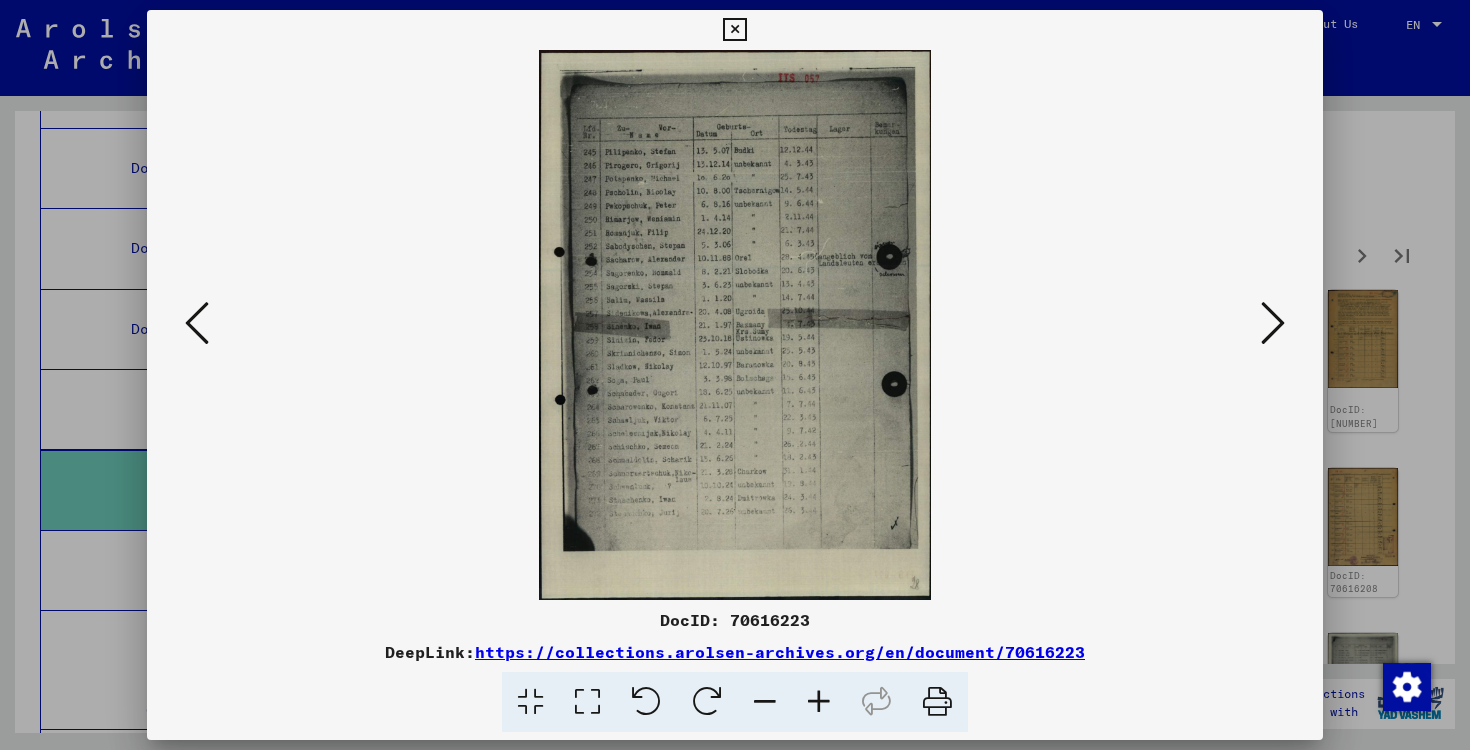 click at bounding box center (1273, 324) 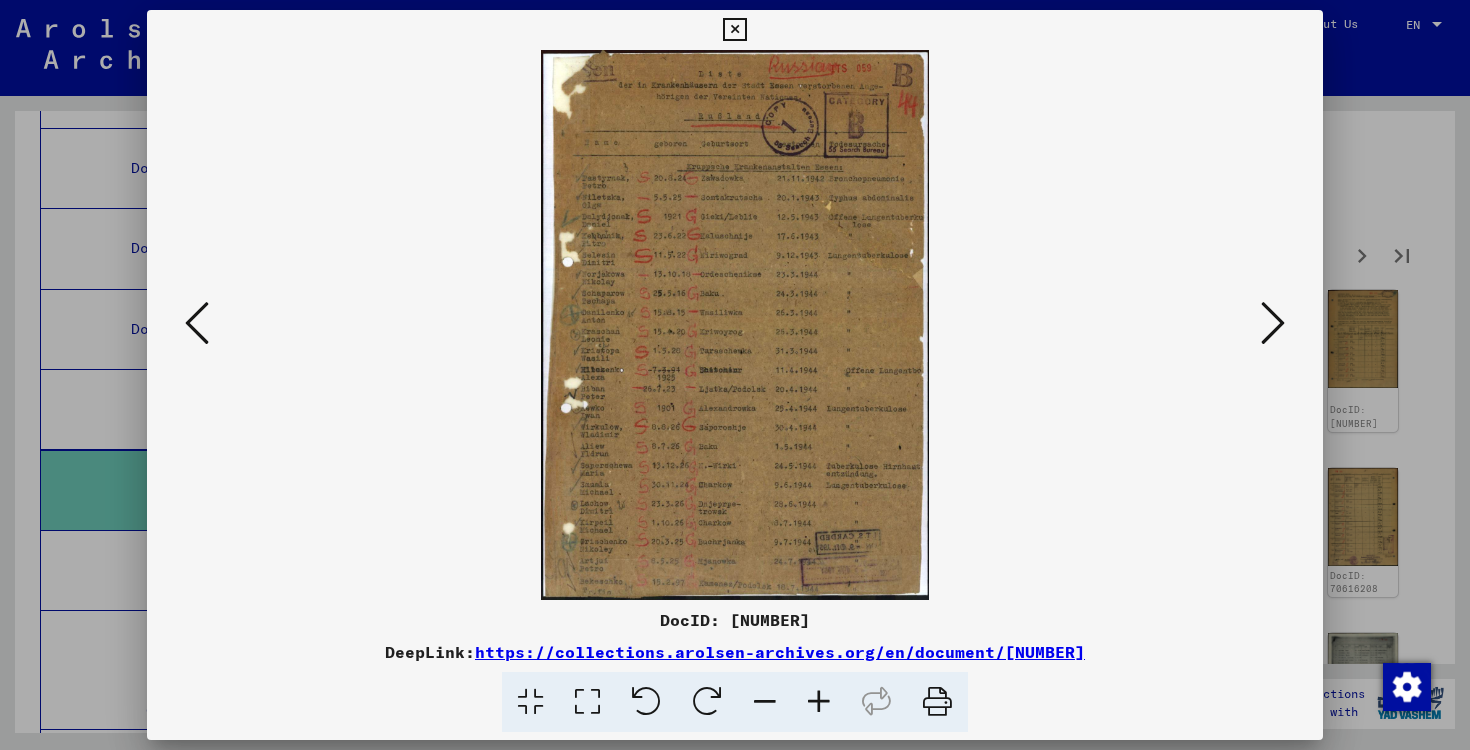 click at bounding box center (1273, 324) 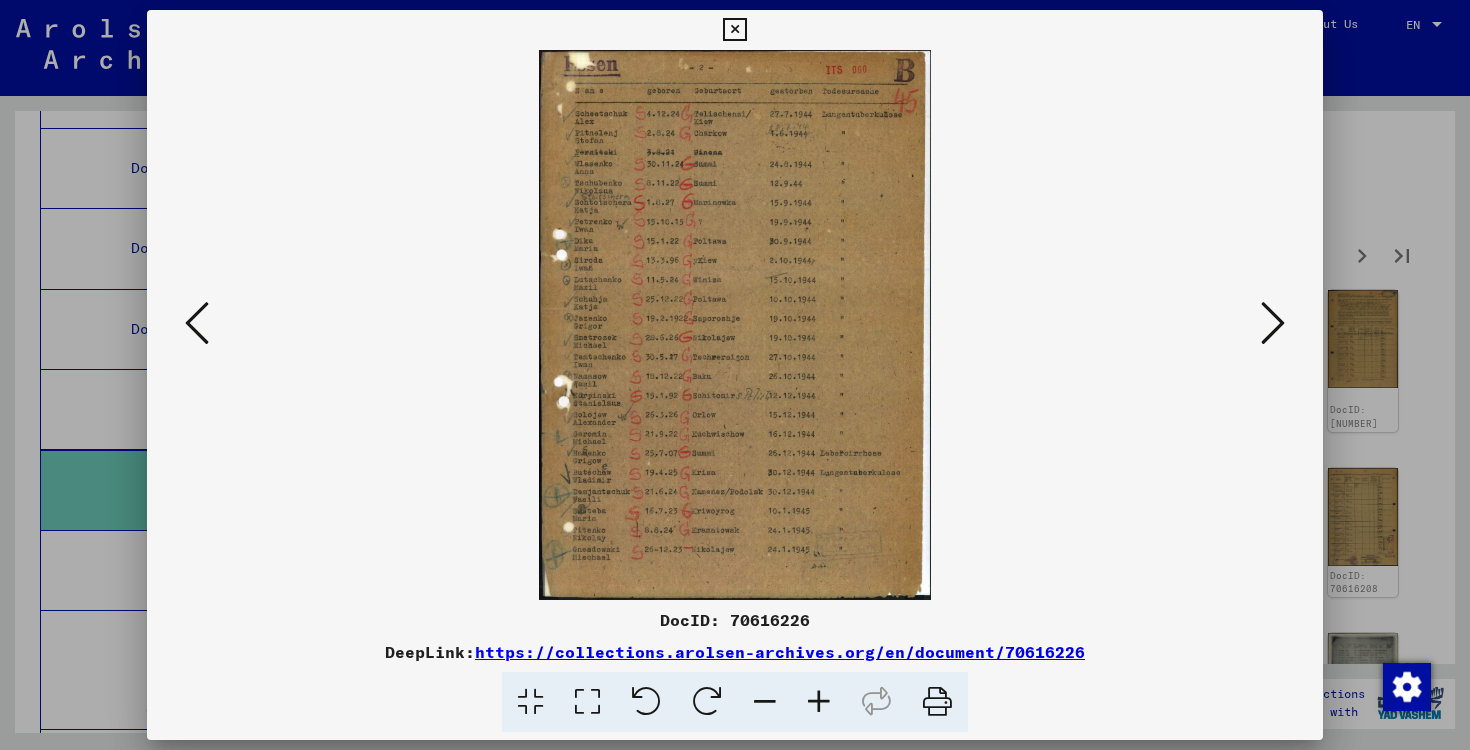 click at bounding box center (1273, 324) 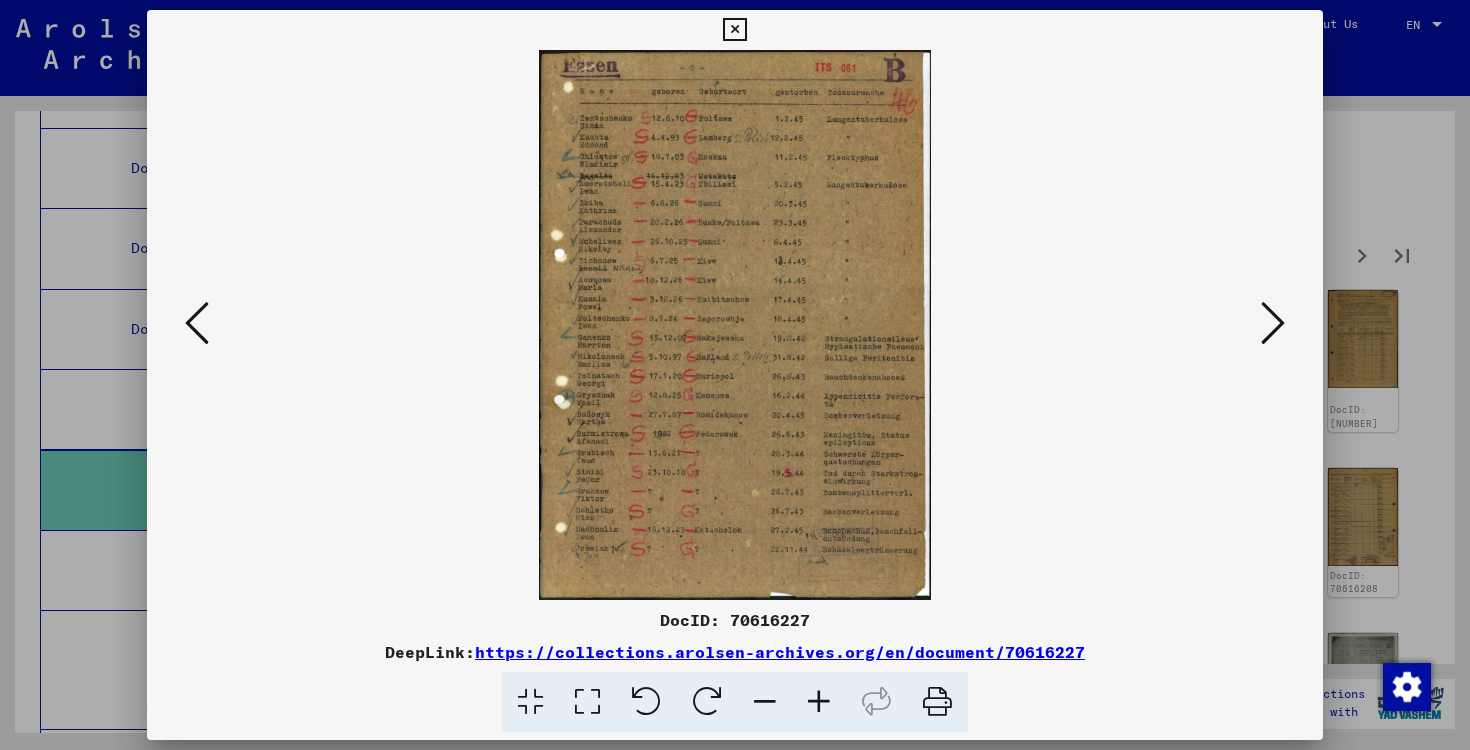 click at bounding box center (1273, 324) 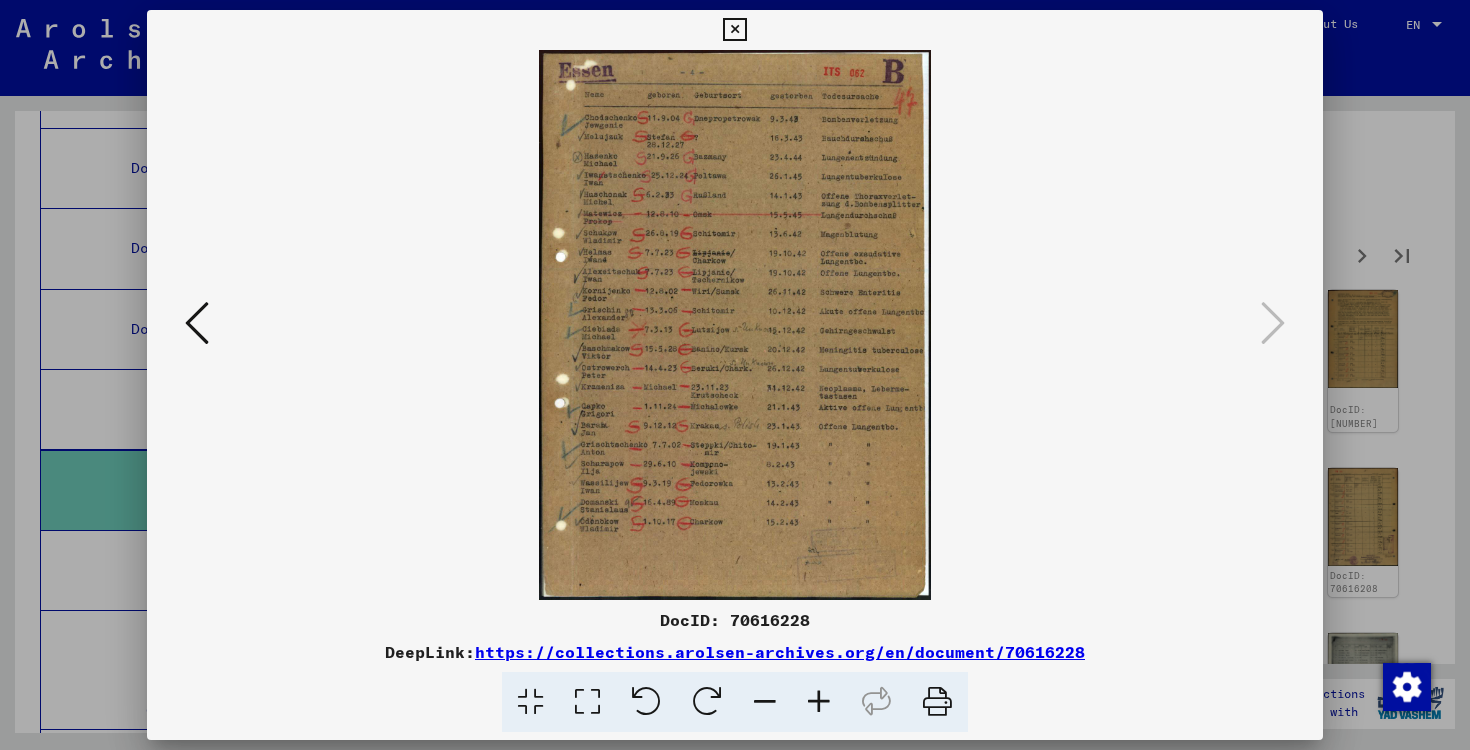 click at bounding box center (735, 375) 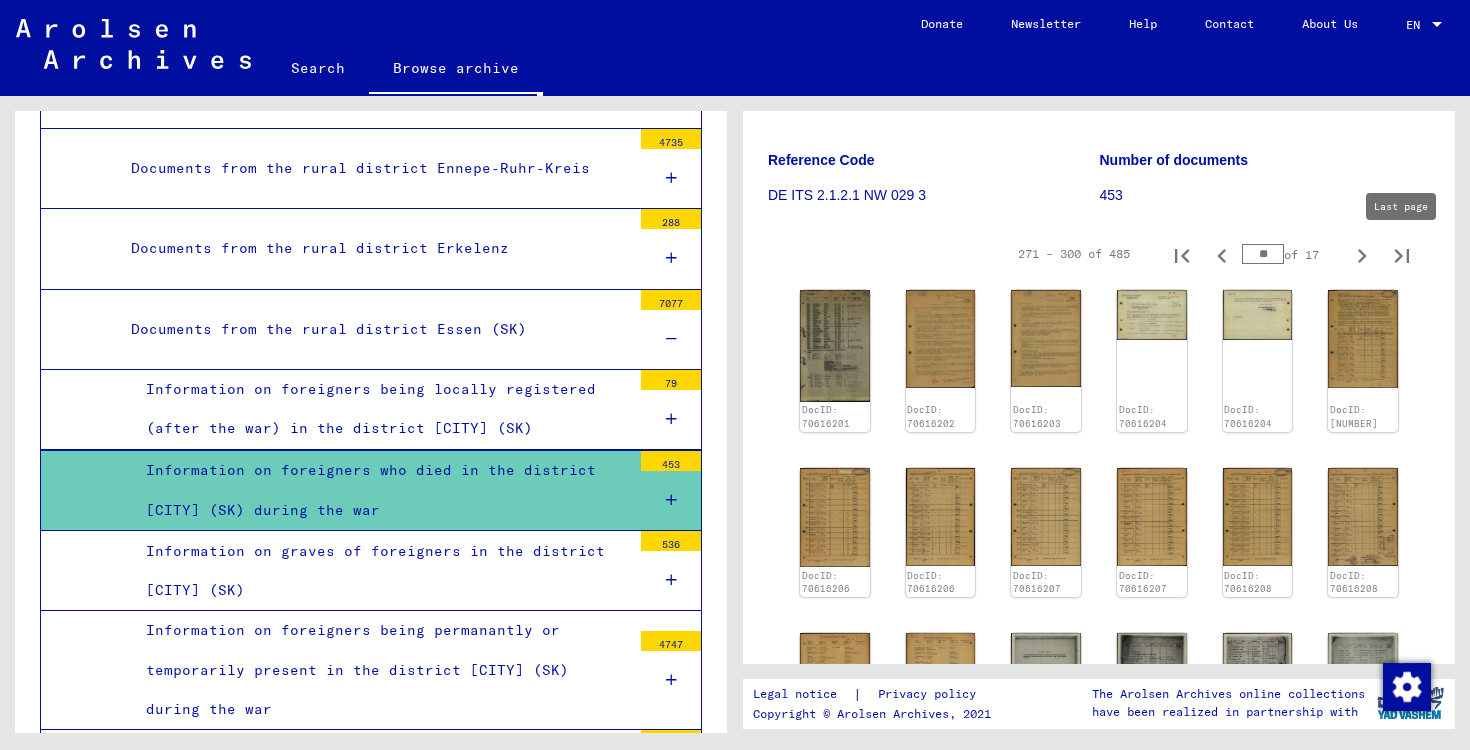 click 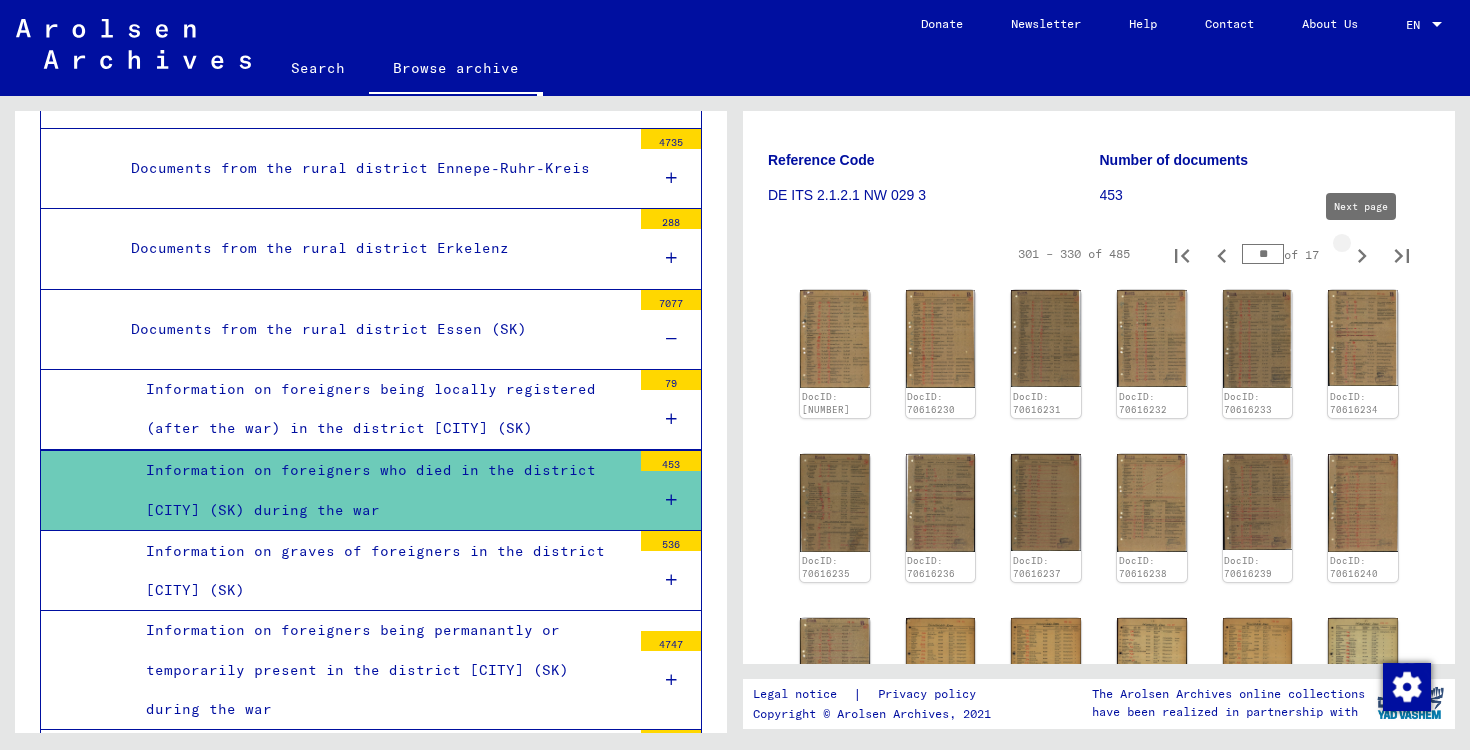 click 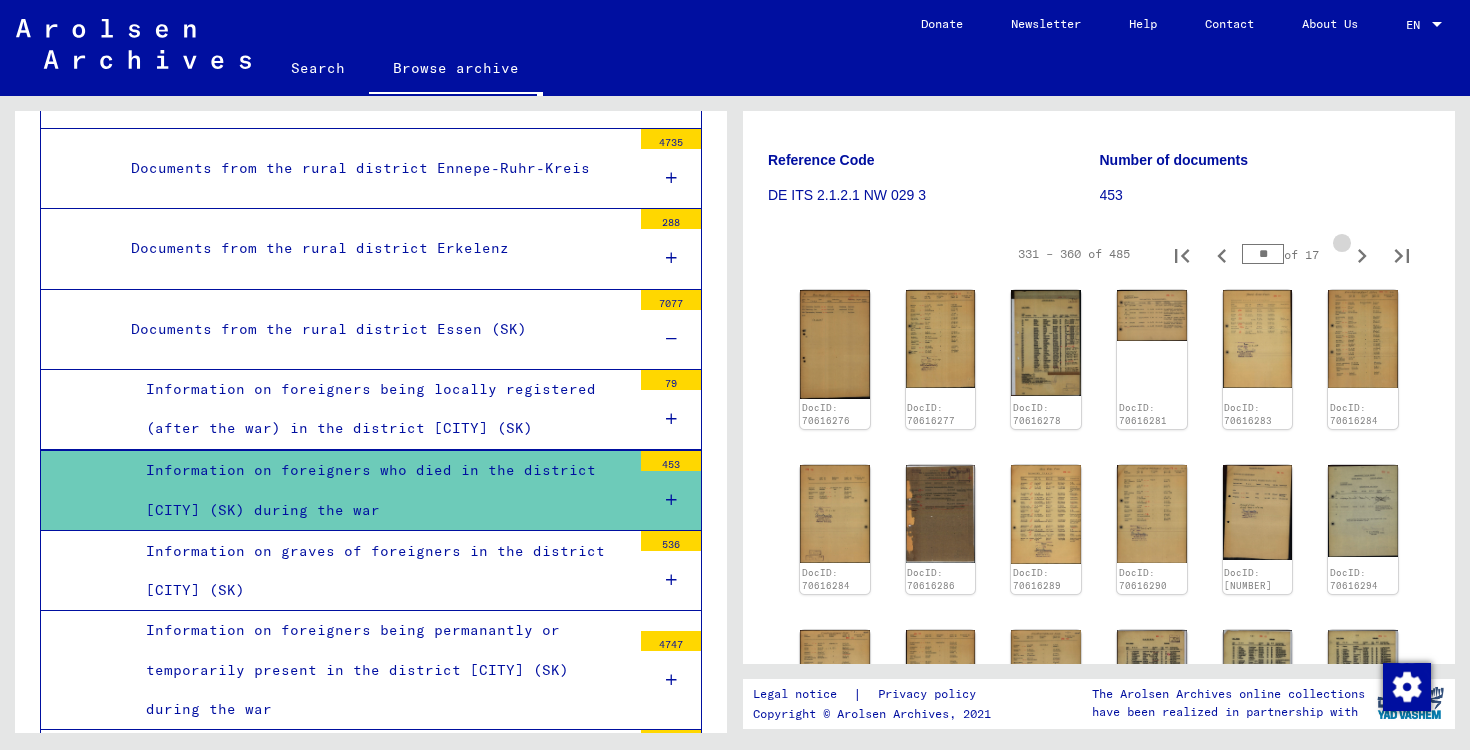 click 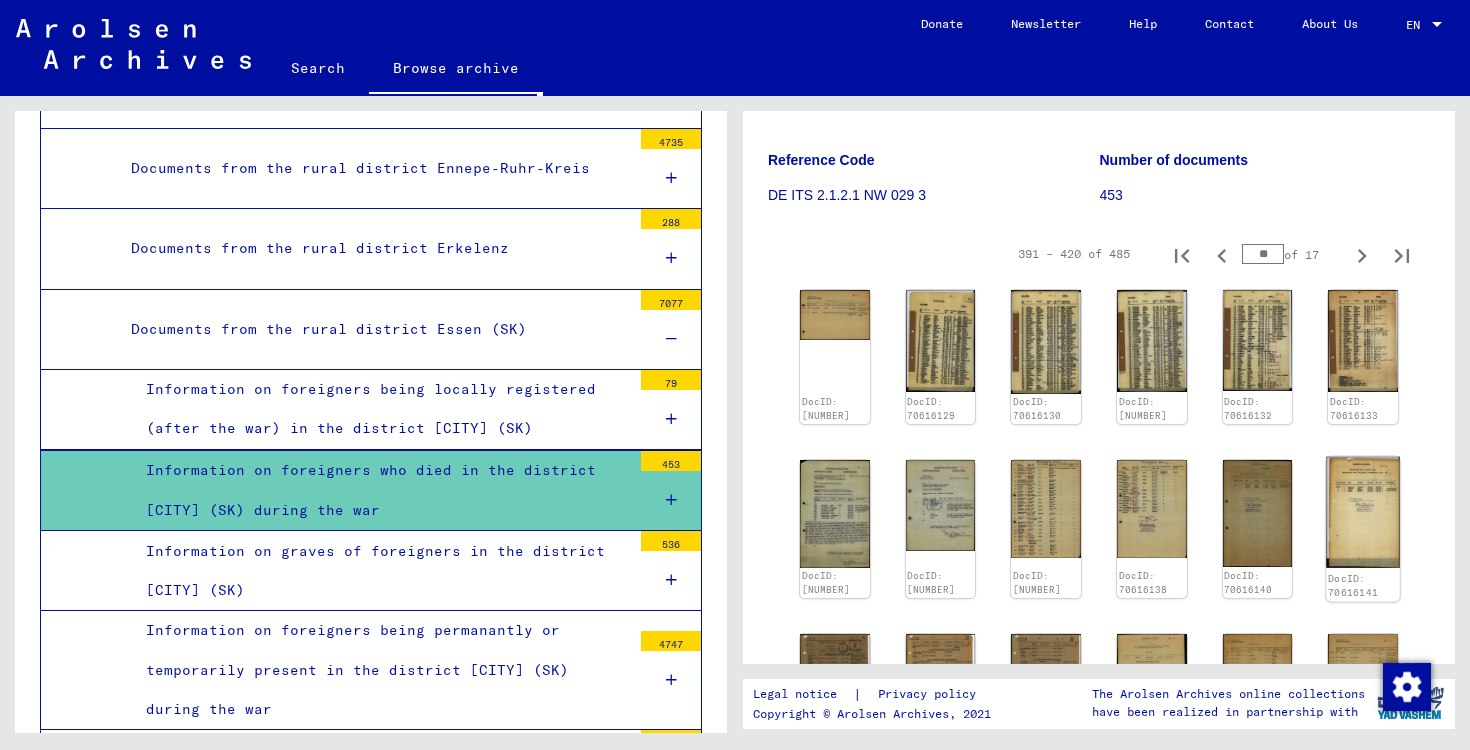 click 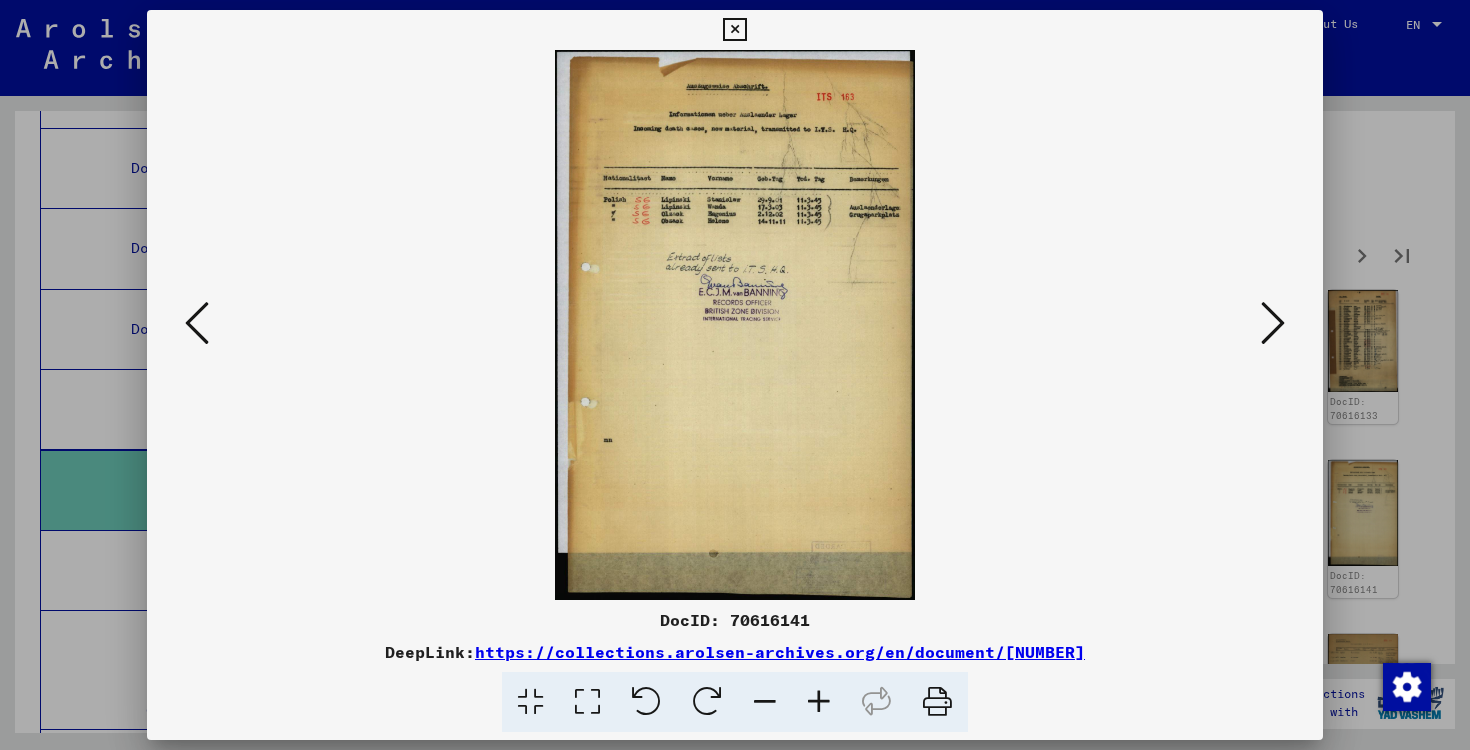 click at bounding box center [819, 702] 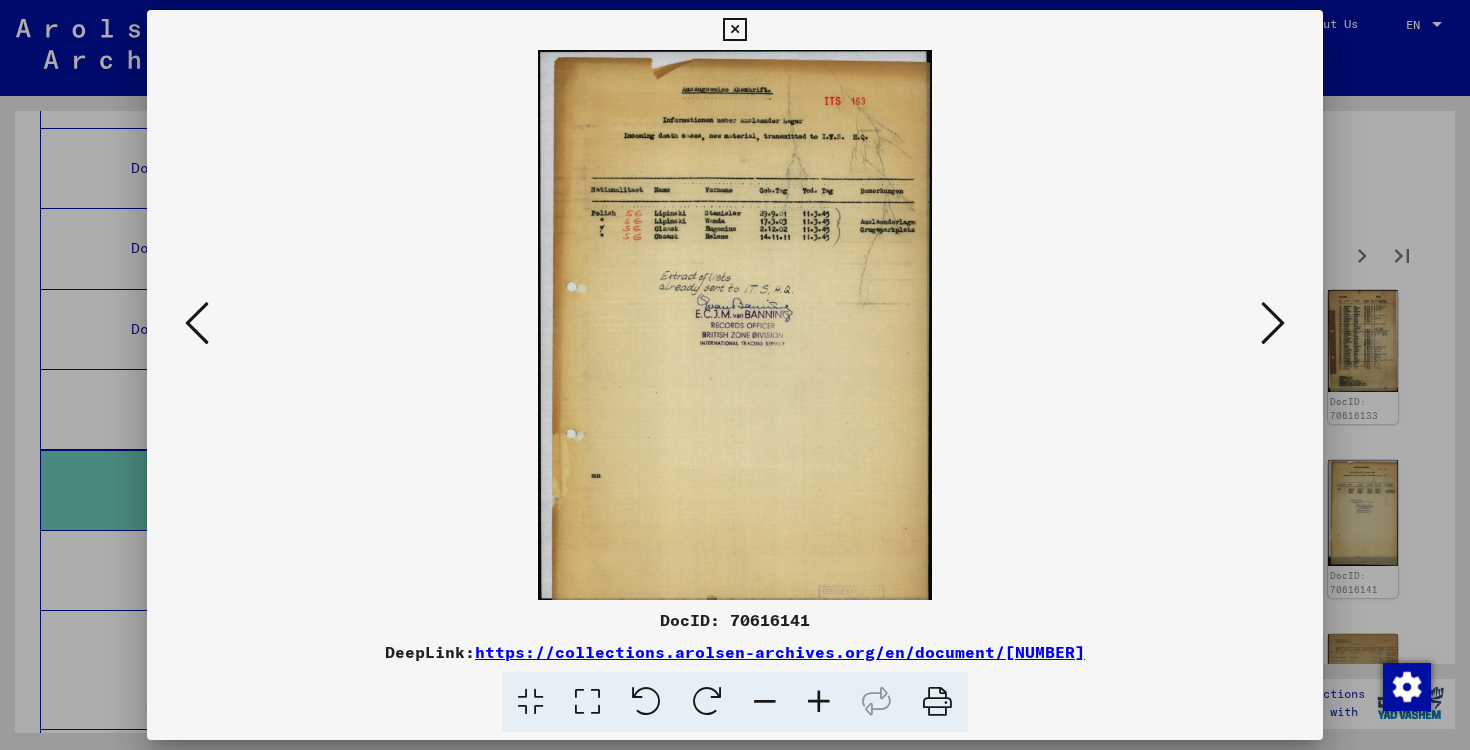 click at bounding box center (819, 702) 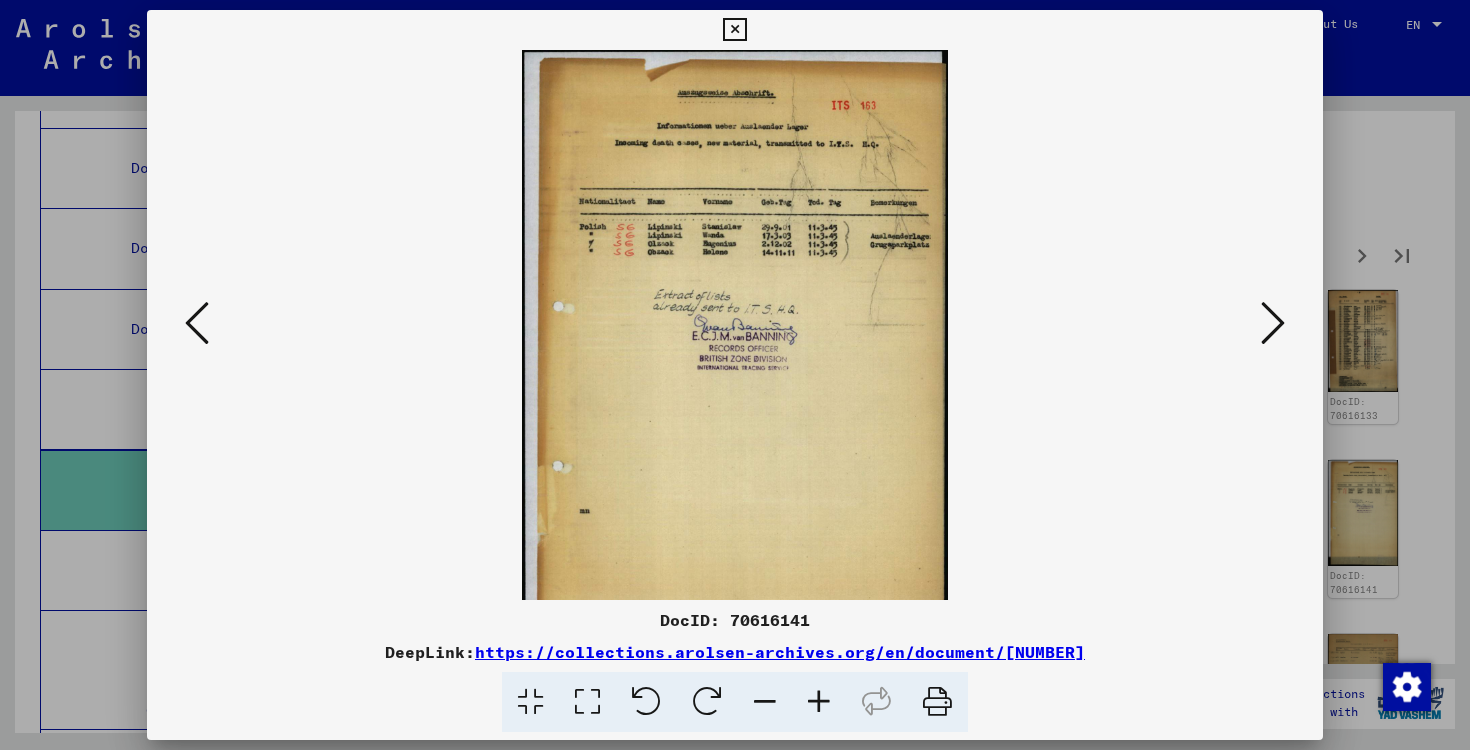 click at bounding box center (819, 702) 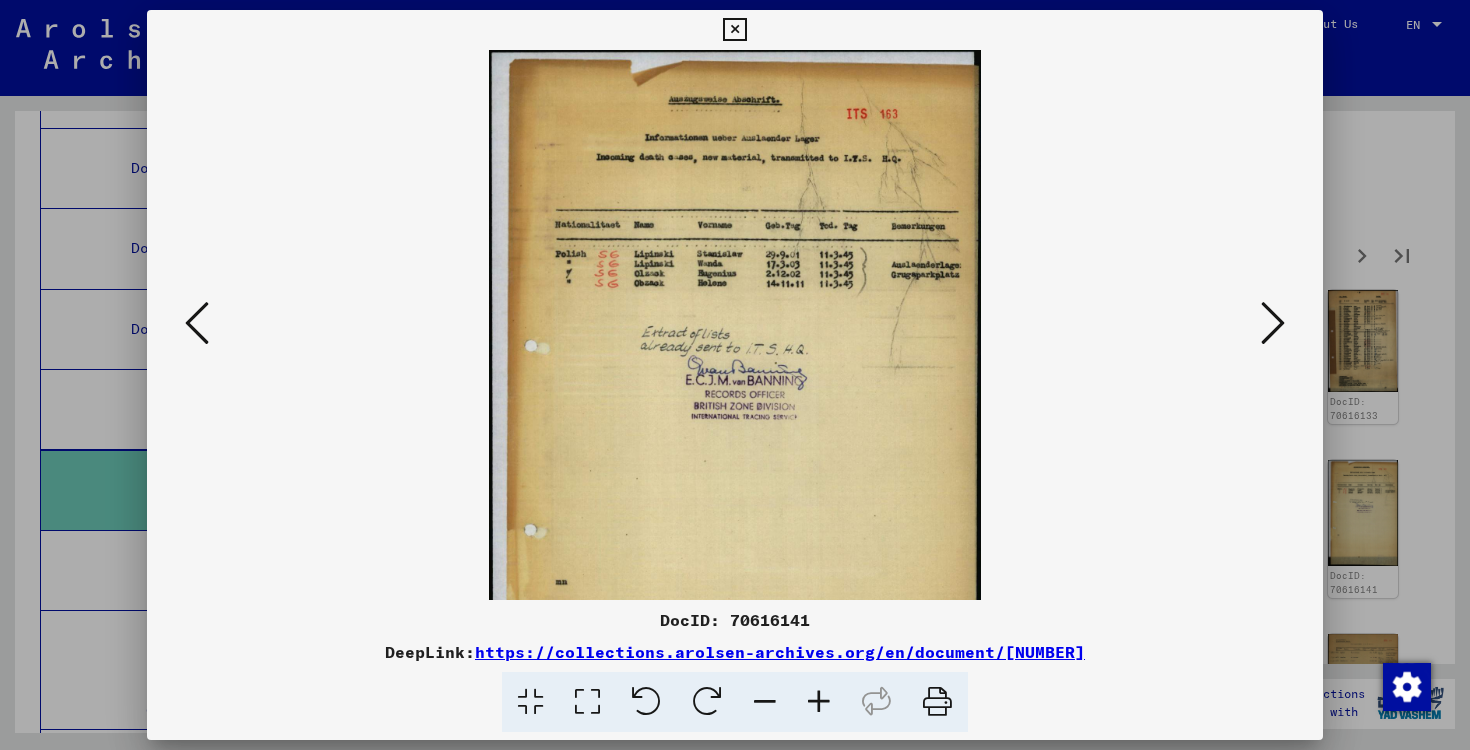 click at bounding box center (819, 702) 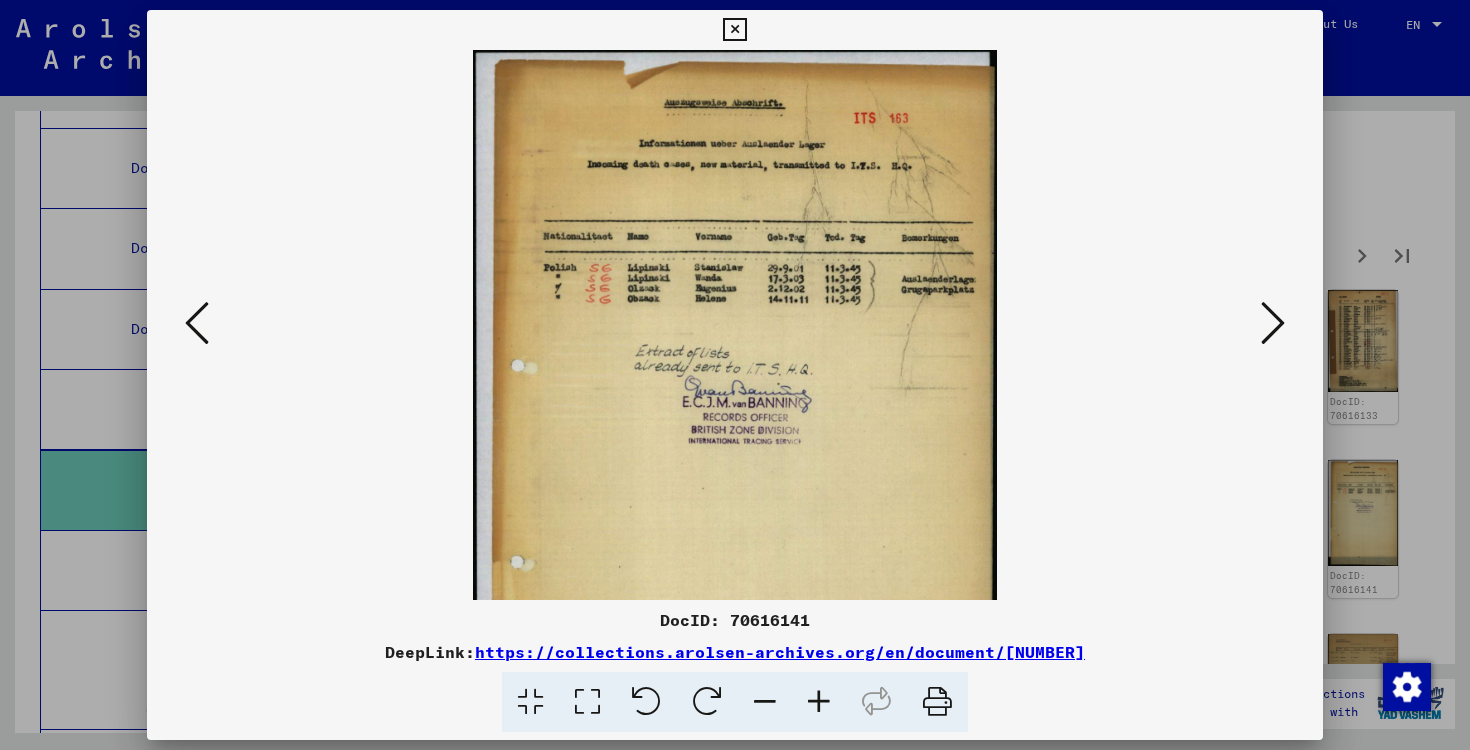 click at bounding box center (819, 702) 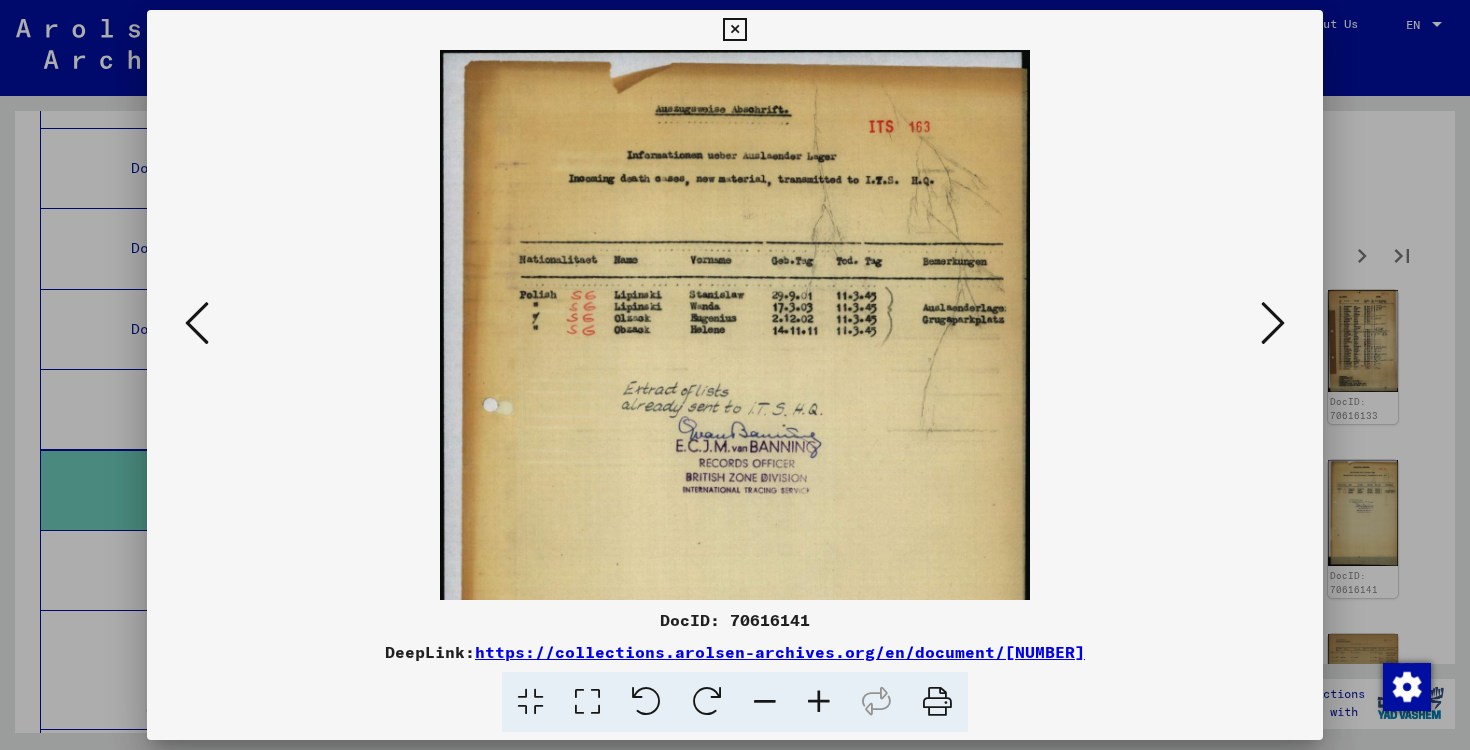 click at bounding box center [819, 702] 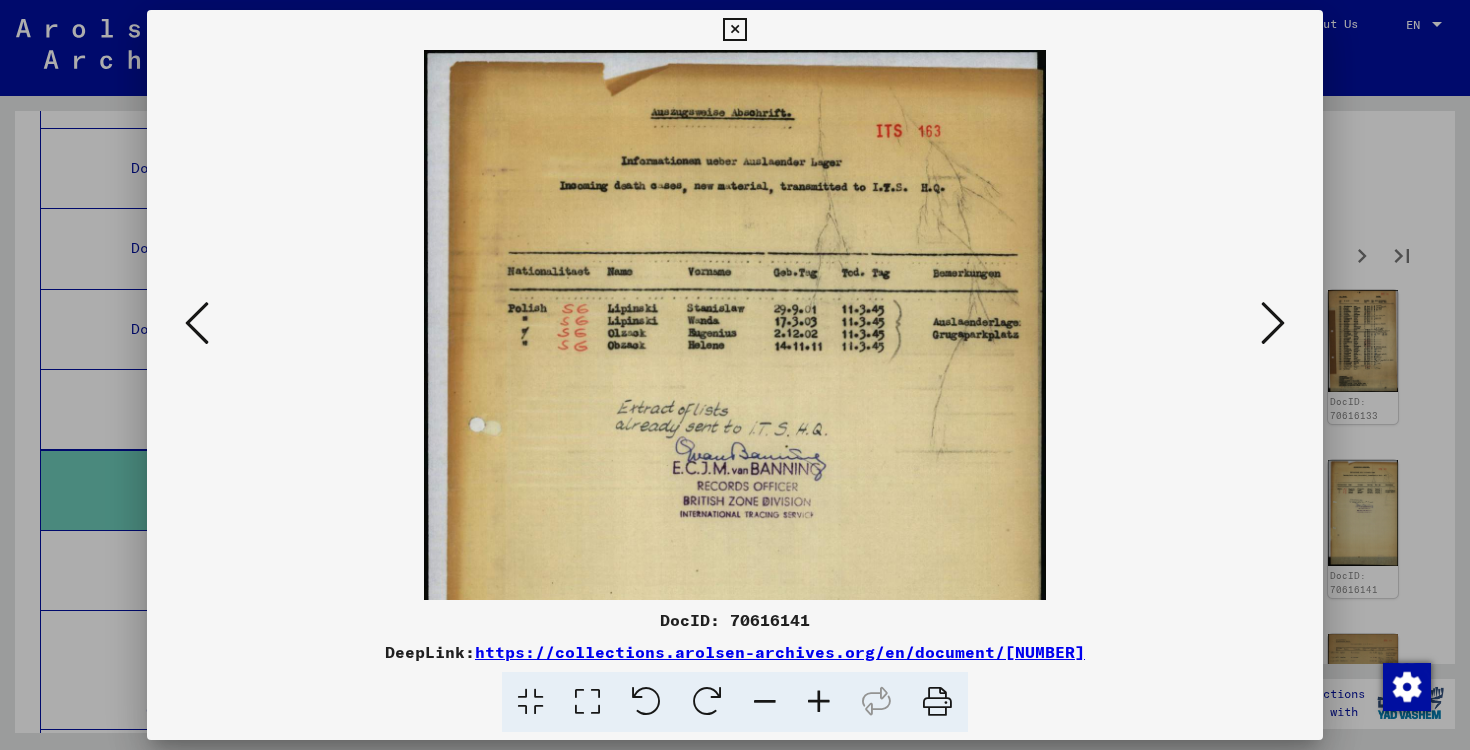 click at bounding box center [819, 702] 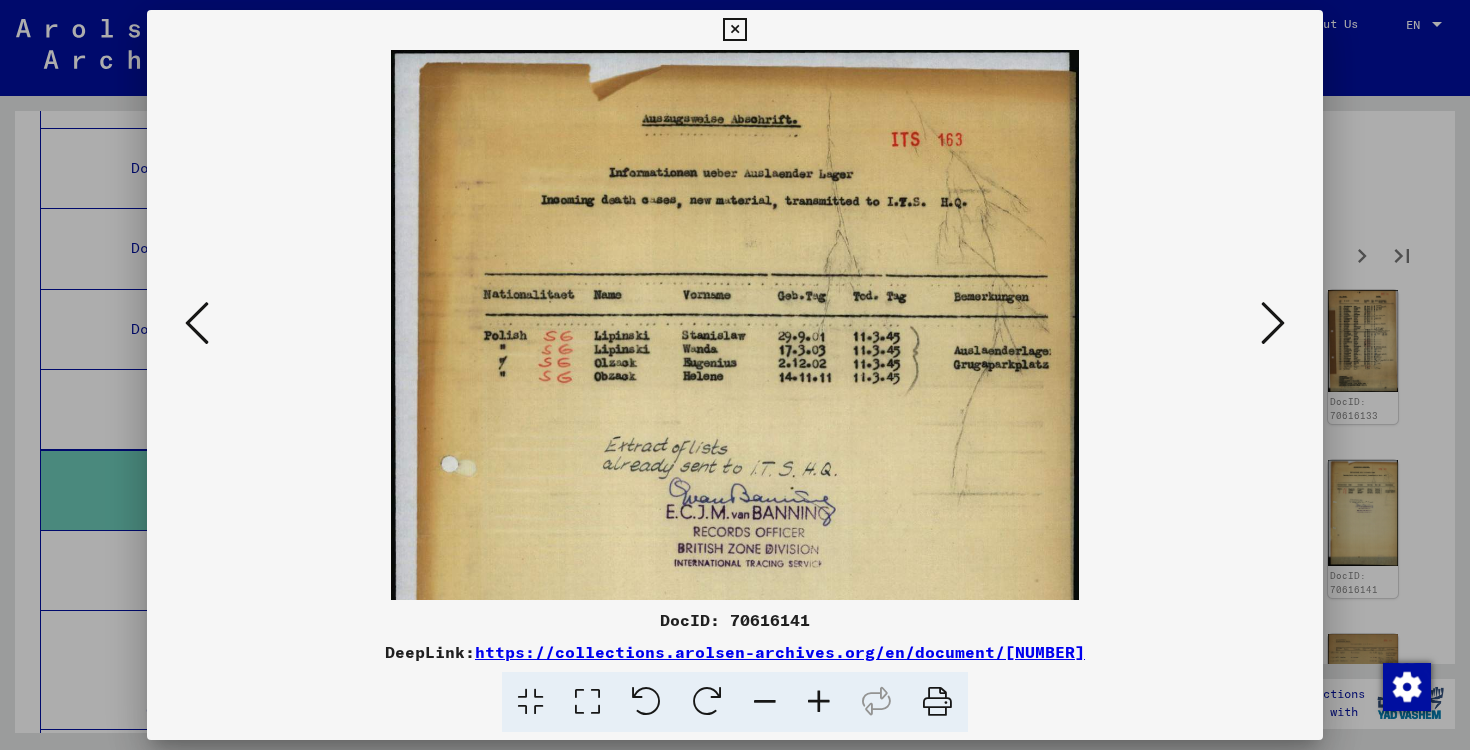 click at bounding box center [819, 702] 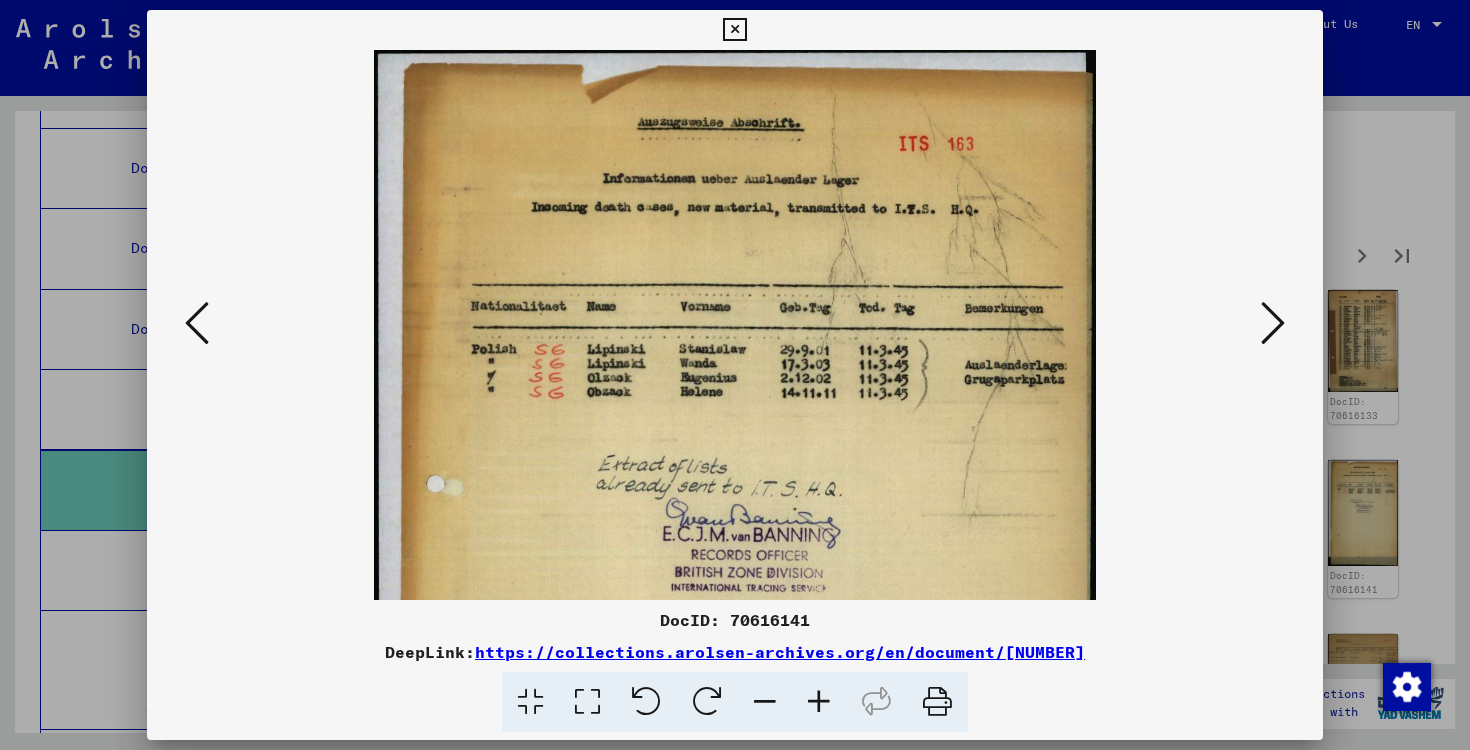 click at bounding box center [819, 702] 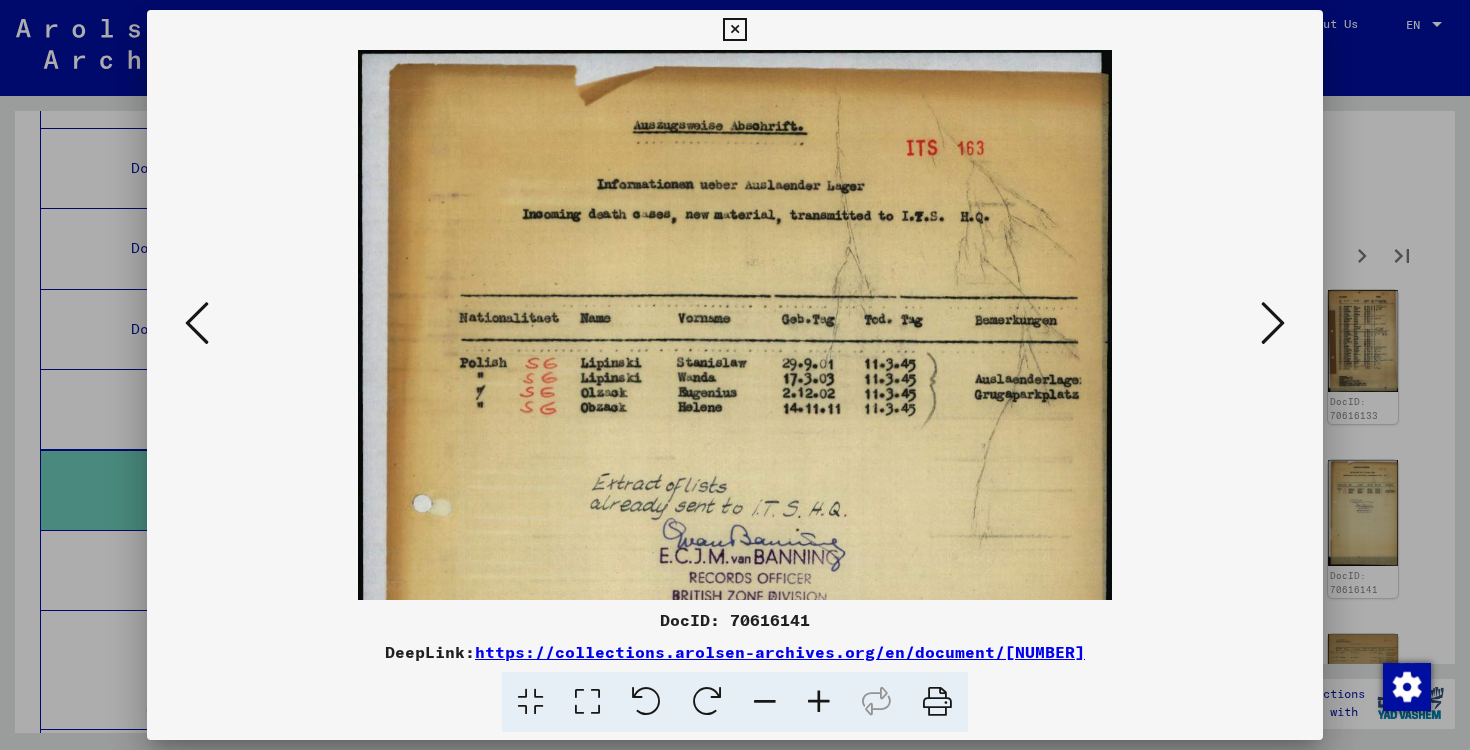 click at bounding box center (819, 702) 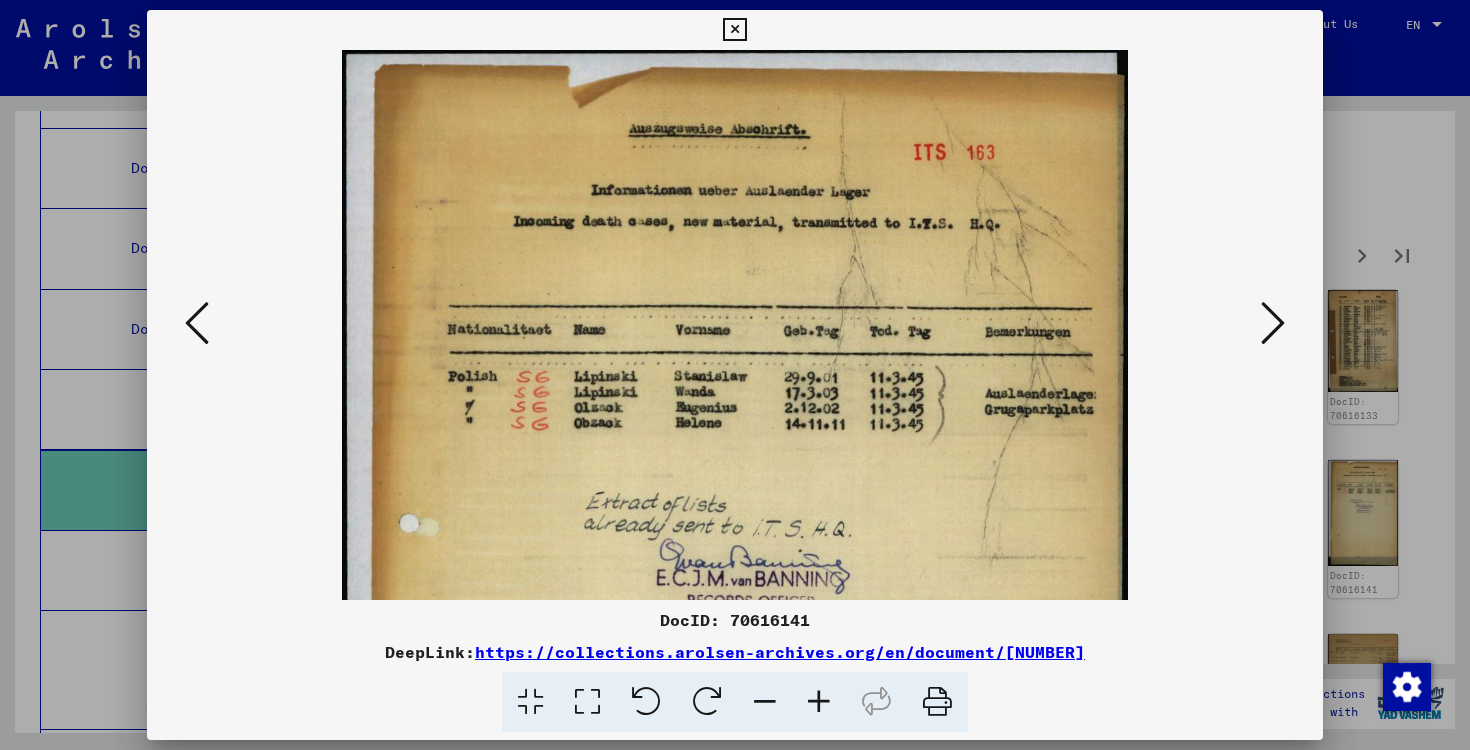 click at bounding box center (819, 702) 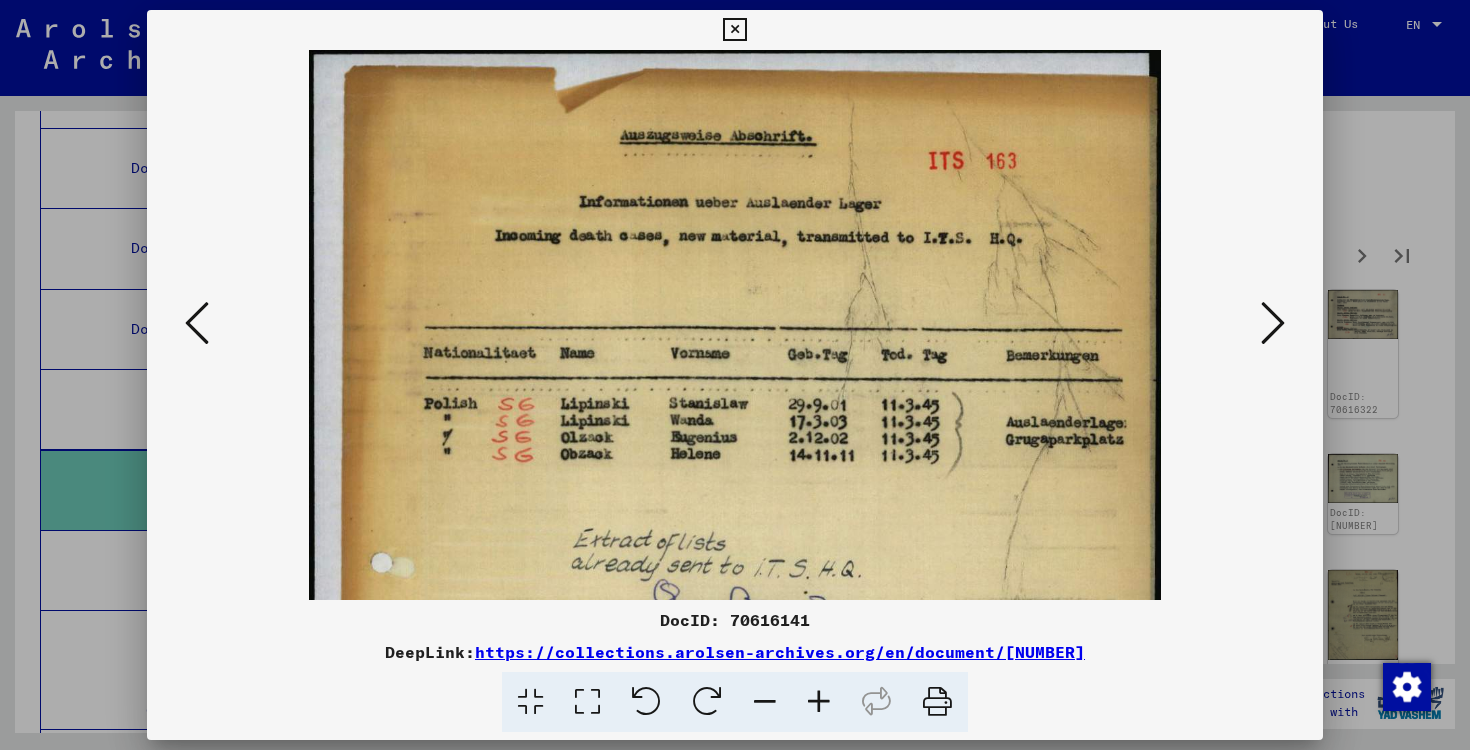 click at bounding box center (1273, 323) 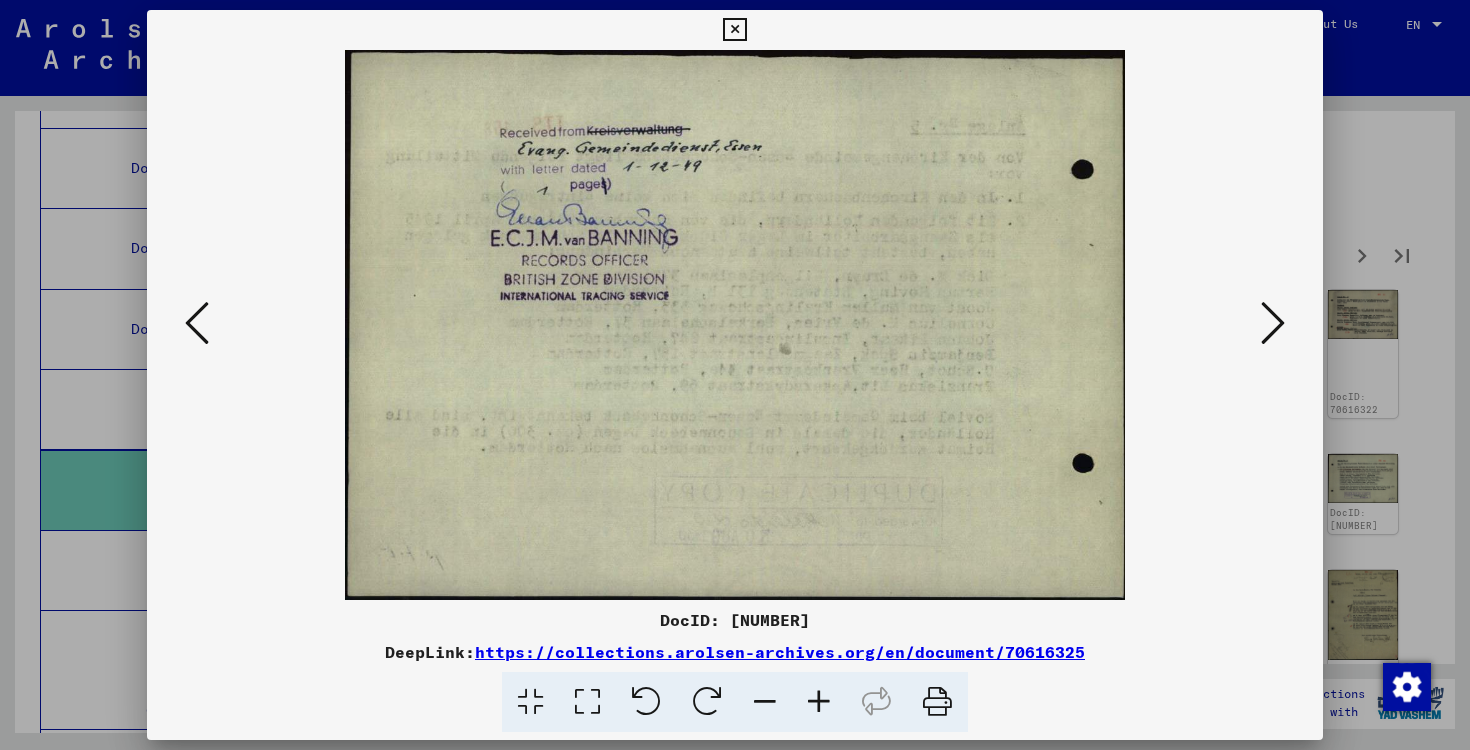 click at bounding box center [1273, 323] 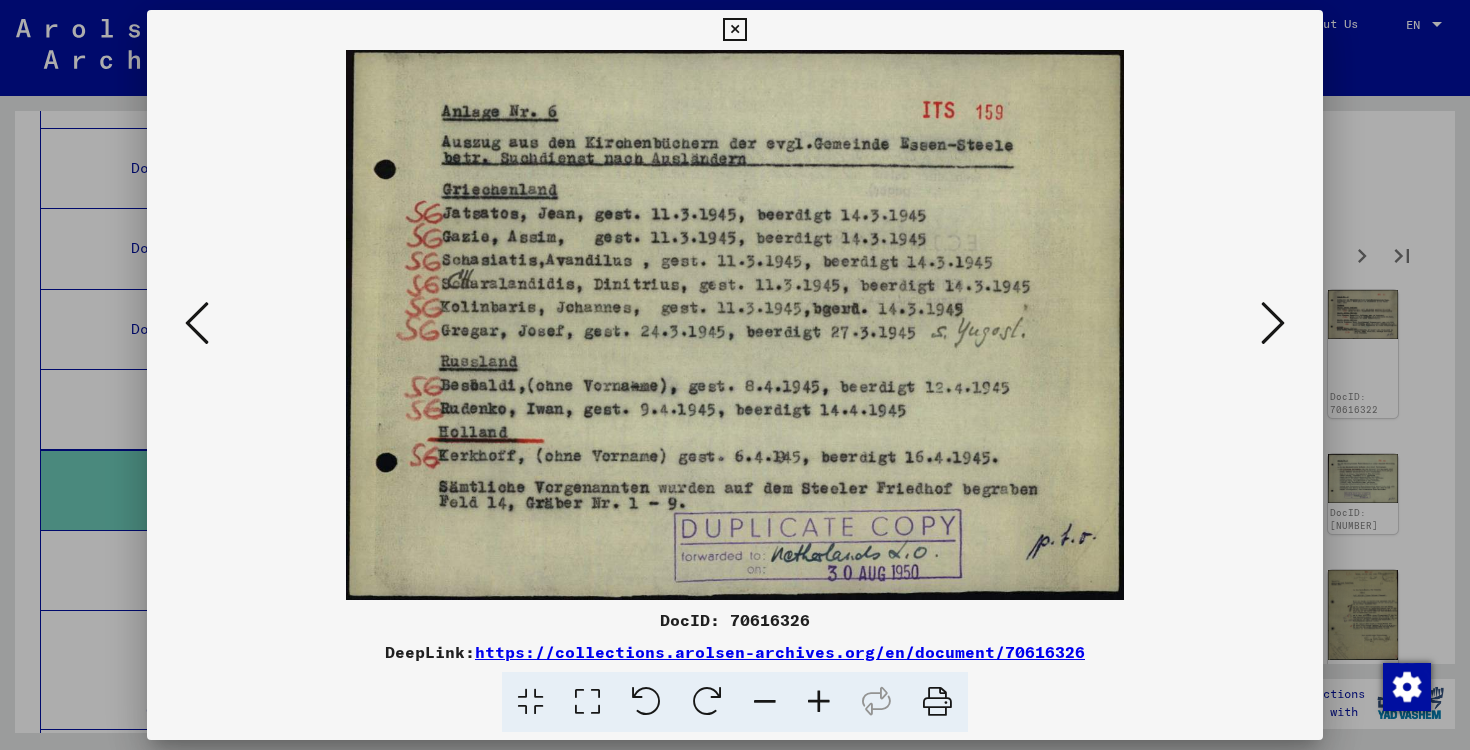 click at bounding box center [1273, 323] 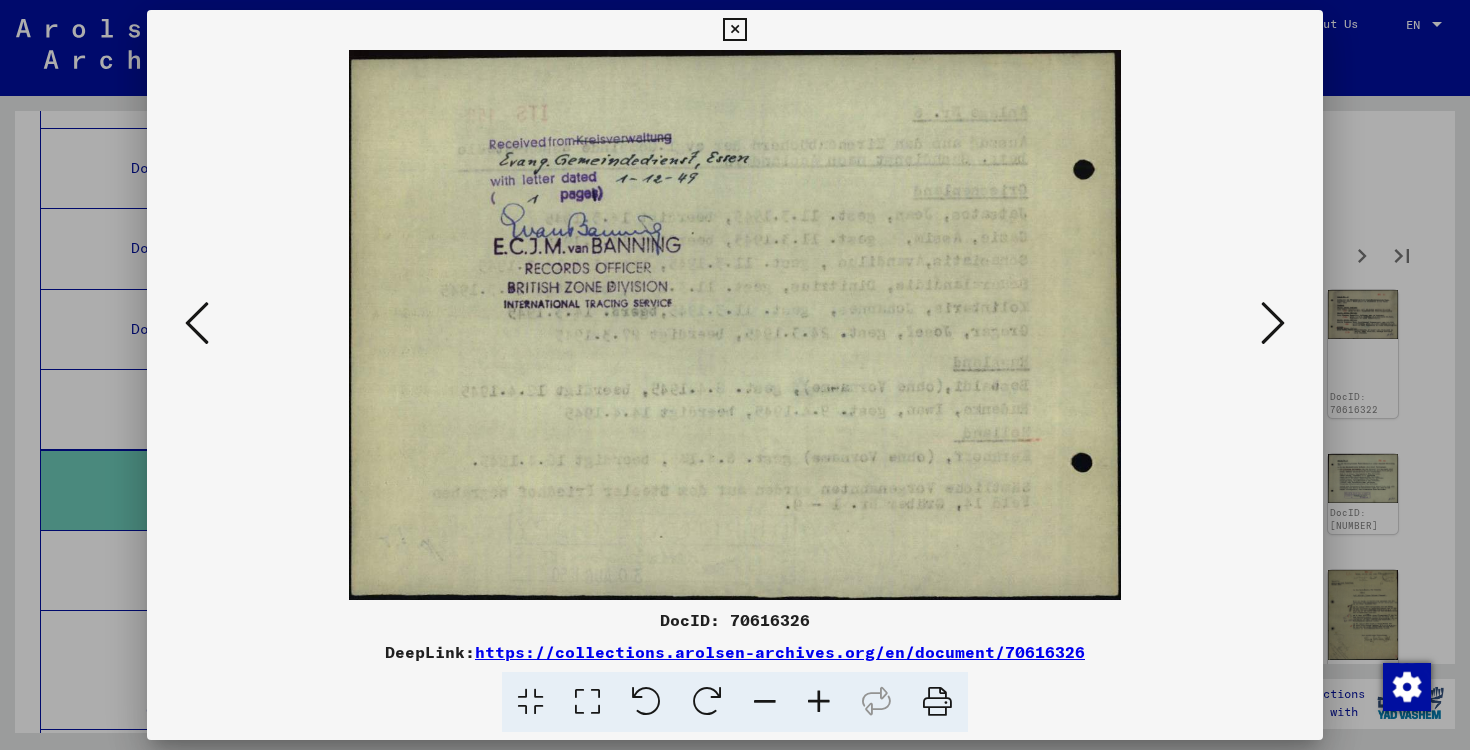 click at bounding box center (1273, 323) 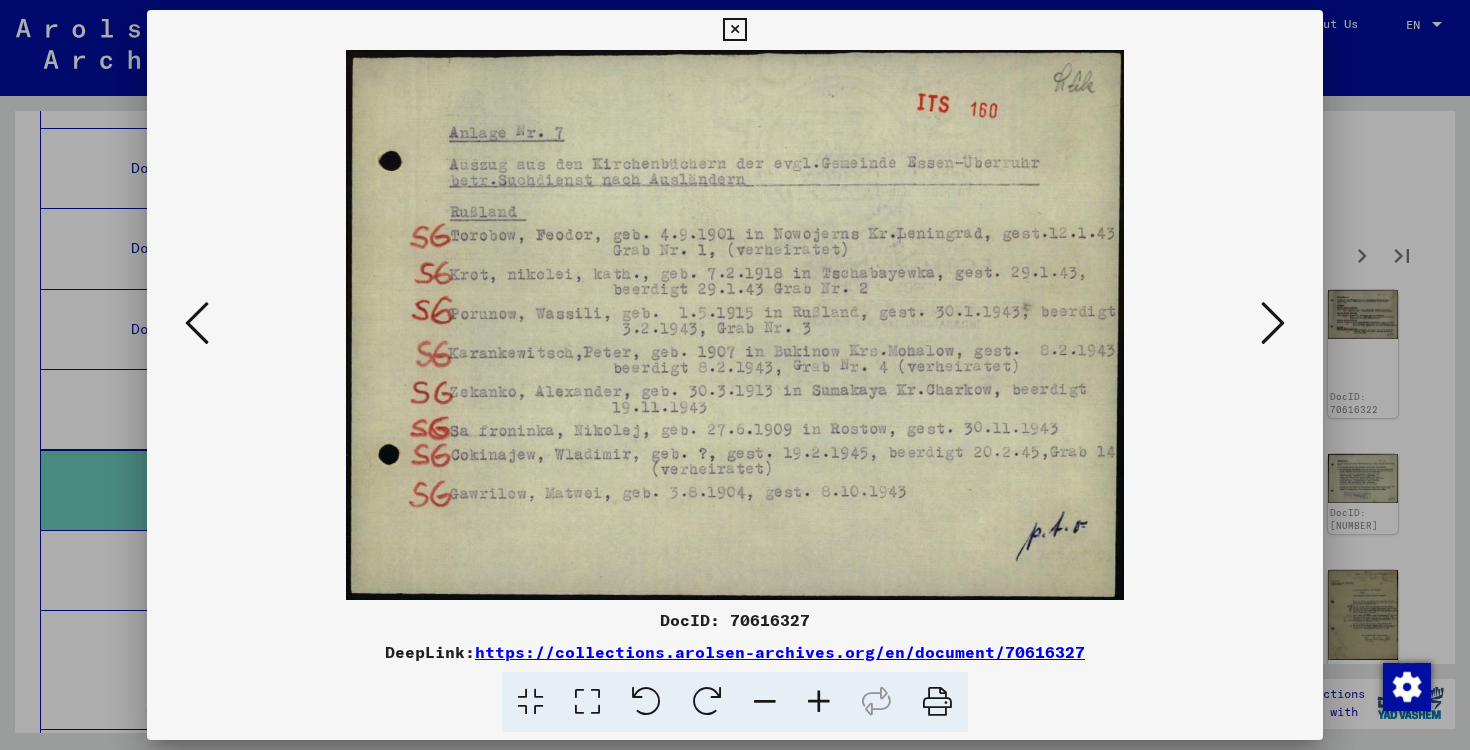 click at bounding box center [1273, 323] 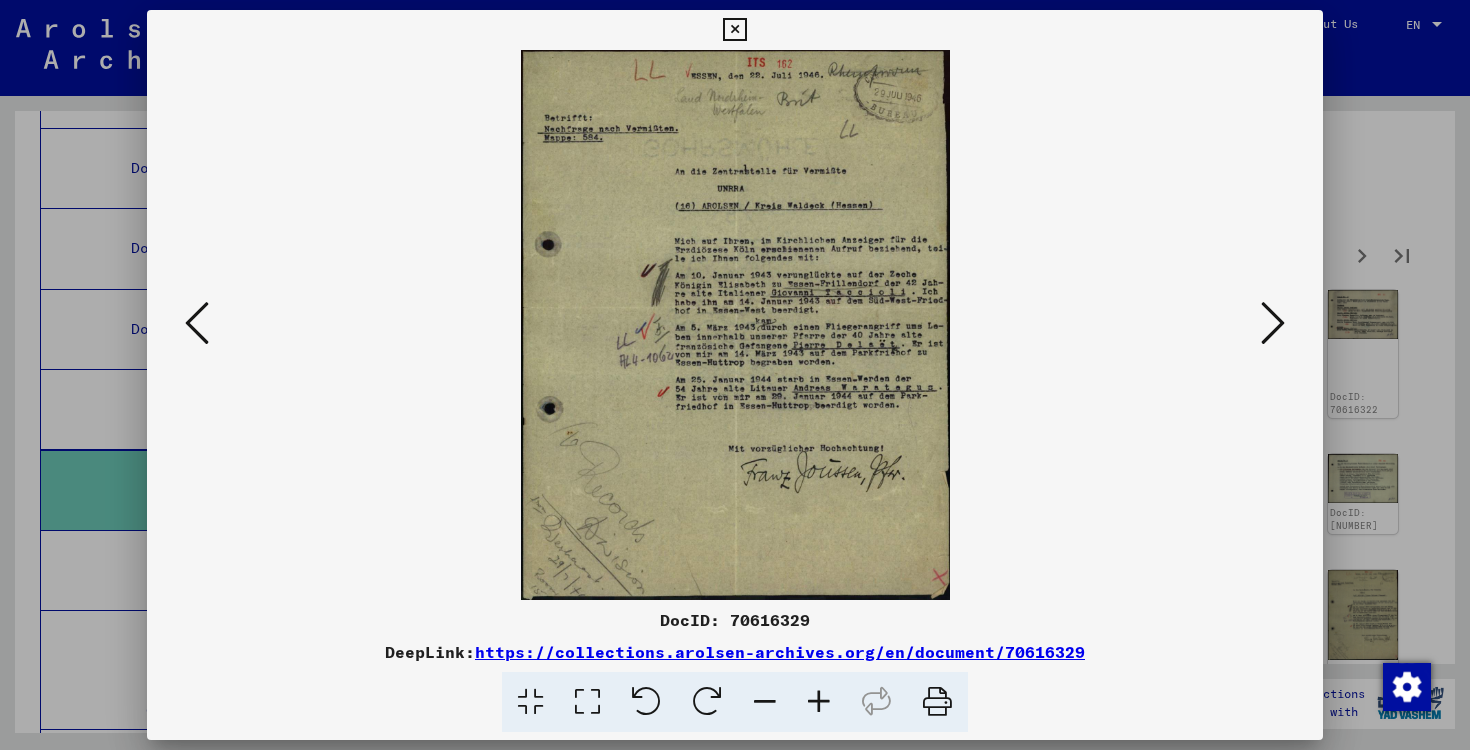 click at bounding box center [1273, 323] 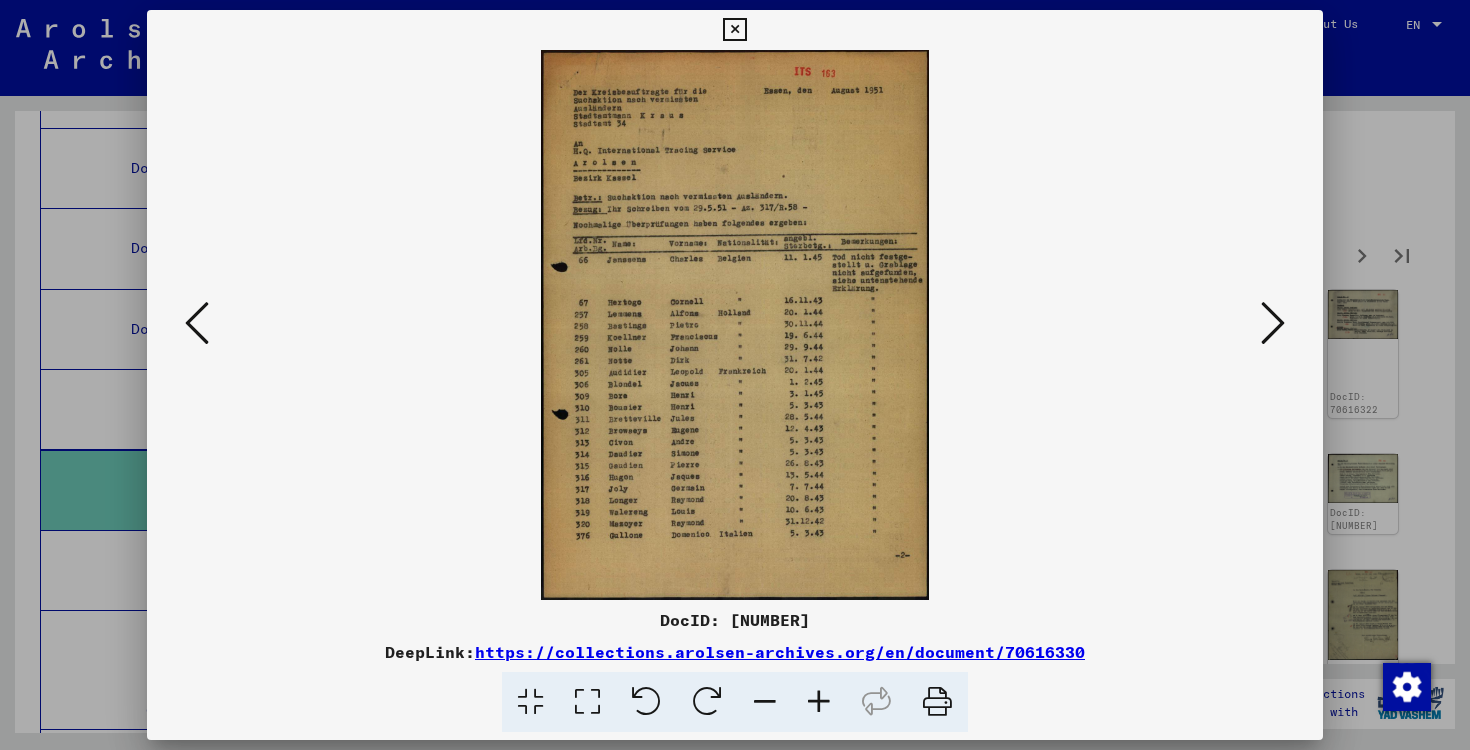click at bounding box center (735, 375) 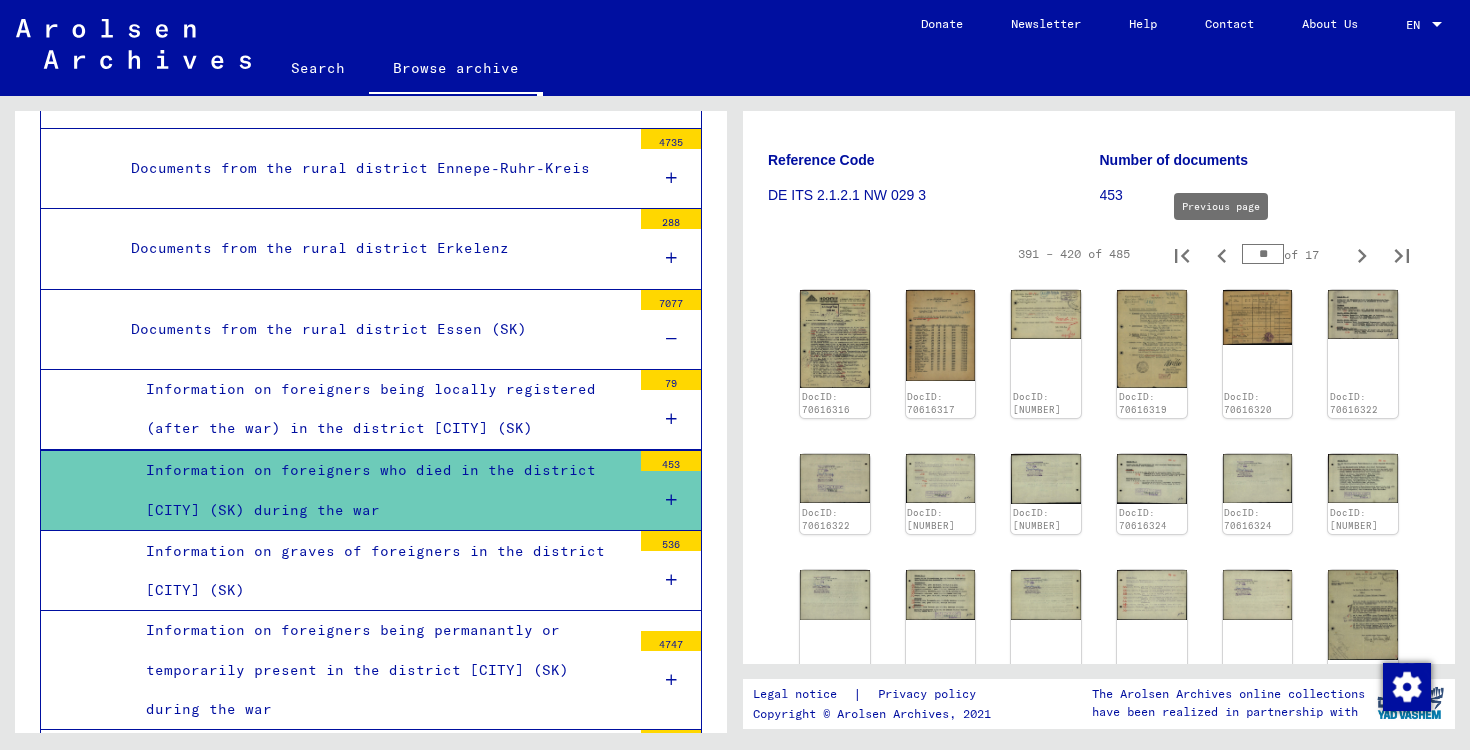 drag, startPoint x: 1276, startPoint y: 256, endPoint x: 1192, endPoint y: 245, distance: 84.71718 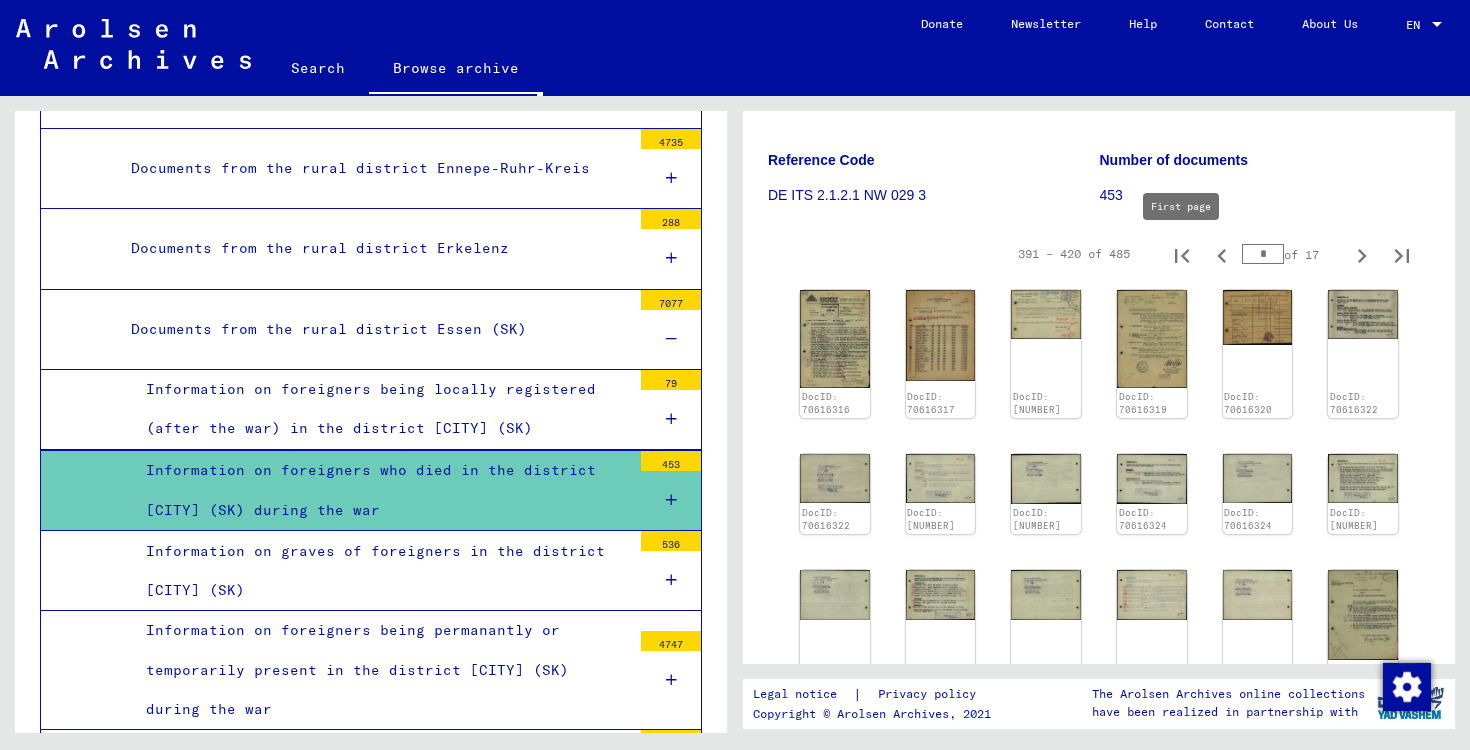 type on "*" 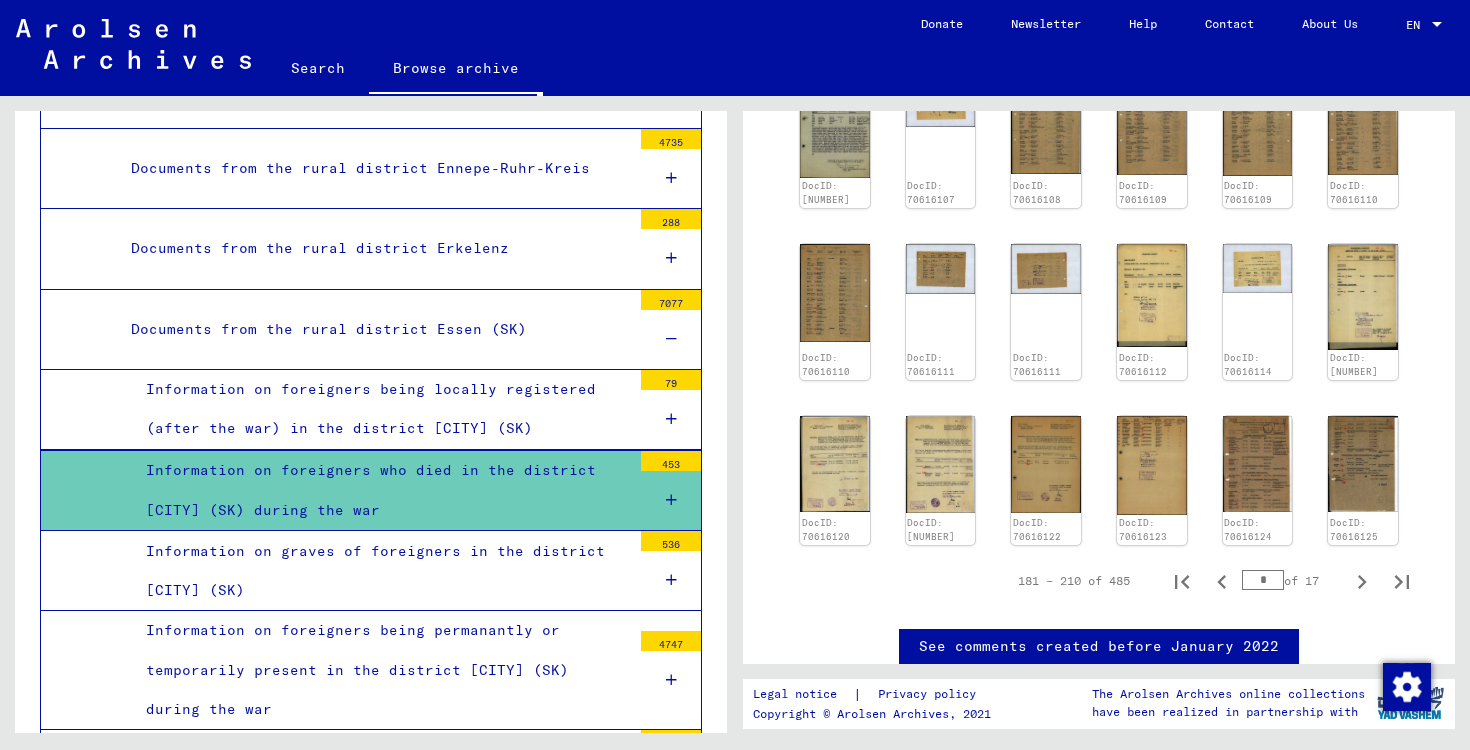 scroll, scrollTop: 818, scrollLeft: 0, axis: vertical 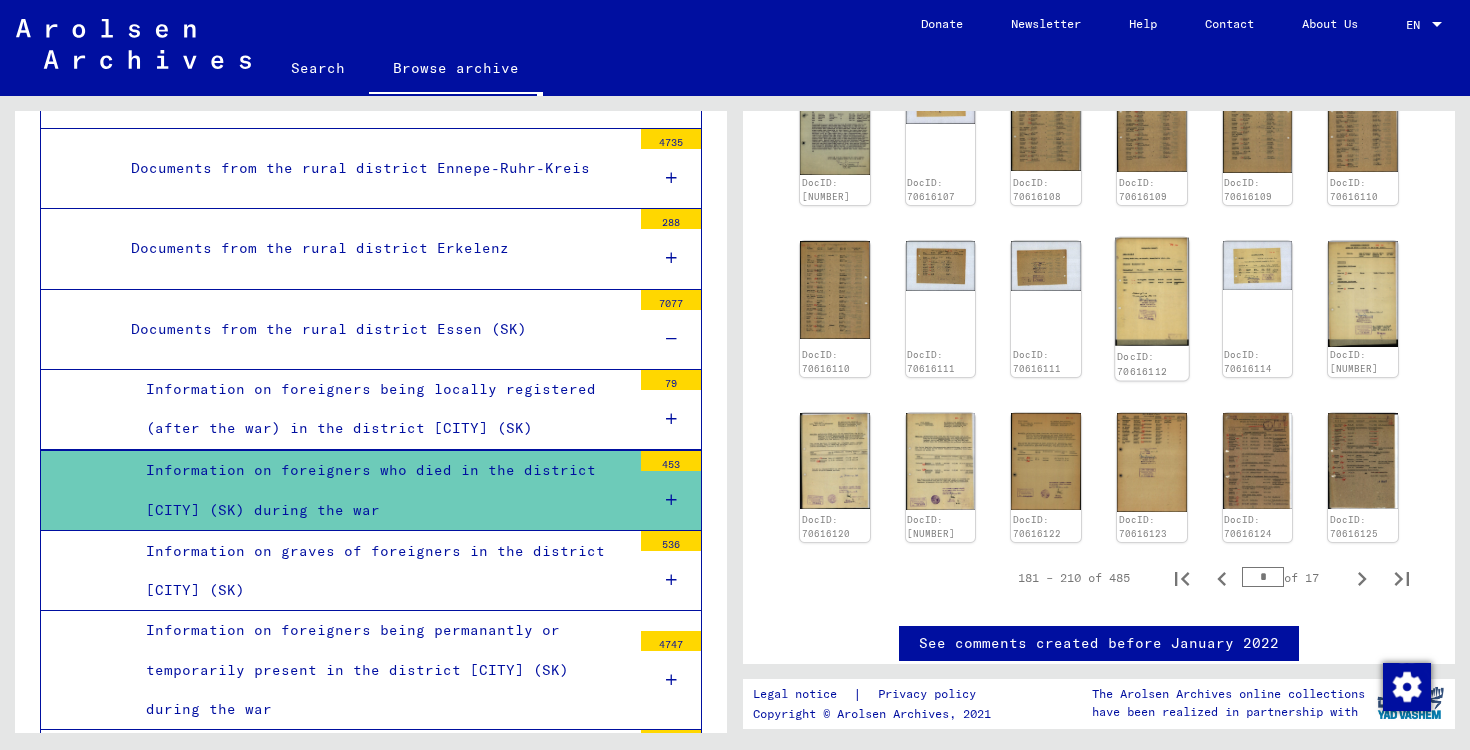 click 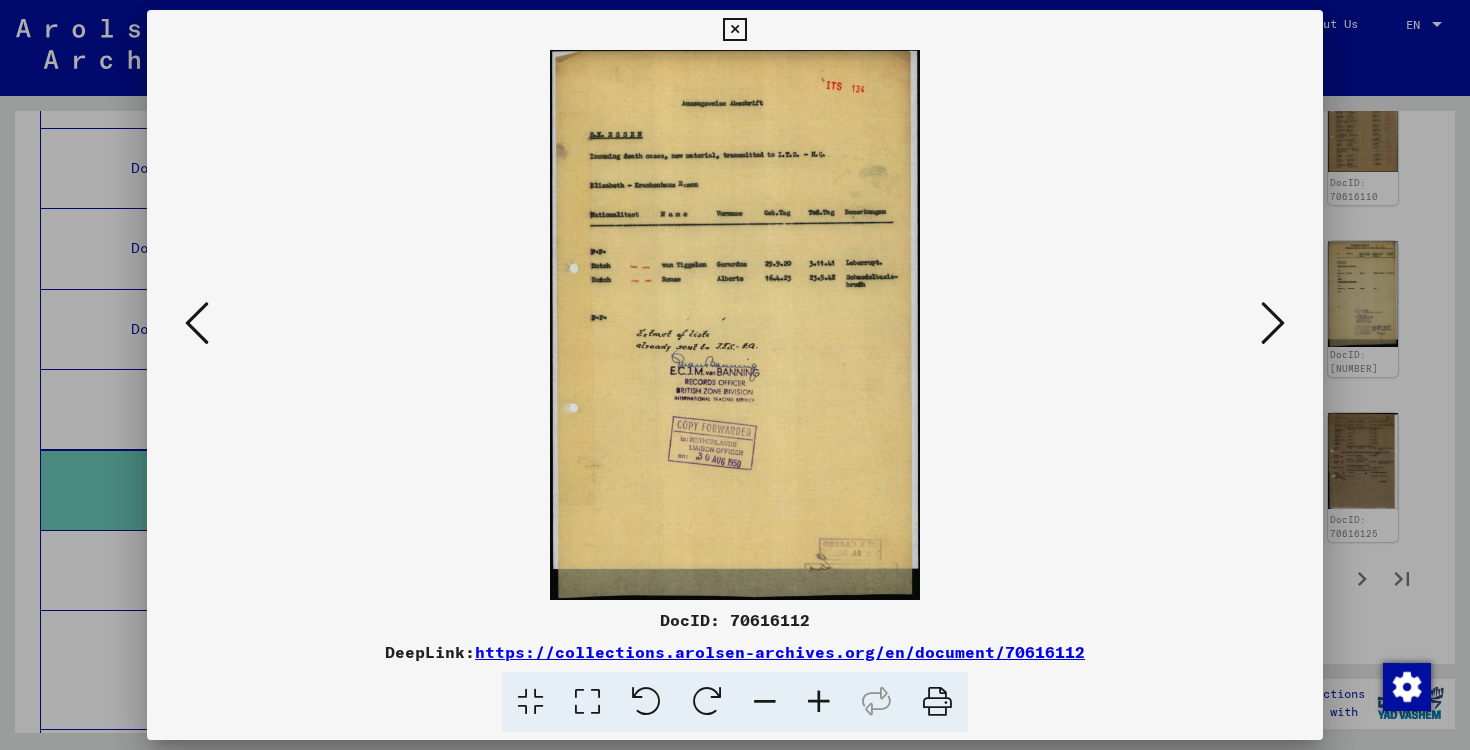 click at bounding box center [819, 702] 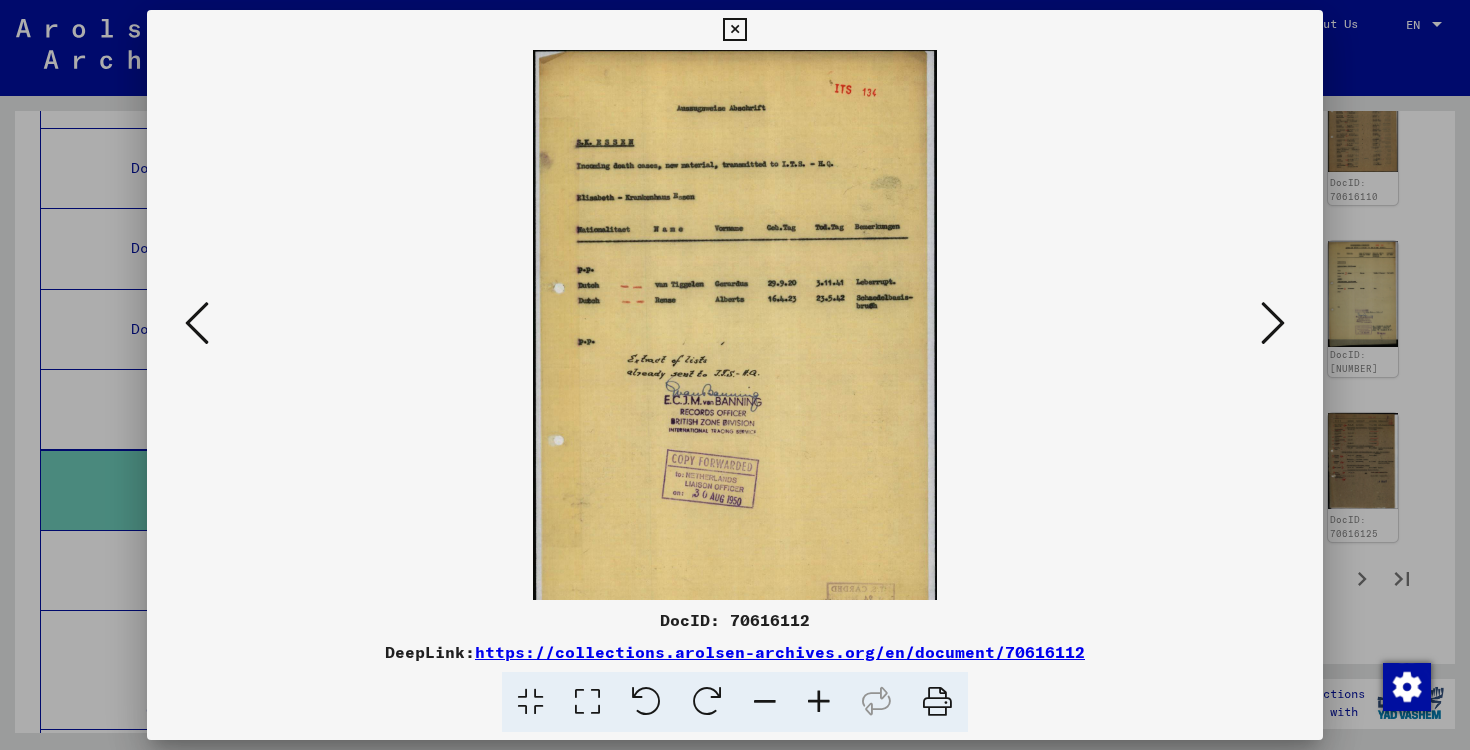 click at bounding box center [819, 702] 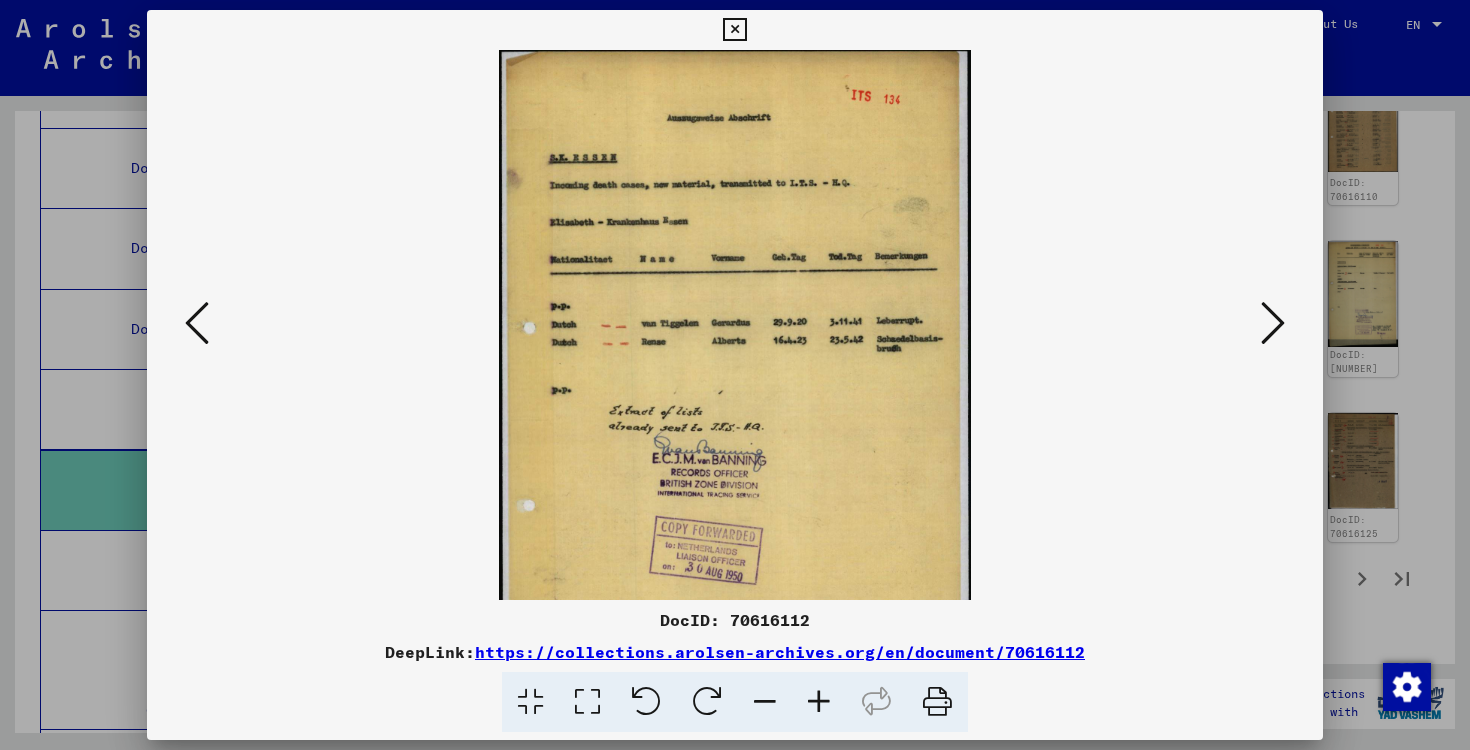 click at bounding box center [819, 702] 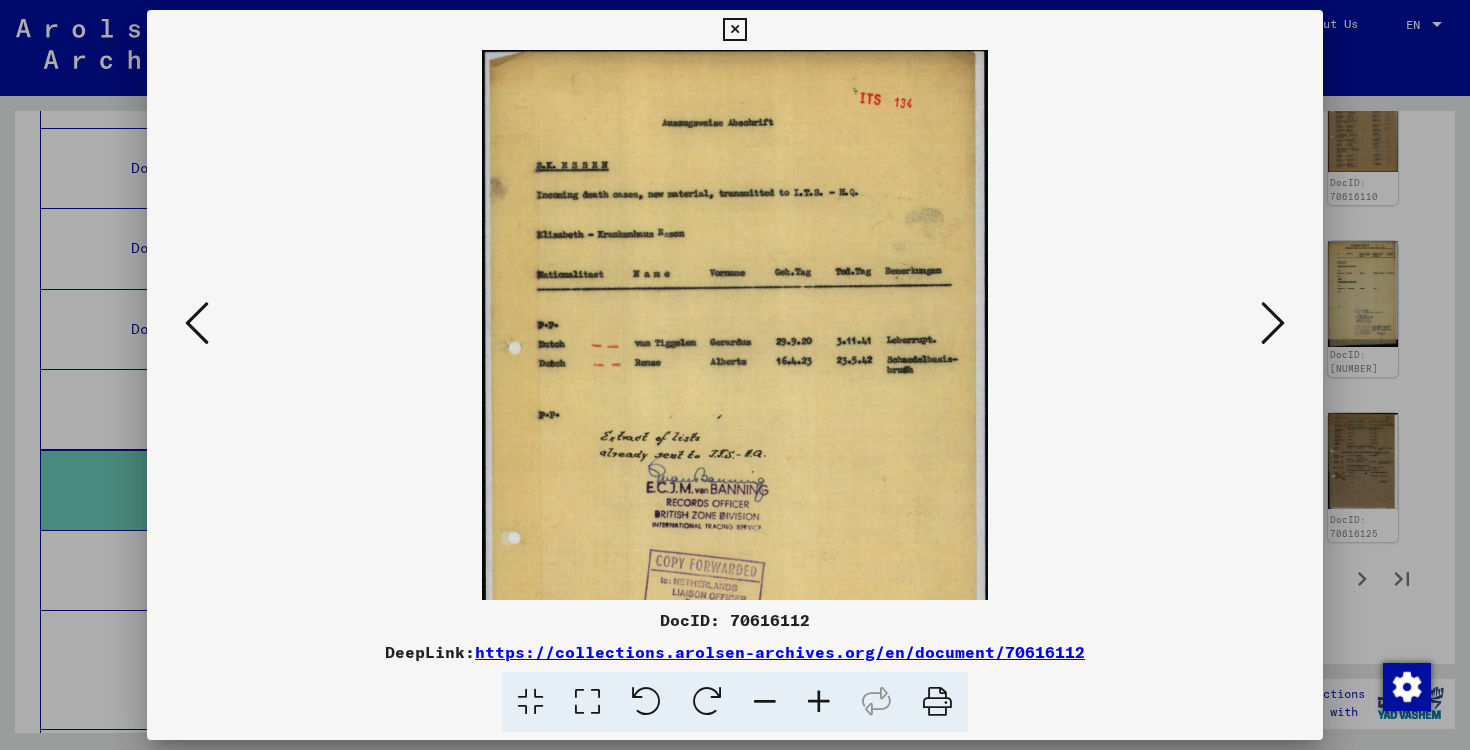 click at bounding box center [819, 702] 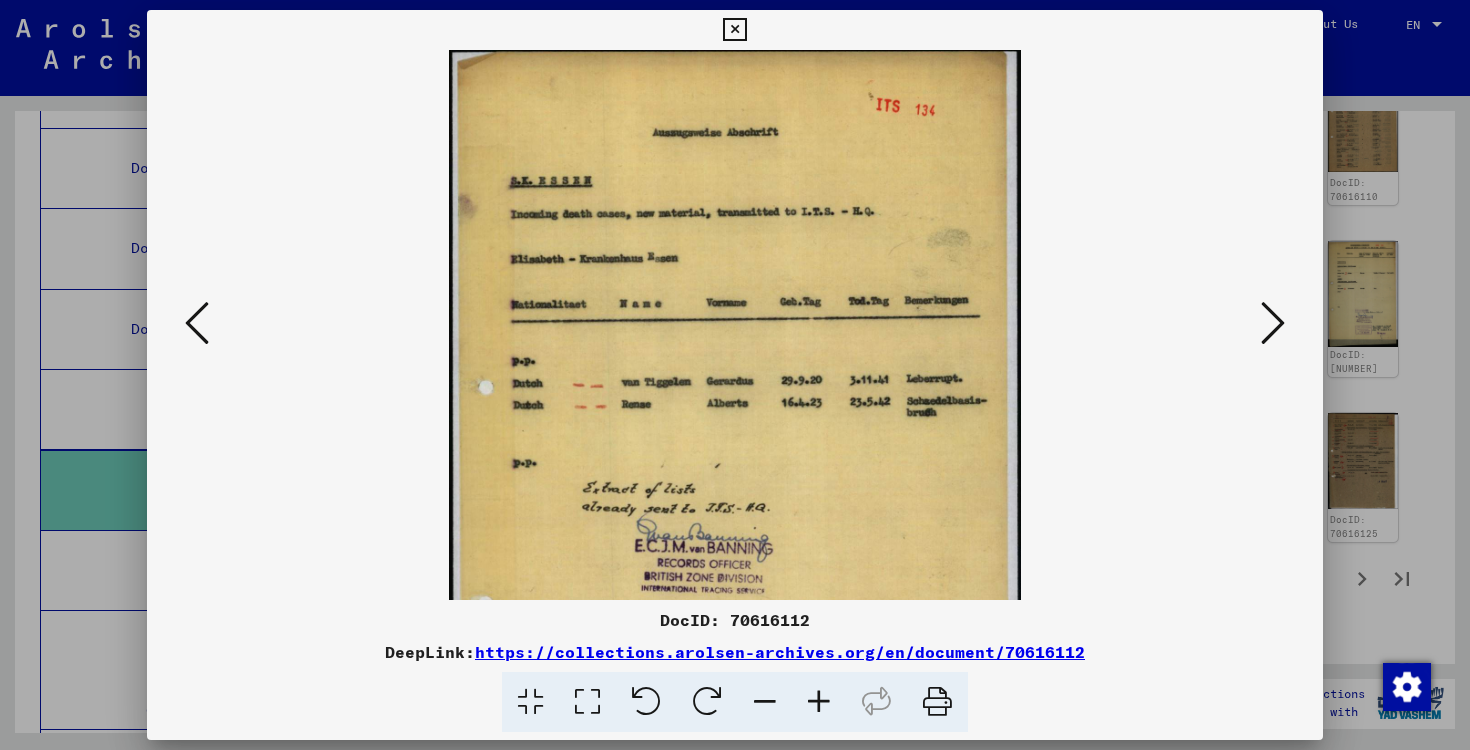 click at bounding box center (819, 702) 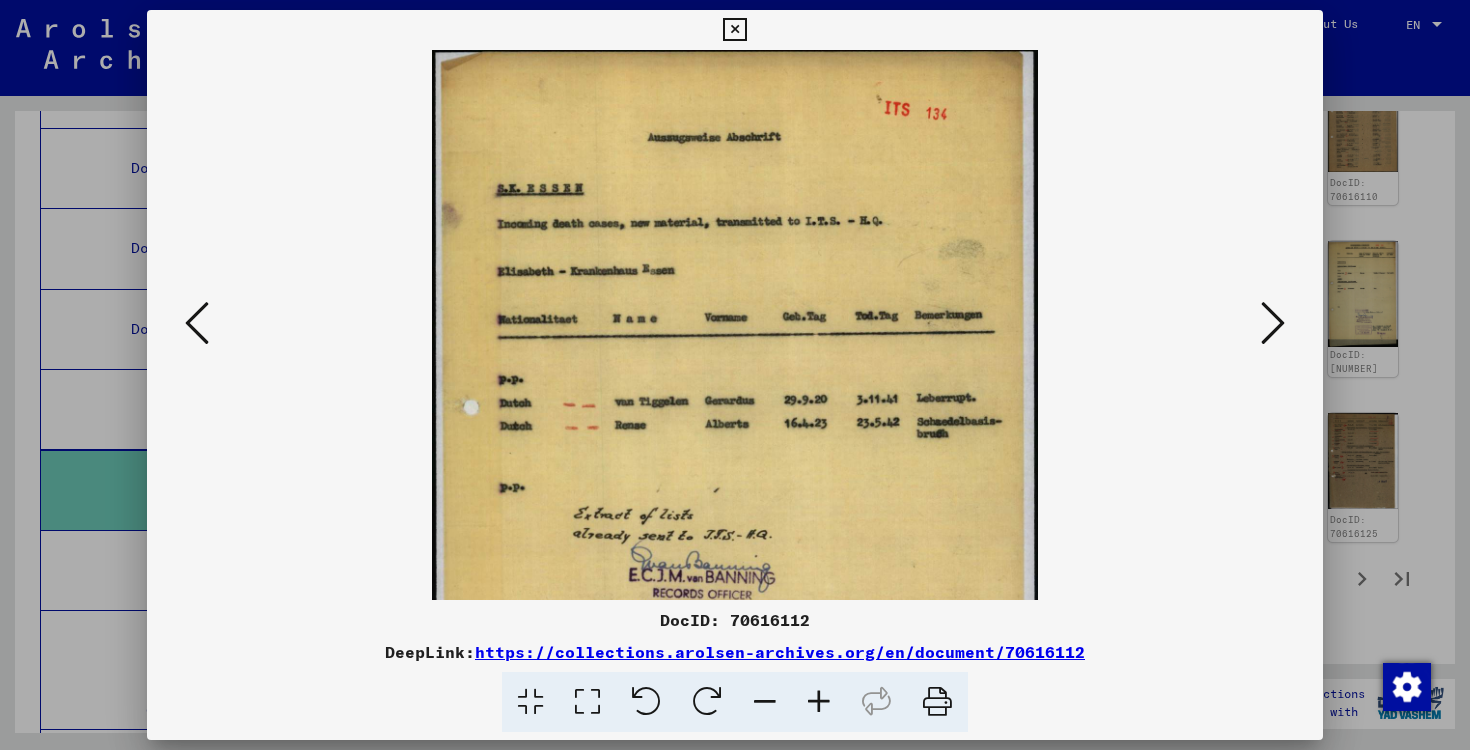 click at bounding box center (819, 702) 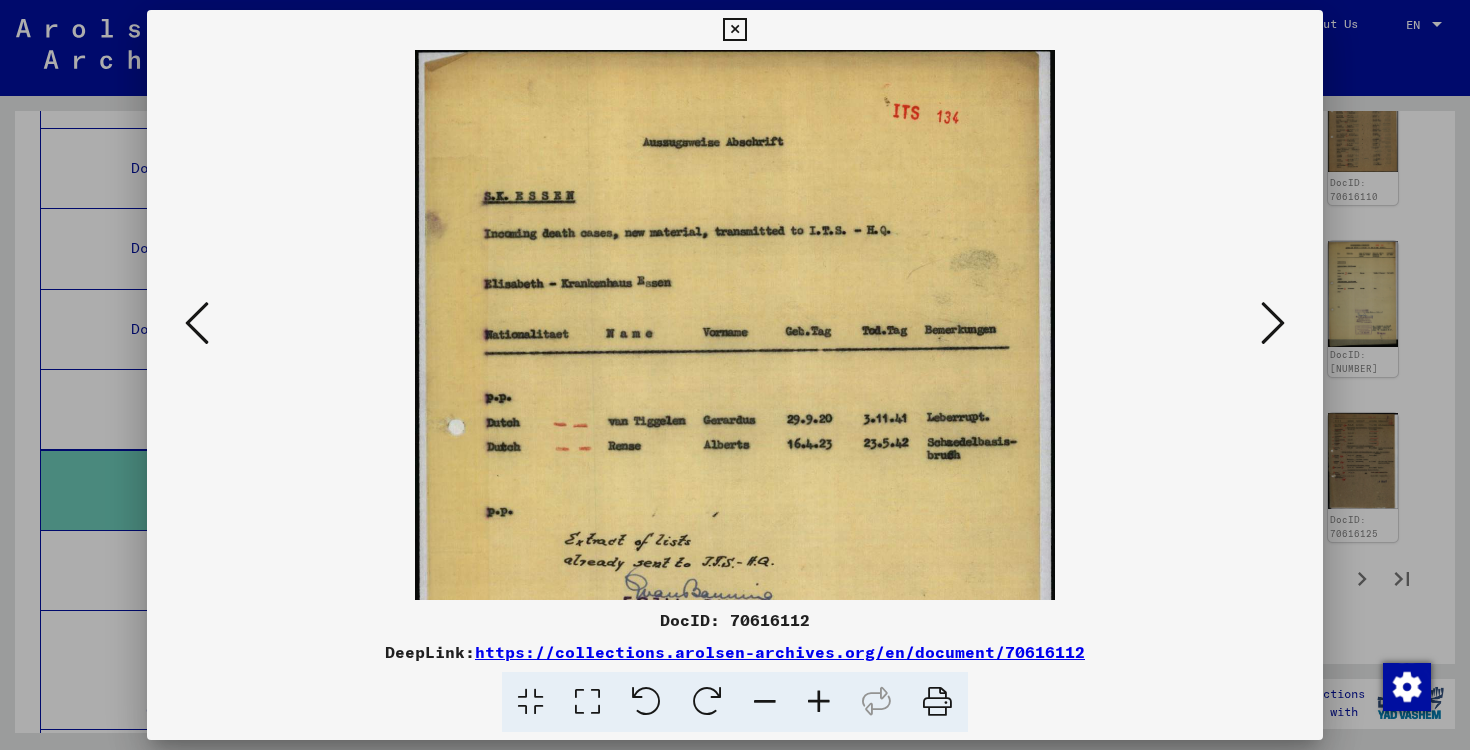 click at bounding box center (819, 702) 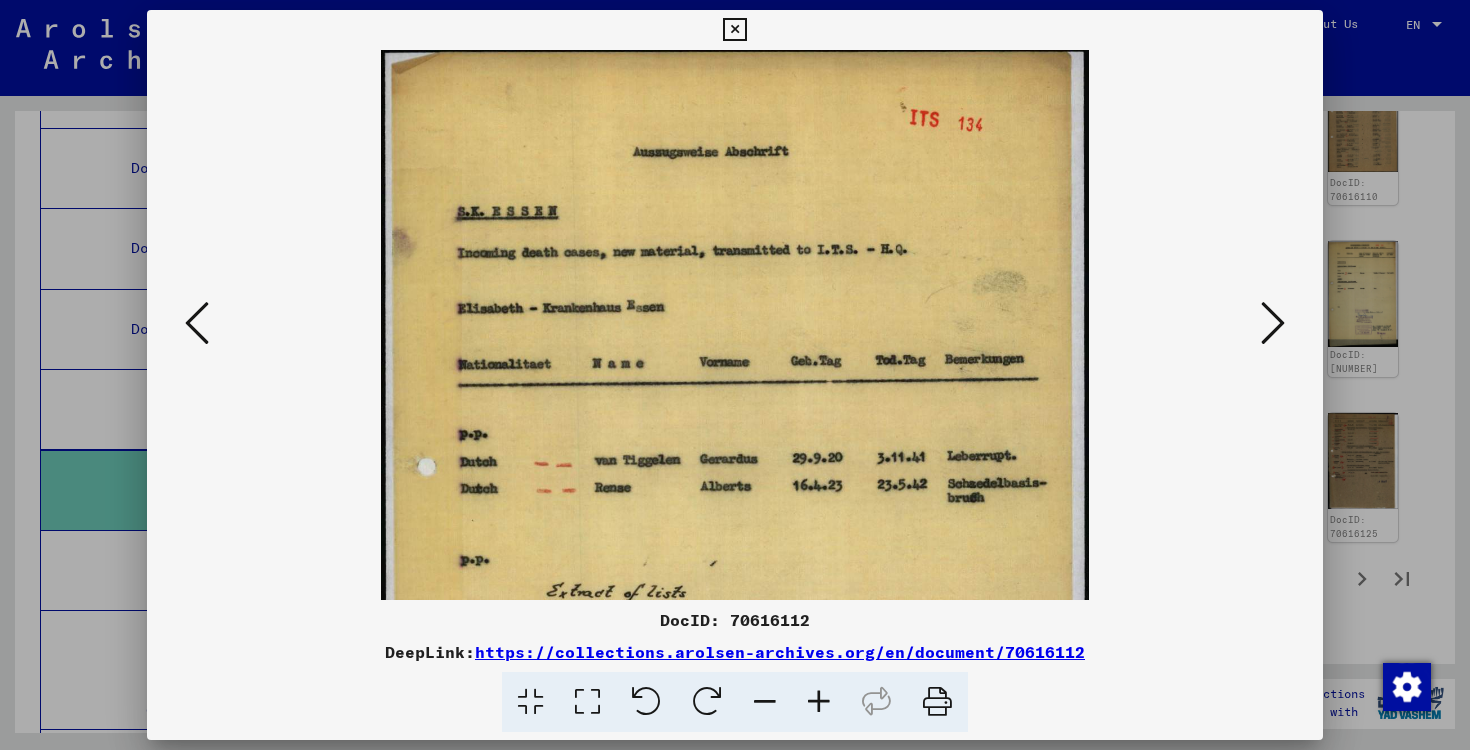 click at bounding box center [819, 702] 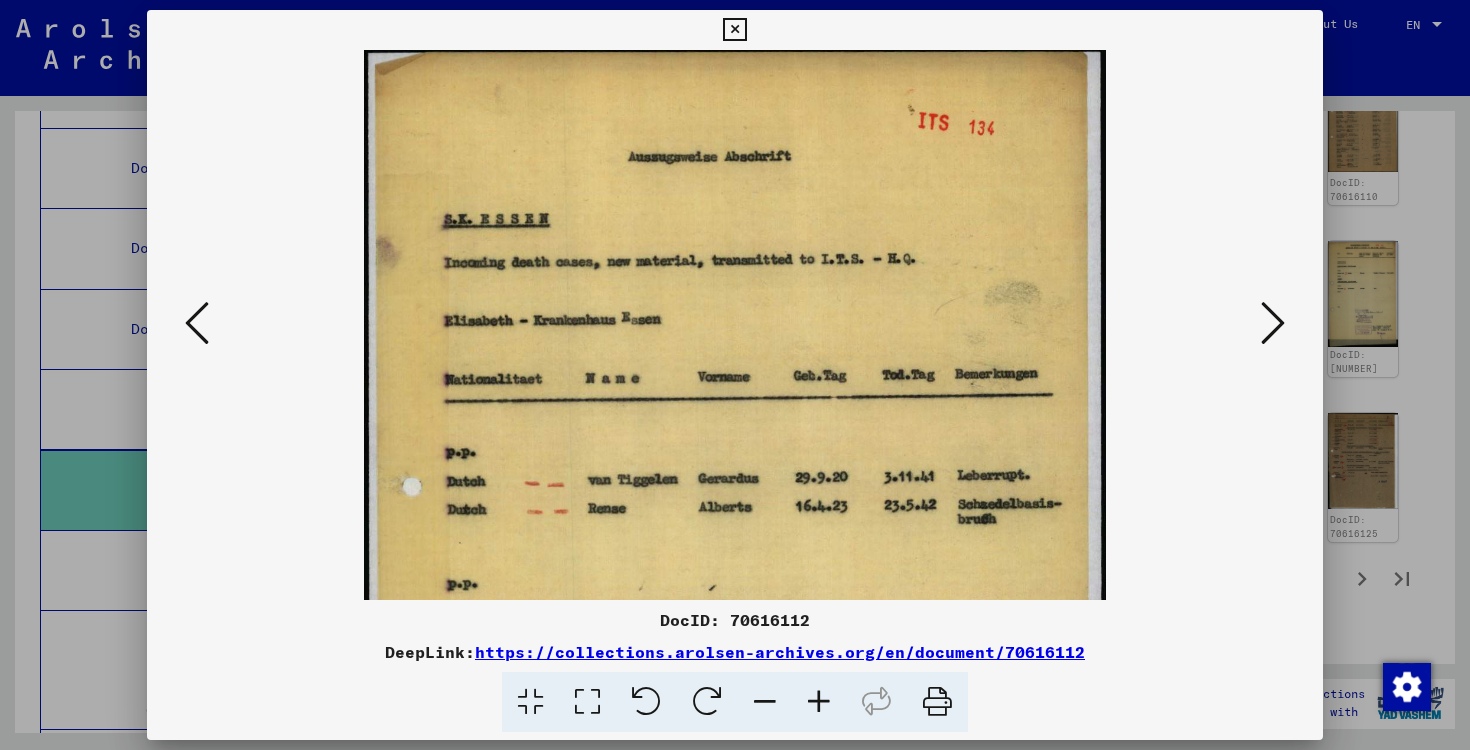 click at bounding box center [1273, 323] 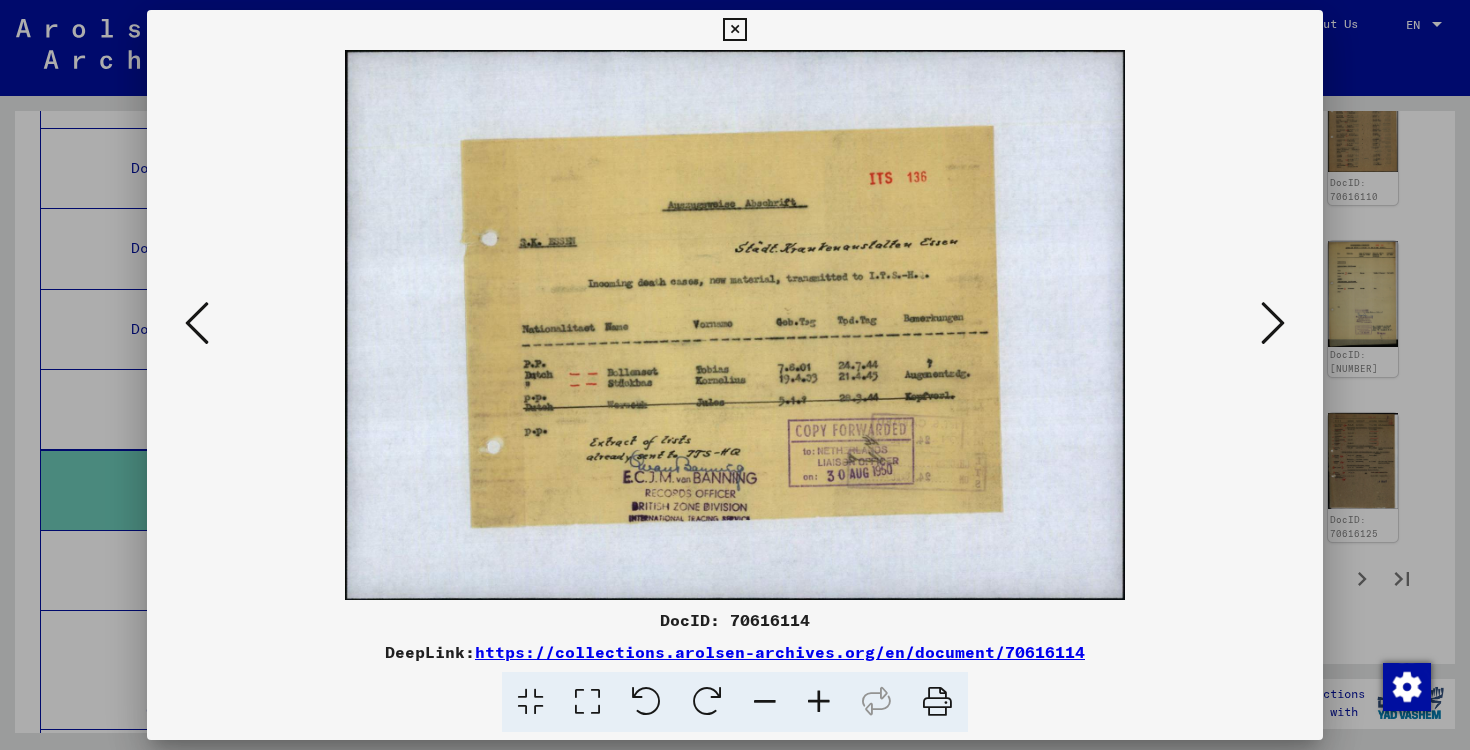 click at bounding box center (1273, 323) 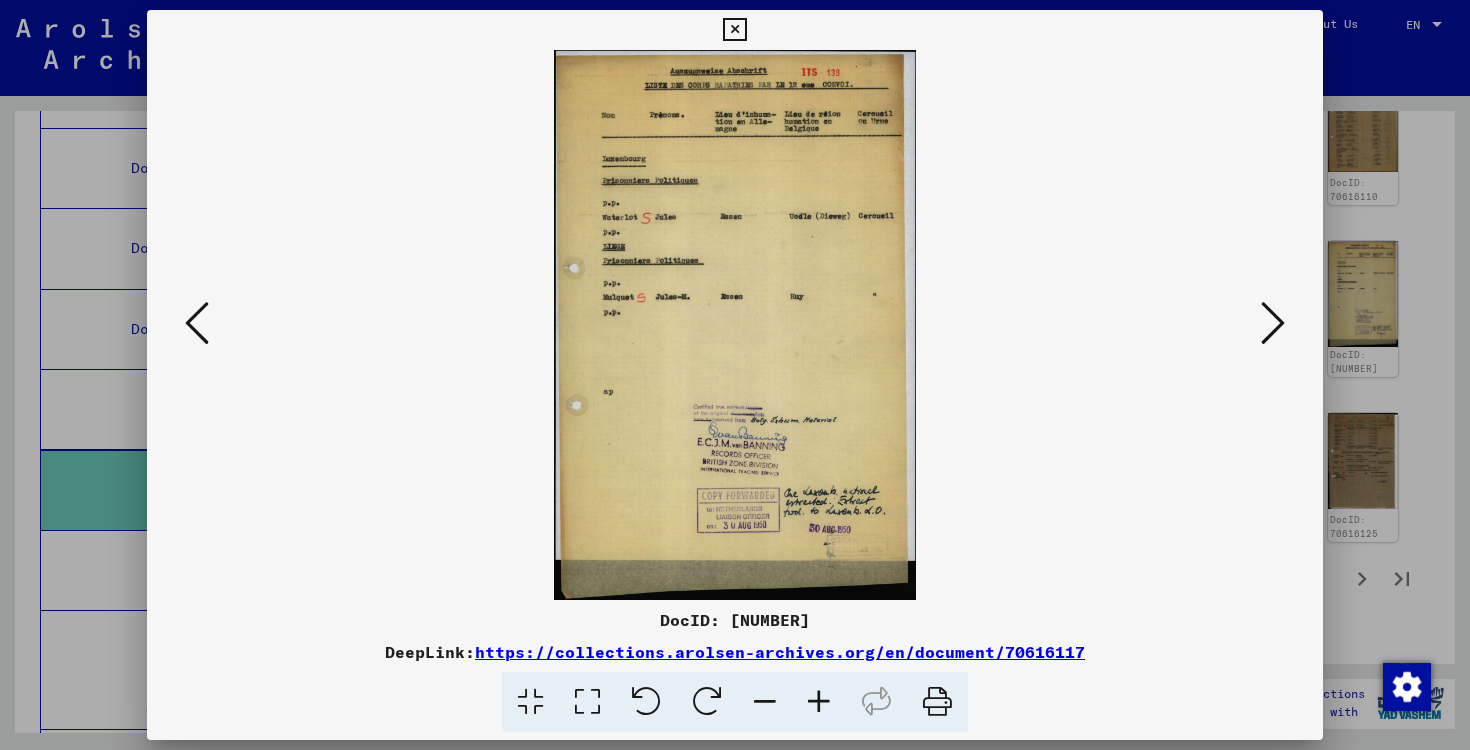click at bounding box center [1273, 323] 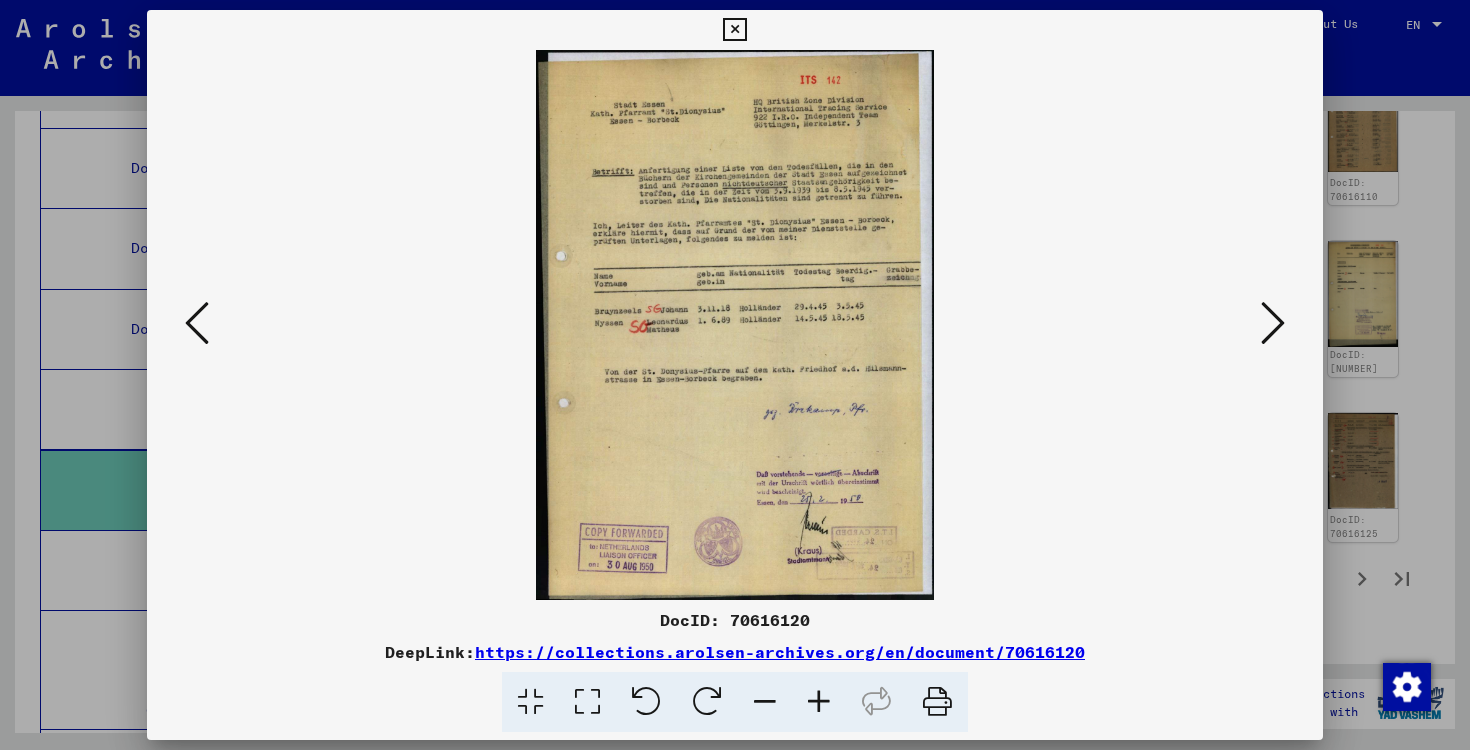 click at bounding box center (1273, 323) 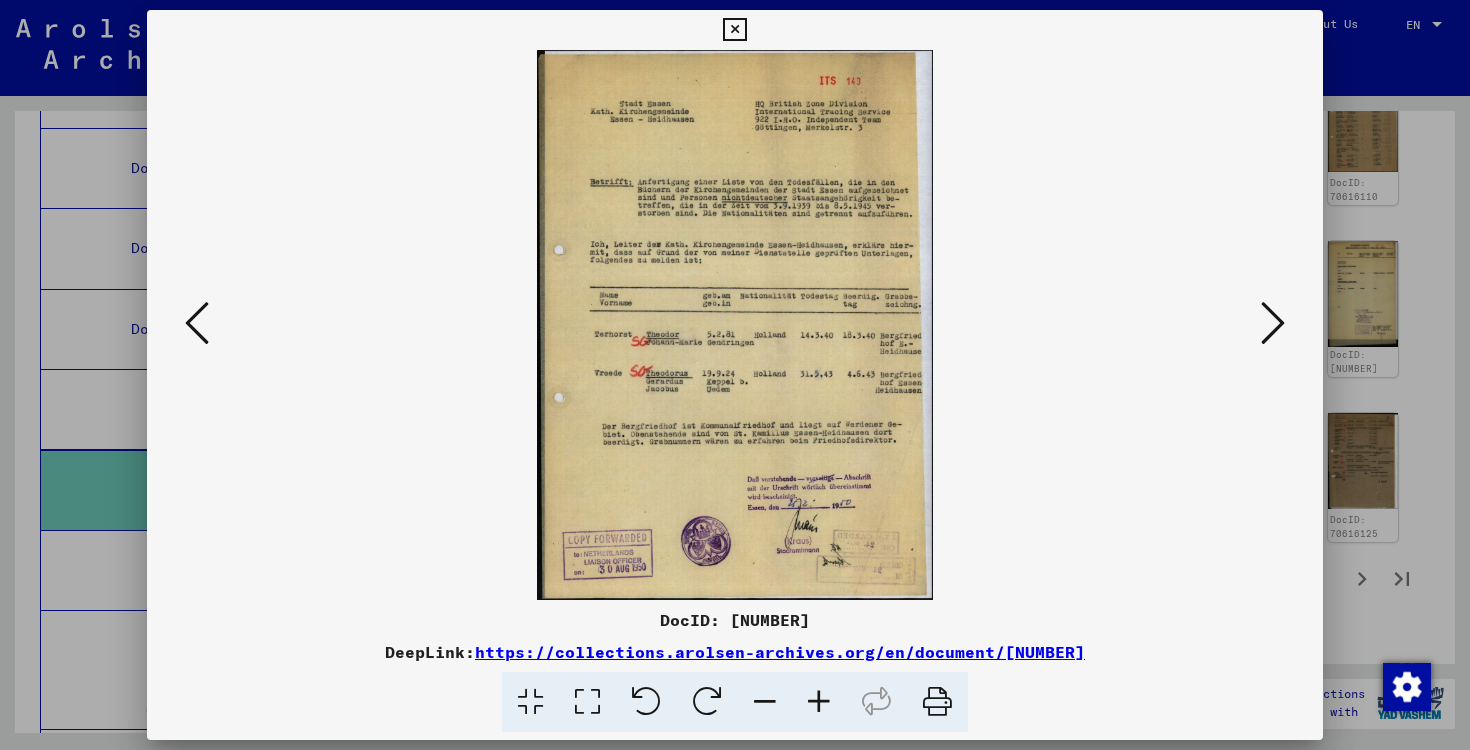 click at bounding box center (819, 702) 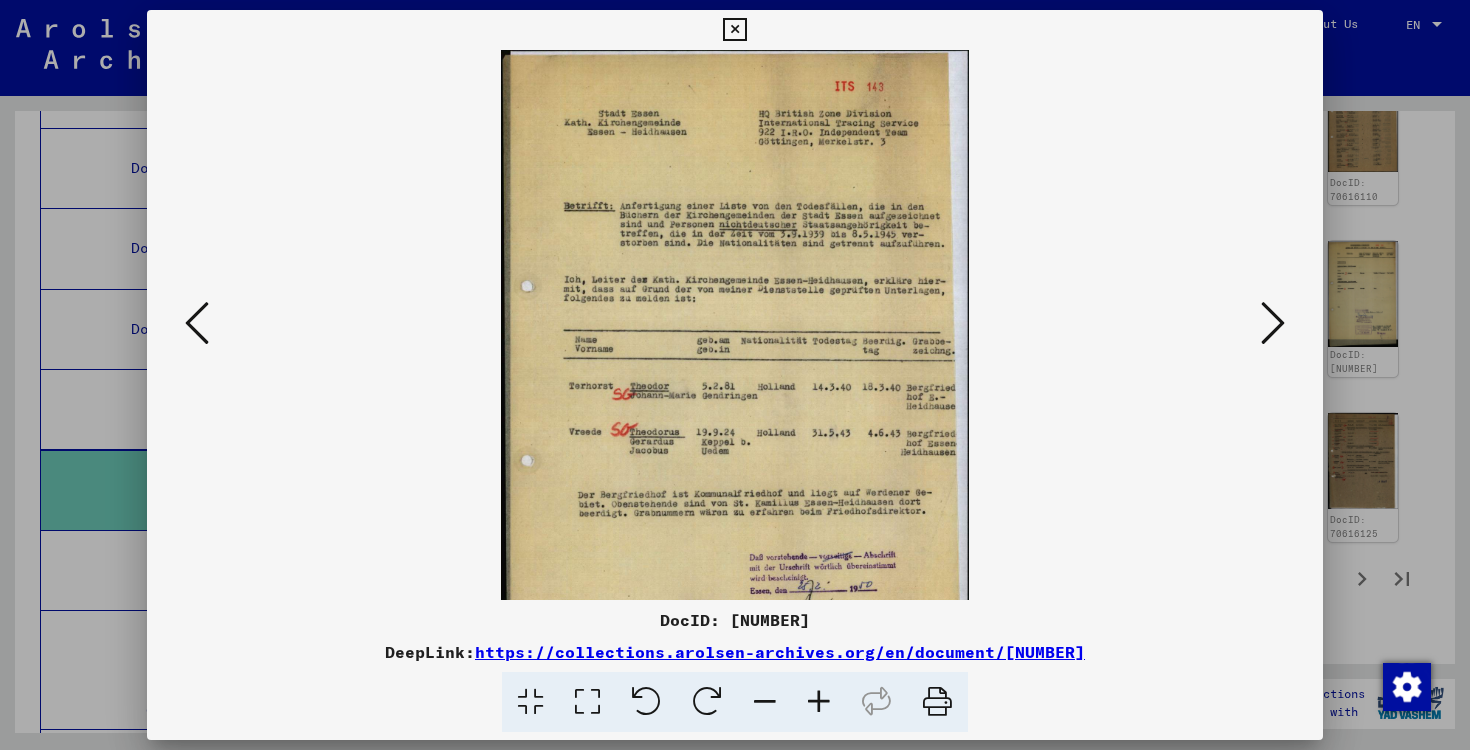 click at bounding box center [819, 702] 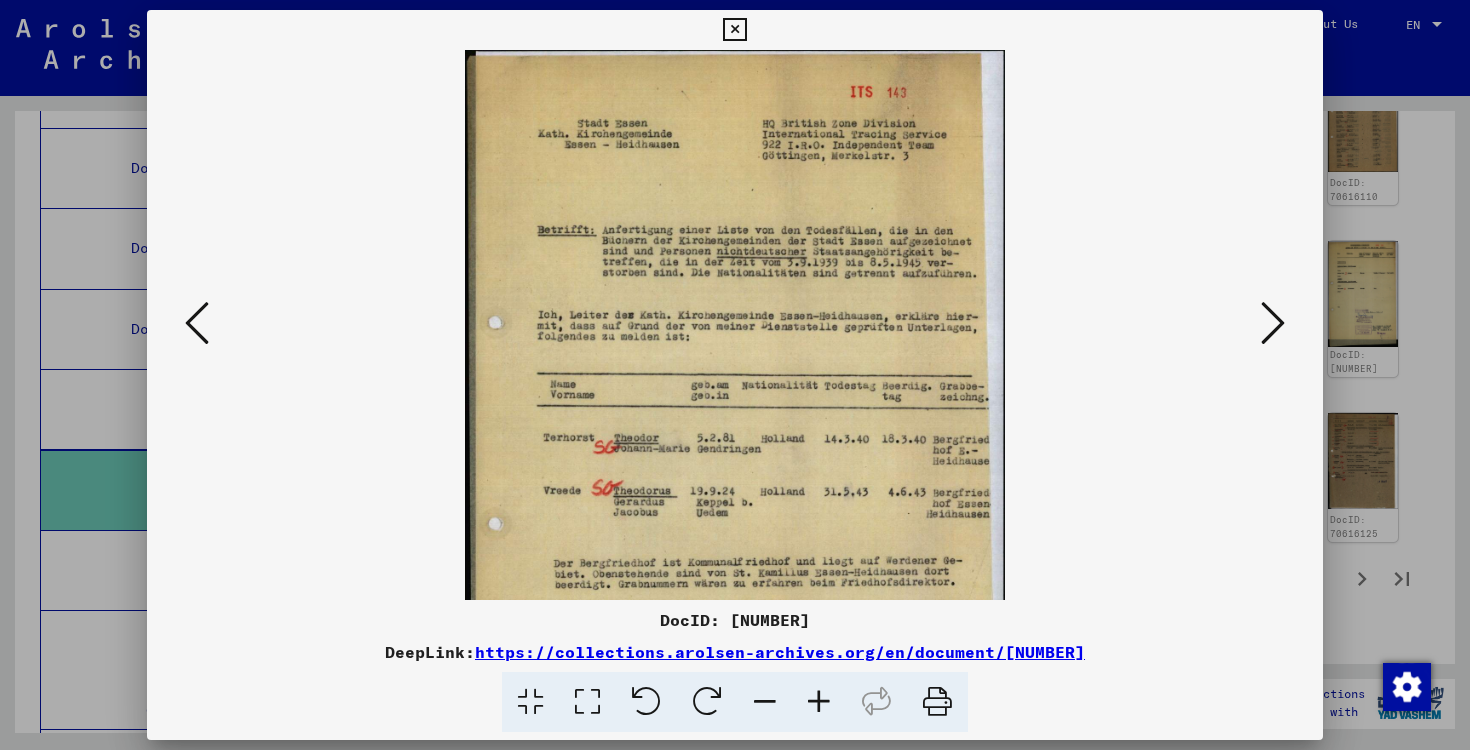 click at bounding box center [819, 702] 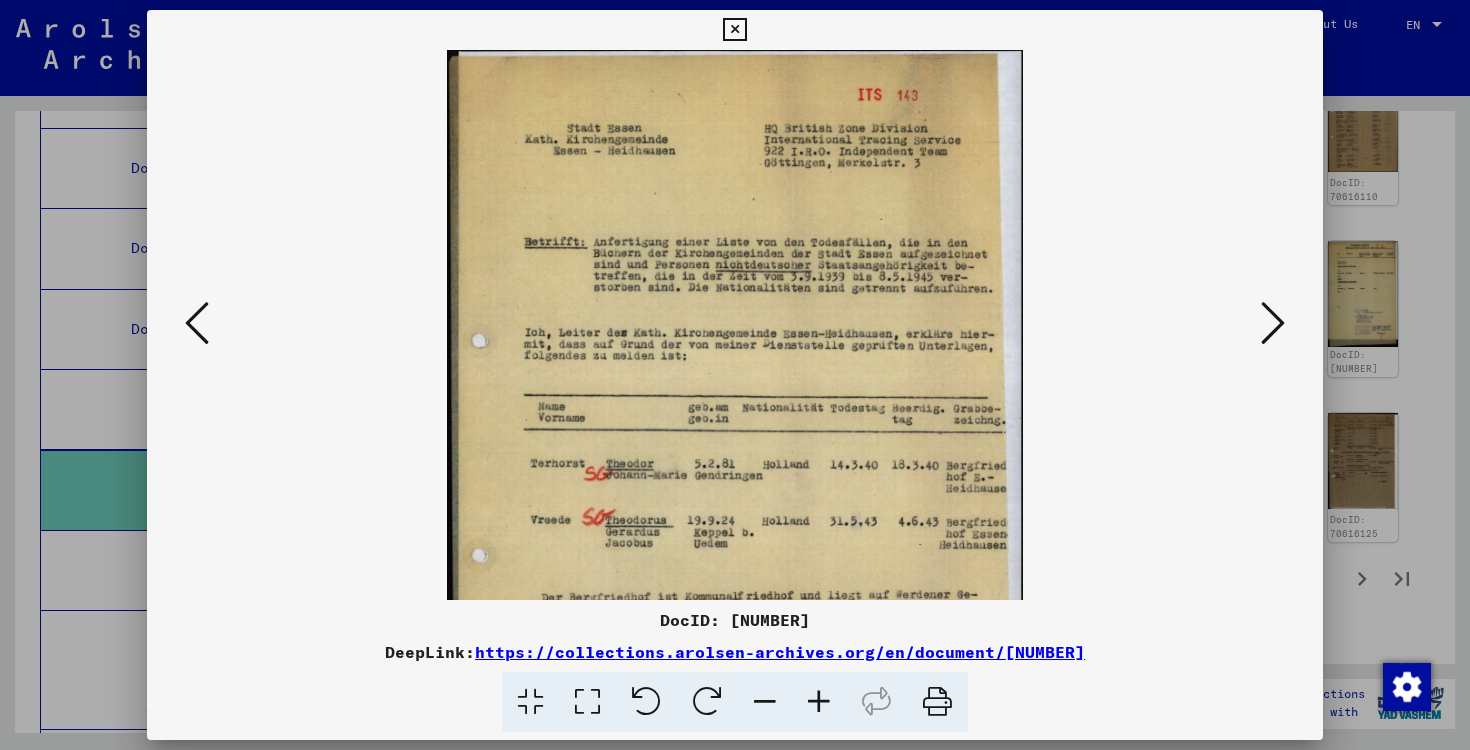 click at bounding box center [819, 702] 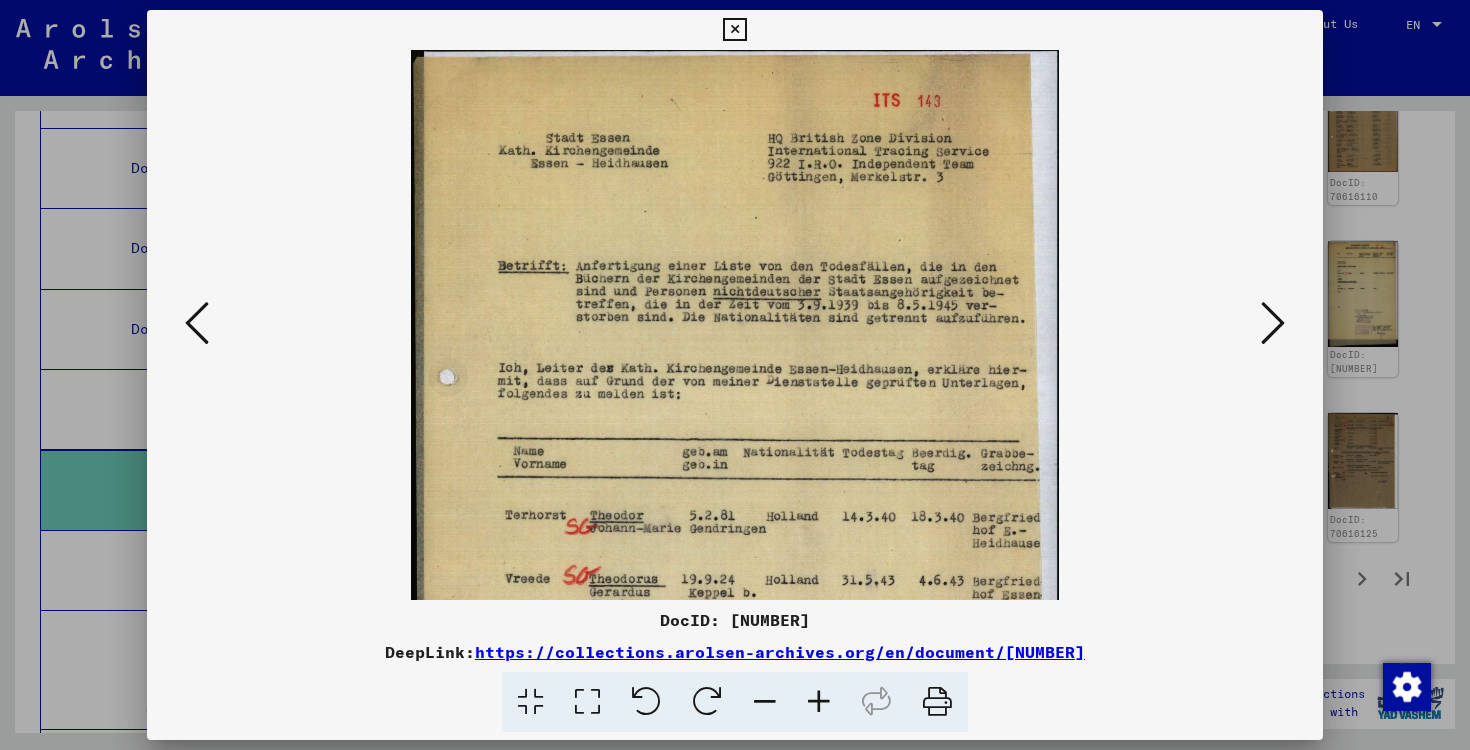 click at bounding box center (1273, 324) 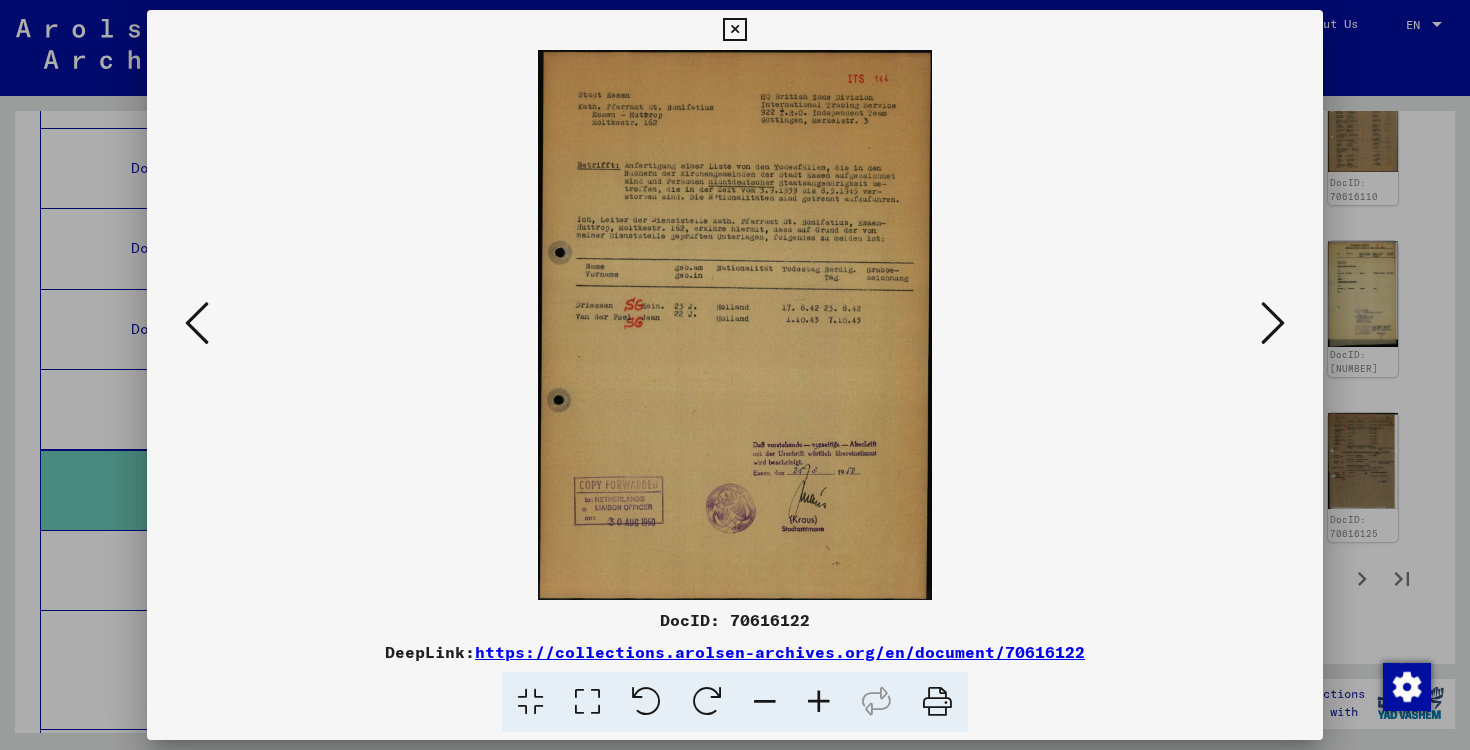 click at bounding box center [1273, 324] 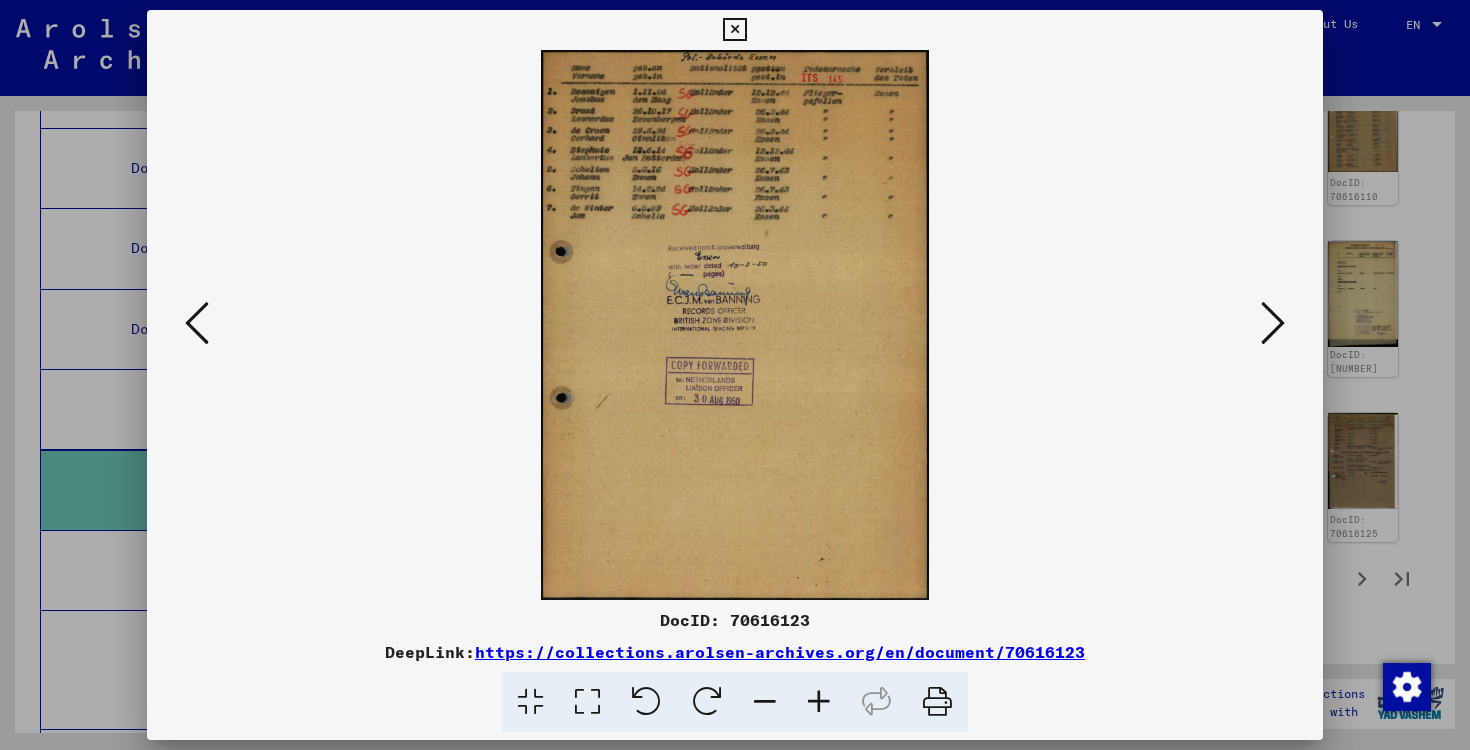 click at bounding box center [1273, 324] 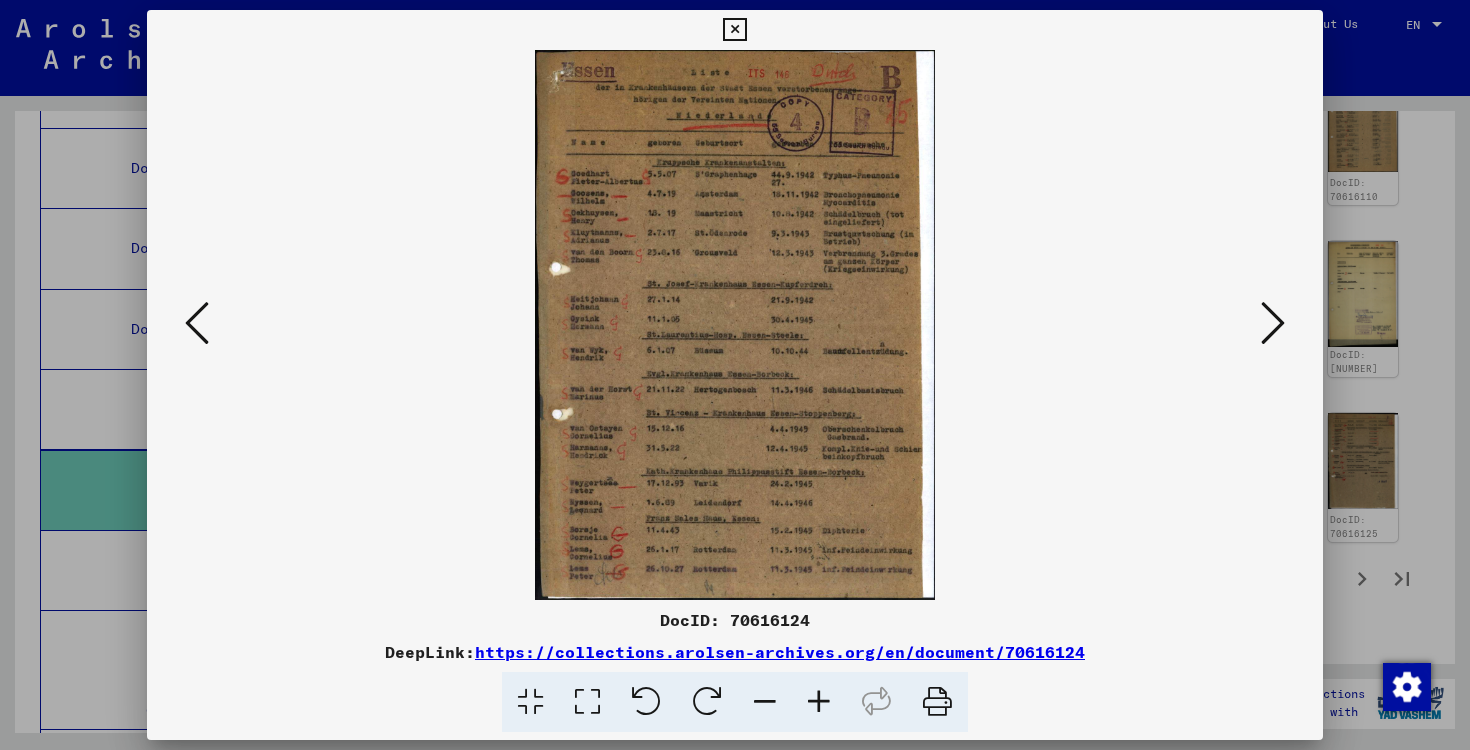 click at bounding box center (819, 702) 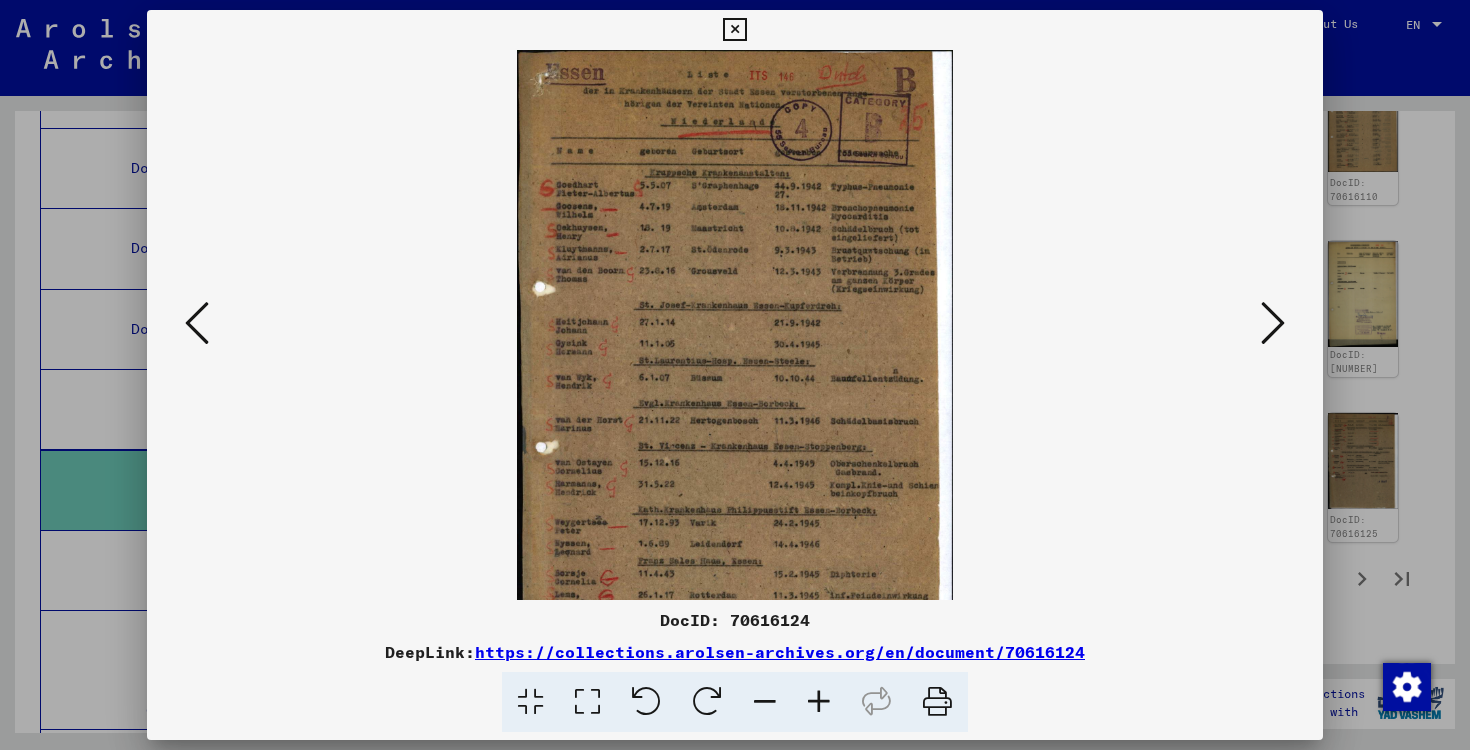 click at bounding box center [819, 702] 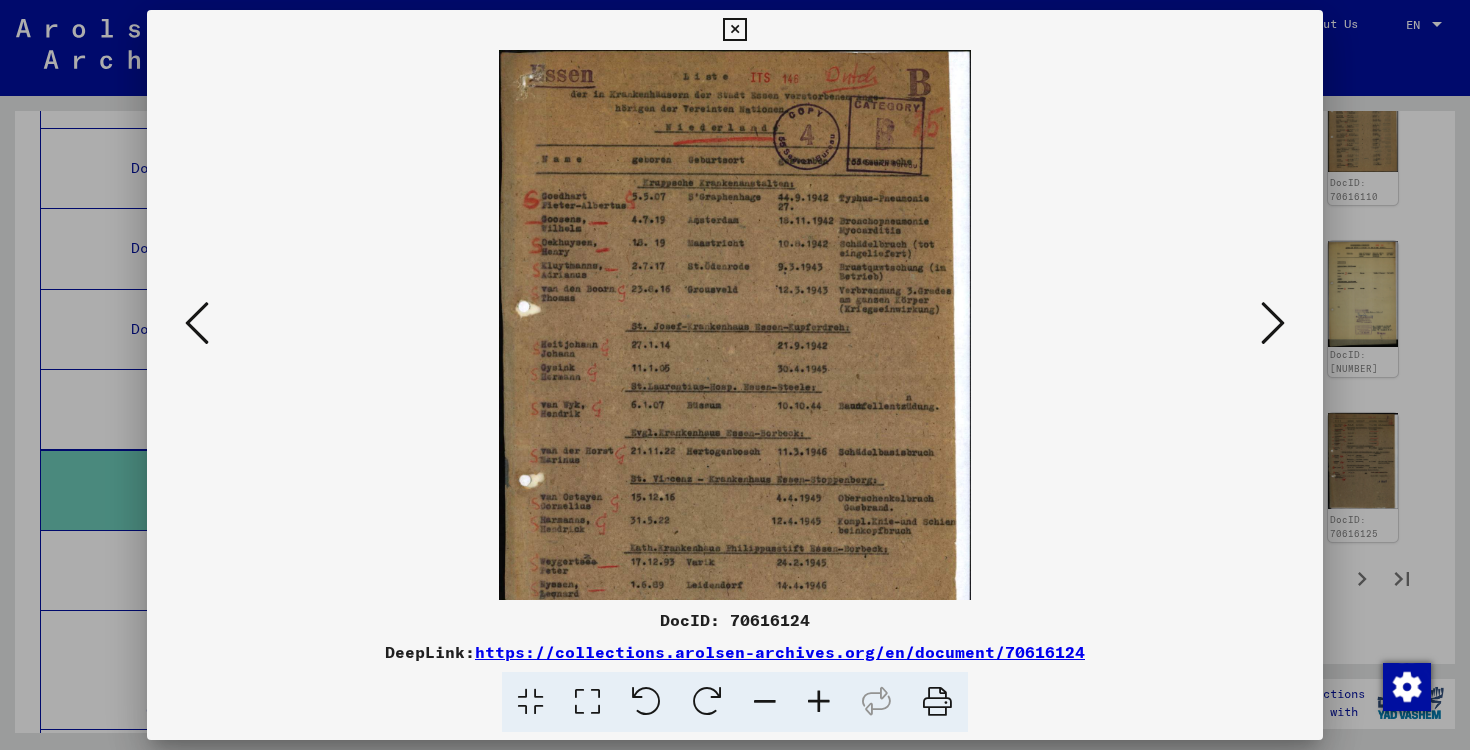 click at bounding box center (819, 702) 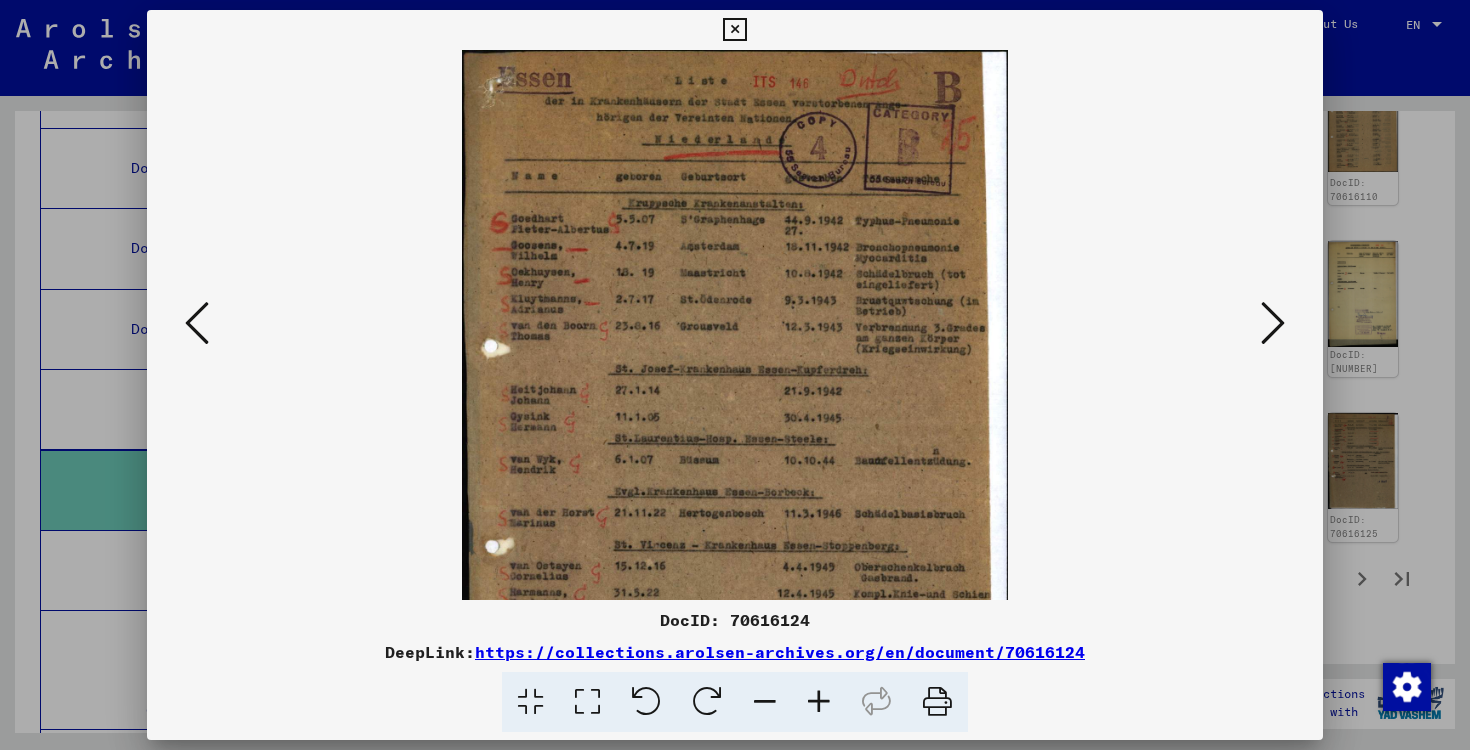 click at bounding box center [819, 702] 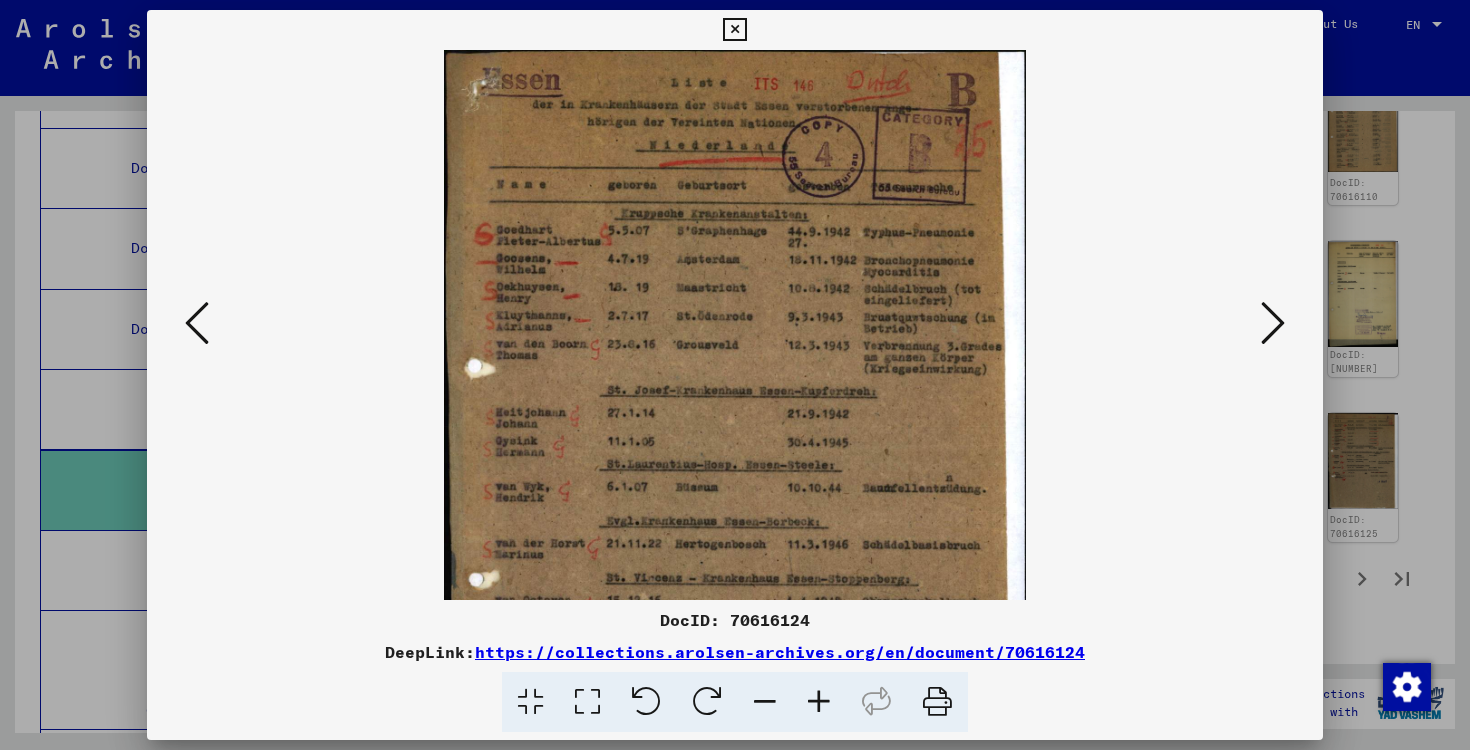 click at bounding box center (819, 702) 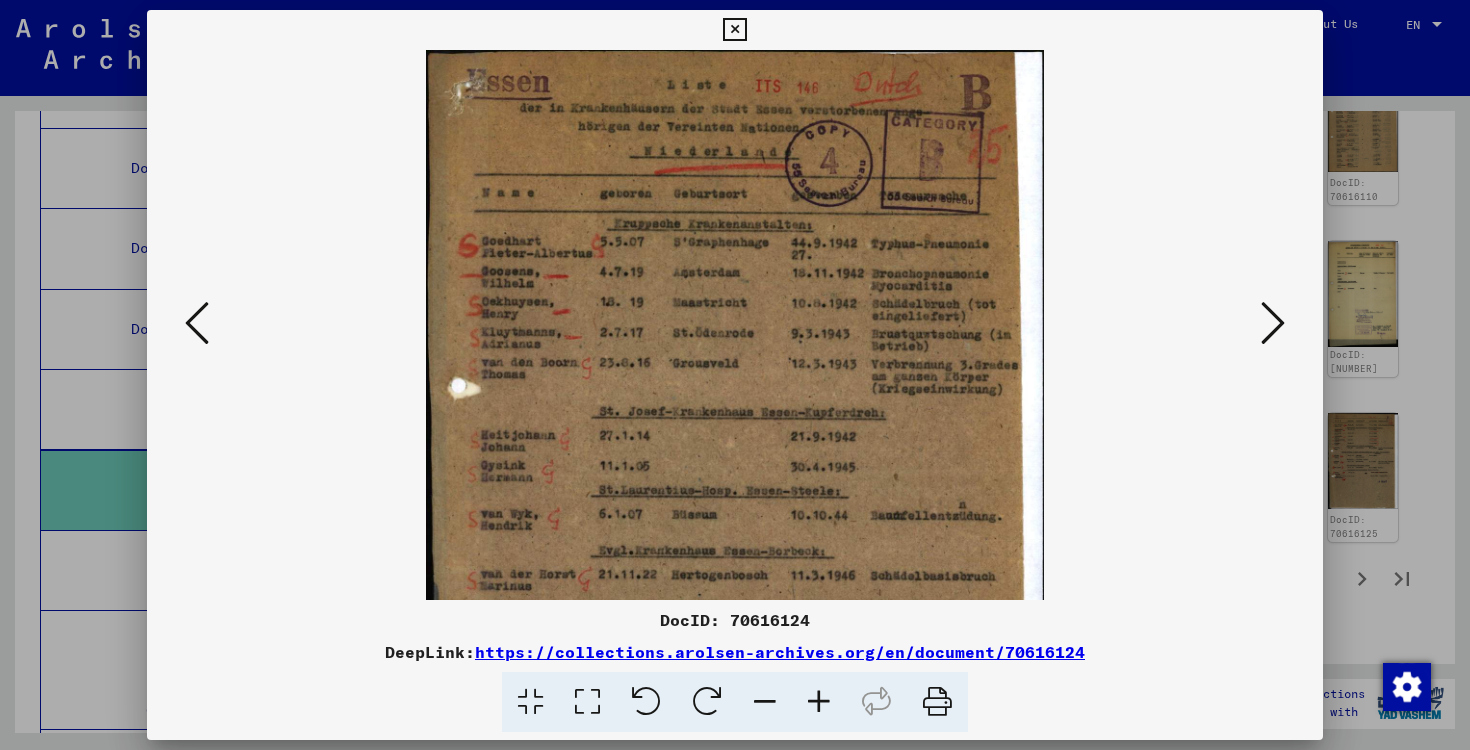 click at bounding box center (819, 702) 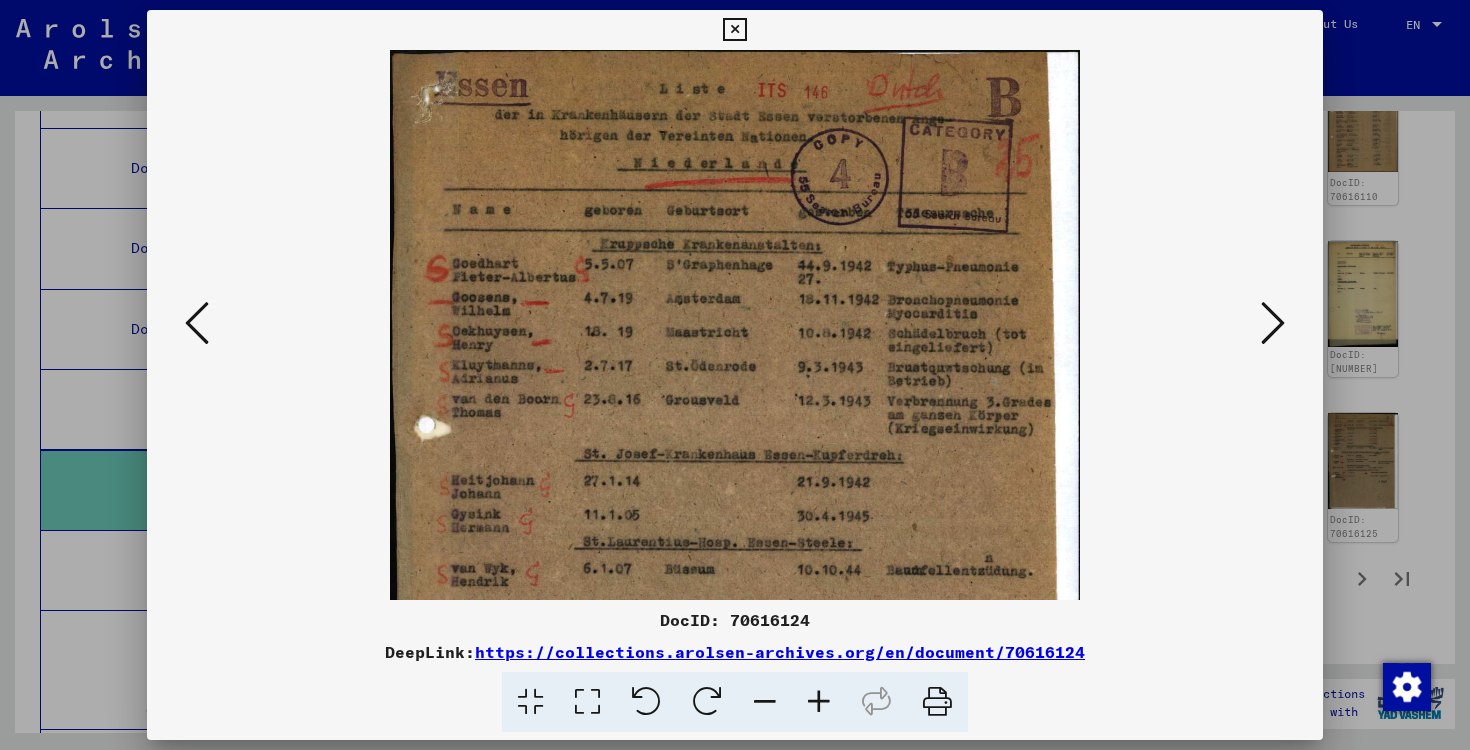 click at bounding box center [1273, 324] 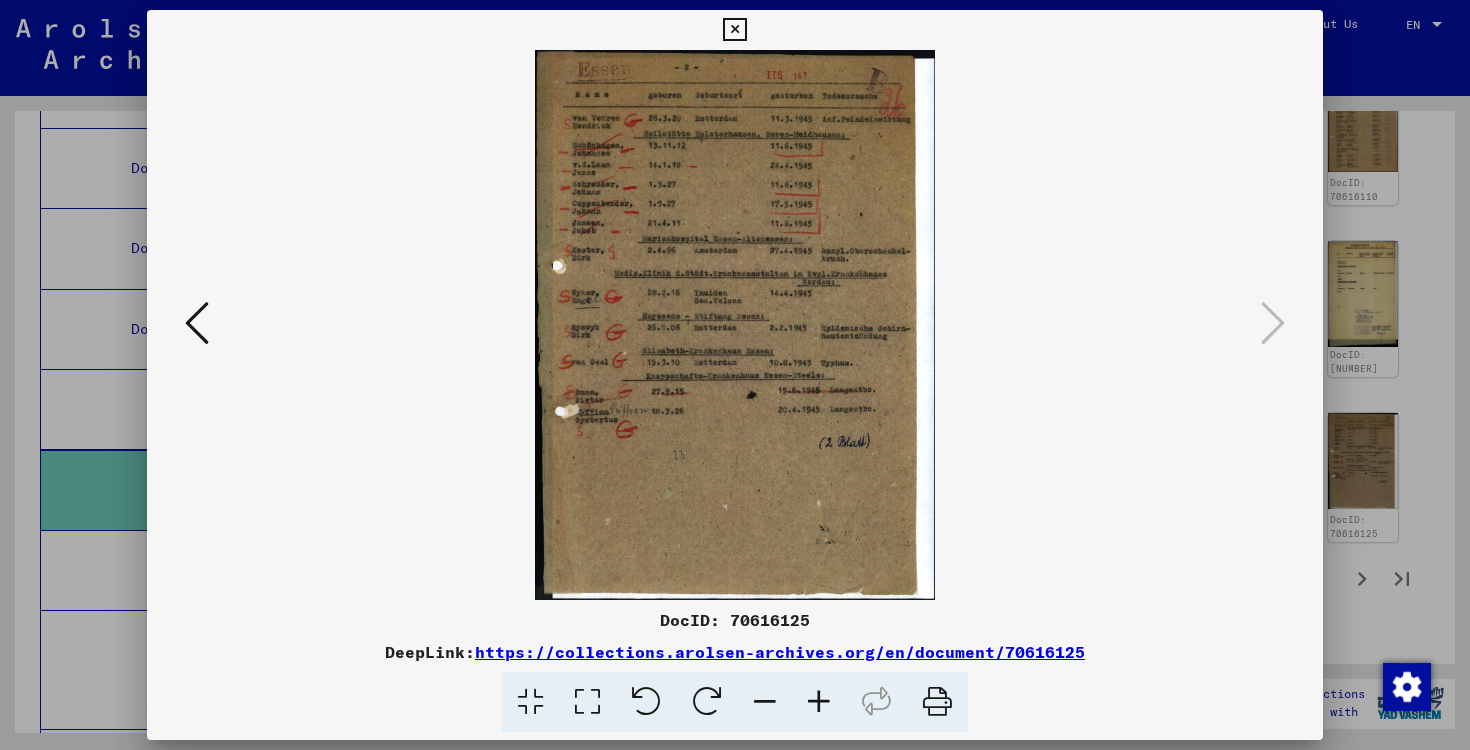 click at bounding box center [735, 325] 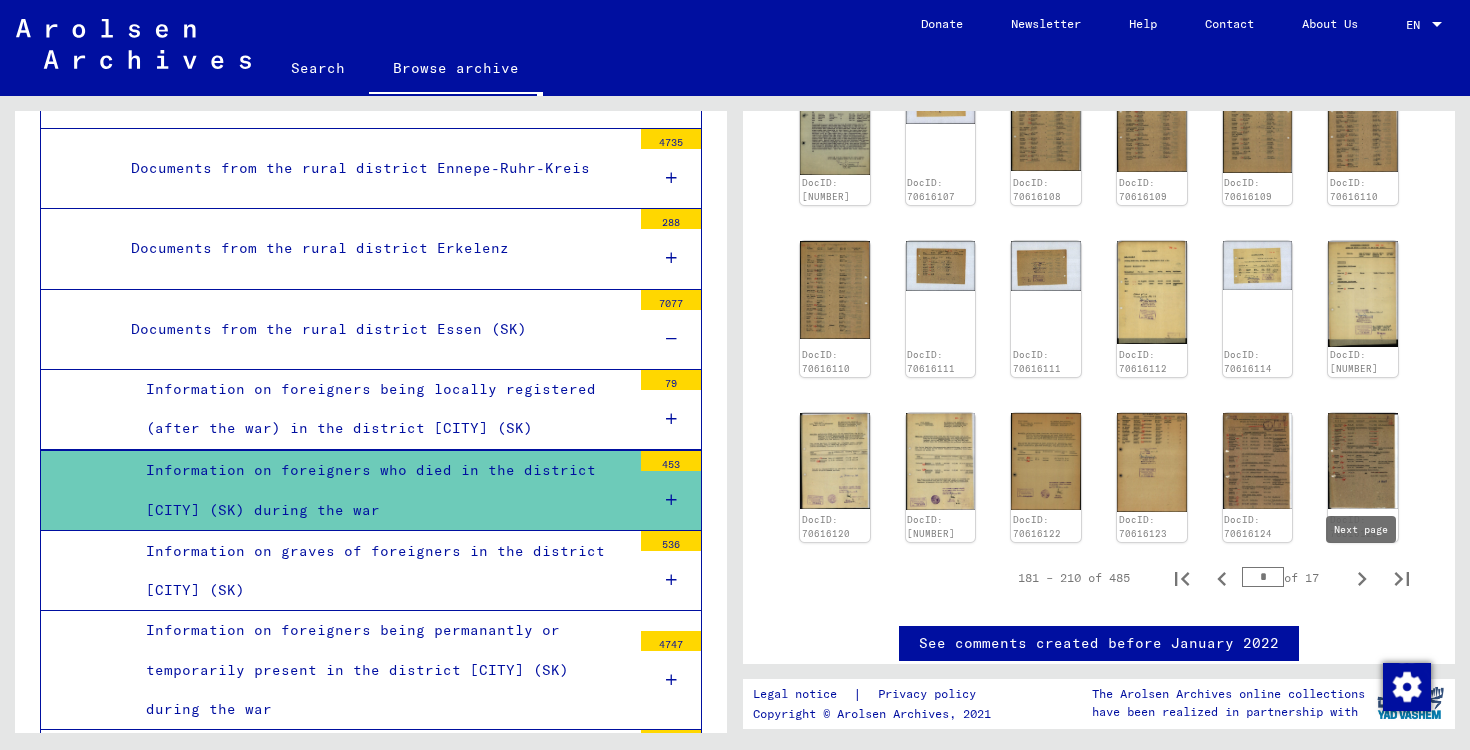 click 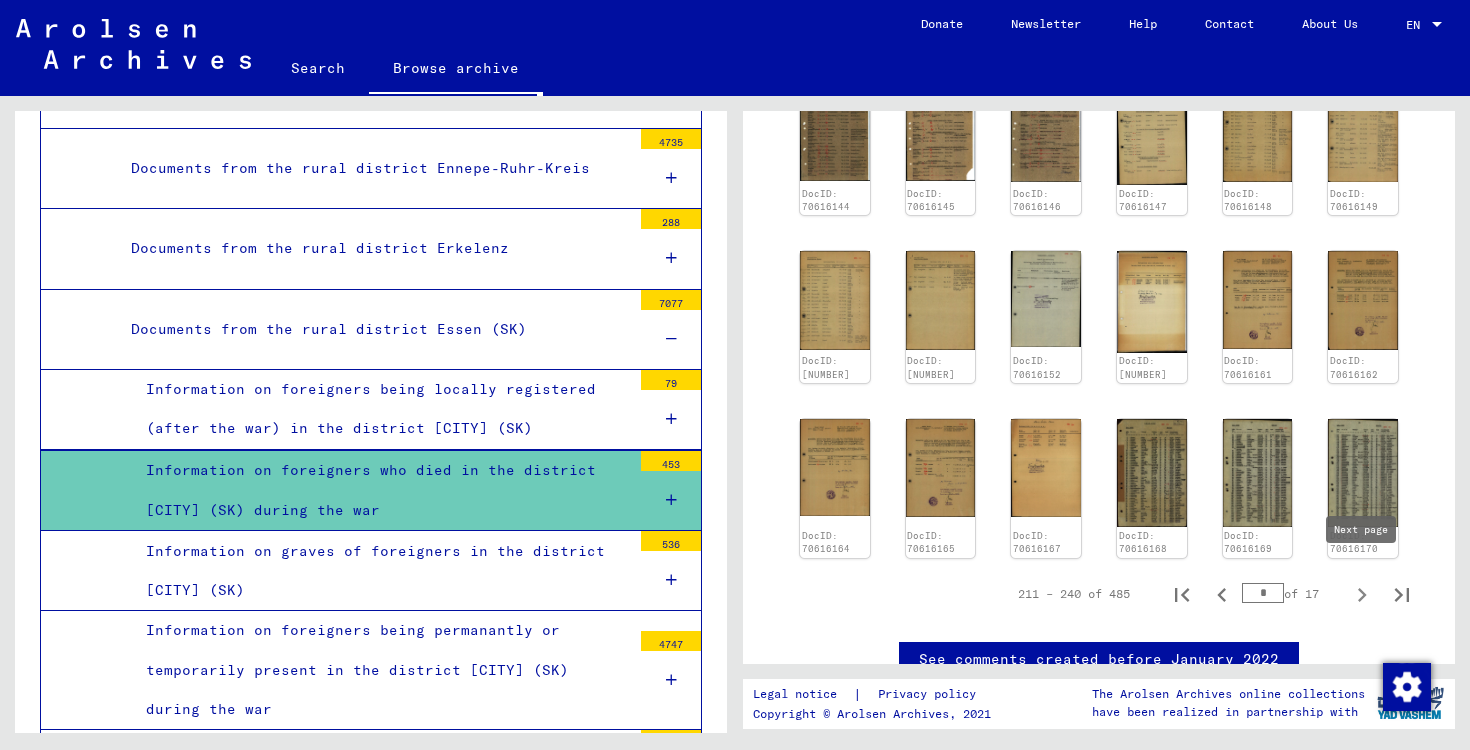 click at bounding box center [1362, 594] 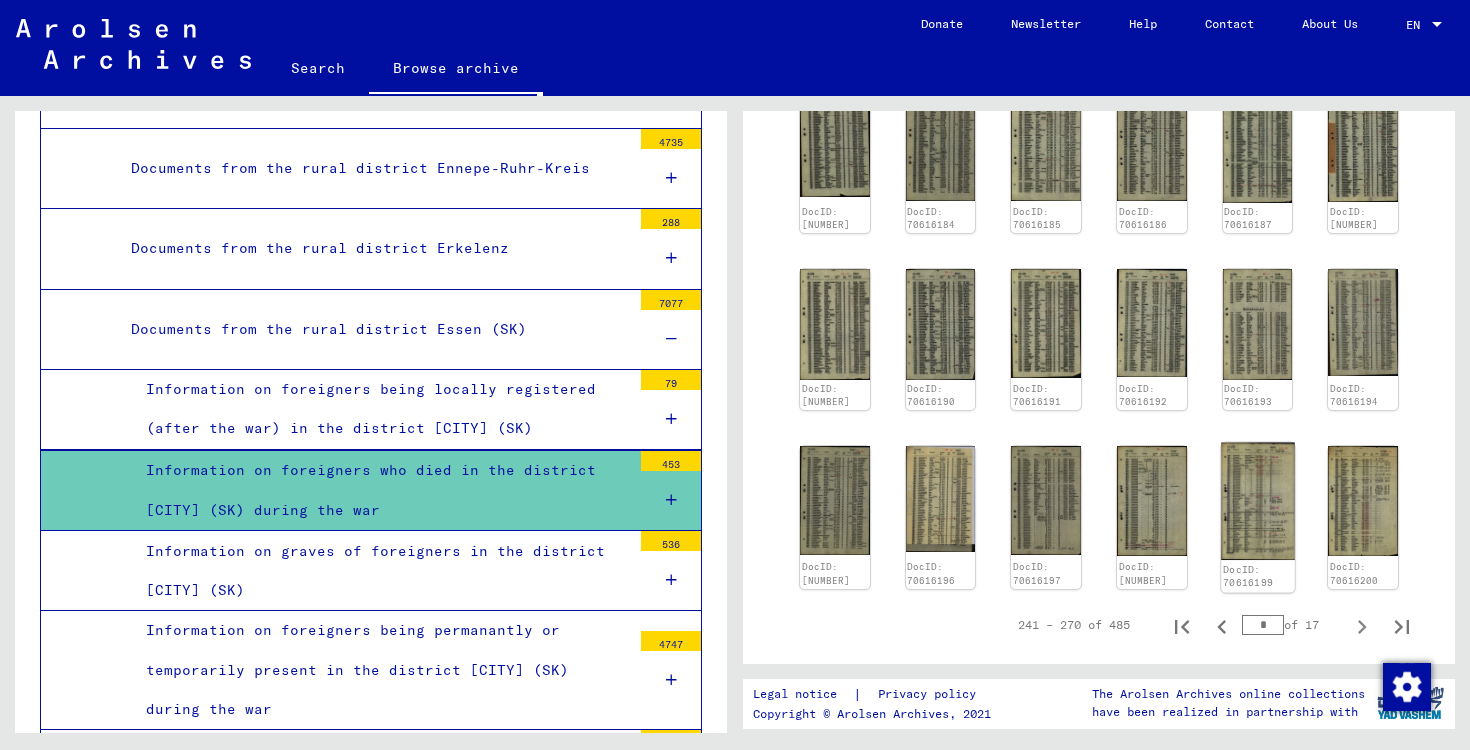 scroll, scrollTop: 417, scrollLeft: 0, axis: vertical 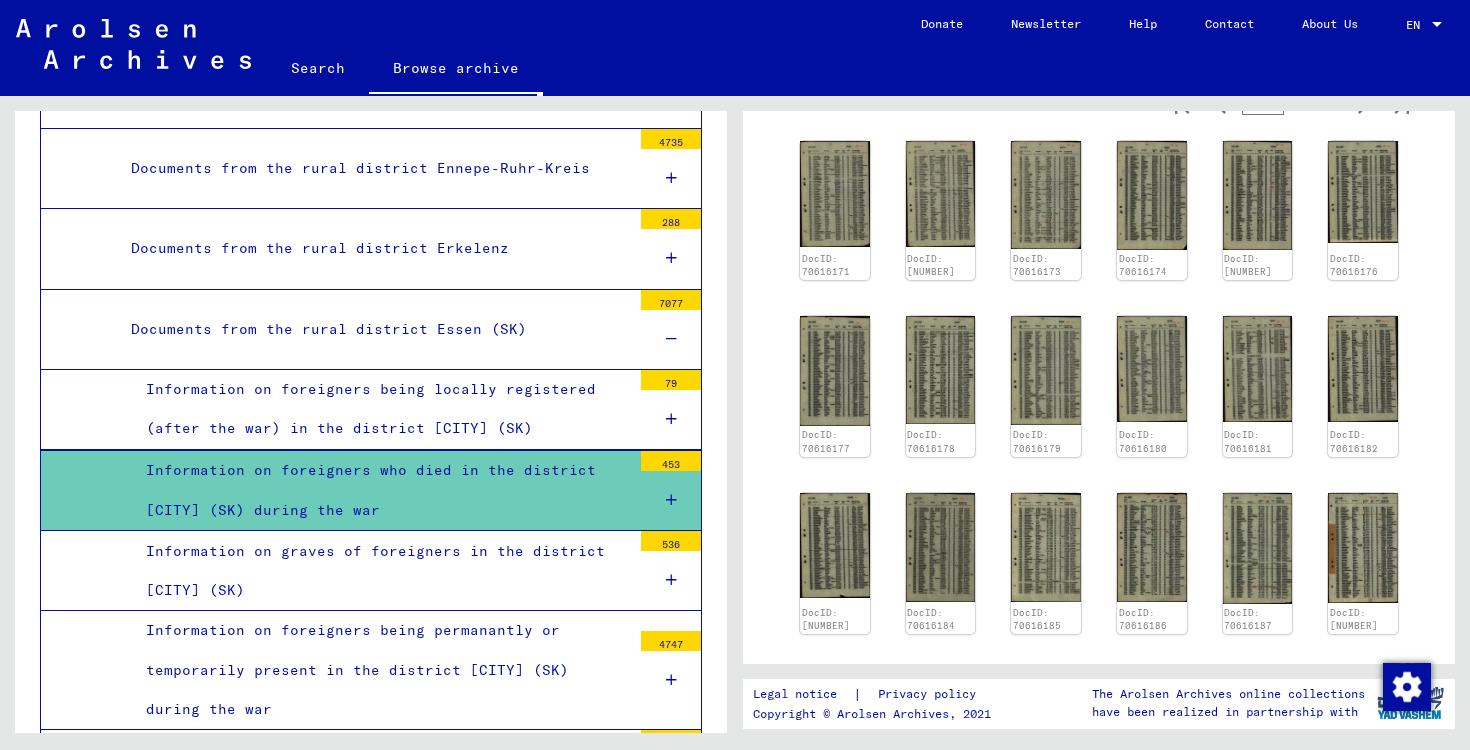 click on "DocID: [NUMBER] DocID: [NUMBER] DocID: [NUMBER] DocID: [NUMBER] DocID: [NUMBER] DocID: [NUMBER] DocID: [NUMBER] DocID: [NUMBER] DocID: [NUMBER] DocID: [NUMBER] DocID: [NUMBER] DocID: [NUMBER] DocID: [NUMBER] DocID: [NUMBER] DocID: [NUMBER] DocID: [NUMBER] DocID: [NUMBER] DocID: [NUMBER] DocID: [NUMBER] DocID: [NUMBER] DocID: [NUMBER] DocID: [NUMBER] DocID: [NUMBER] DocID: [NUMBER] DocID: [NUMBER] DocID: [NUMBER] DocID: [NUMBER] DocID: [NUMBER] DocID: [NUMBER] DocID: [NUMBER] DocID: [NUMBER]" 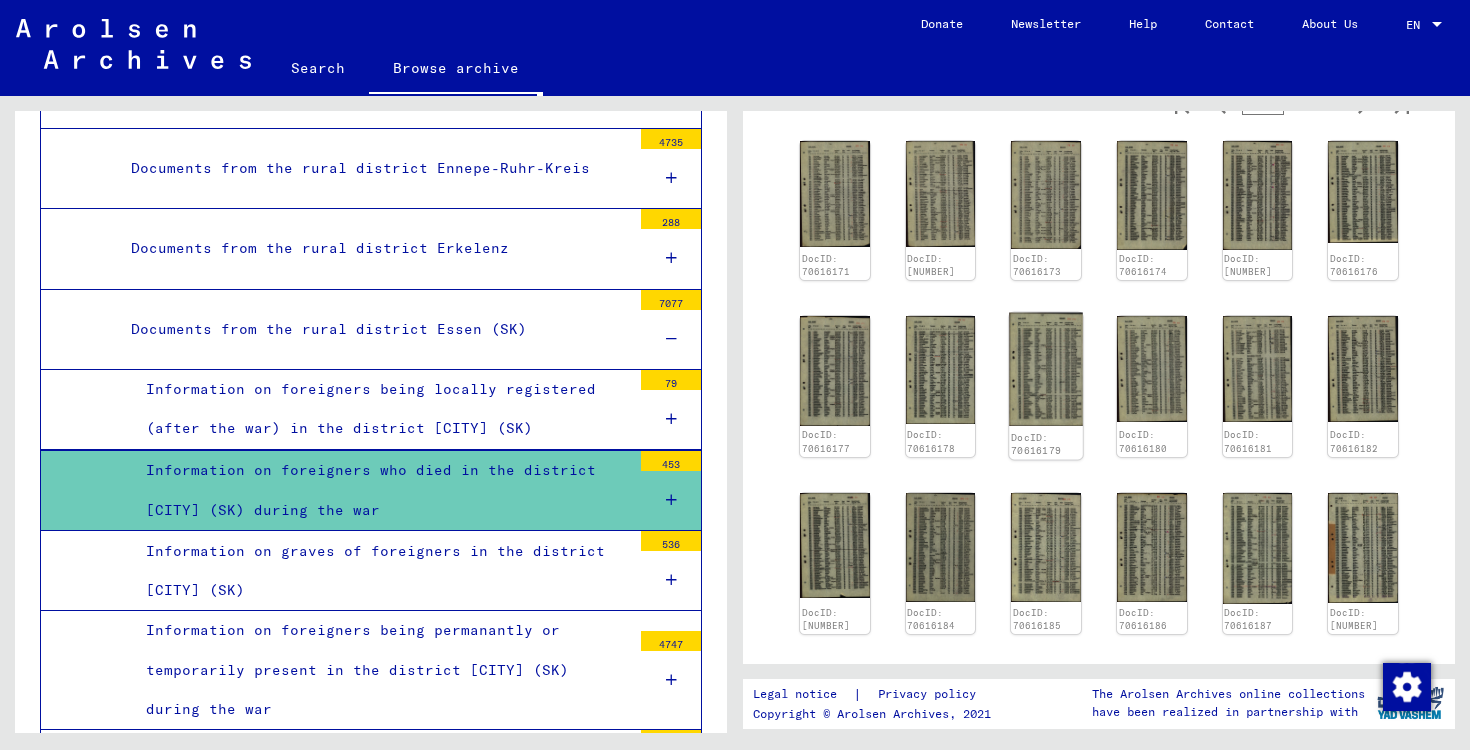 click 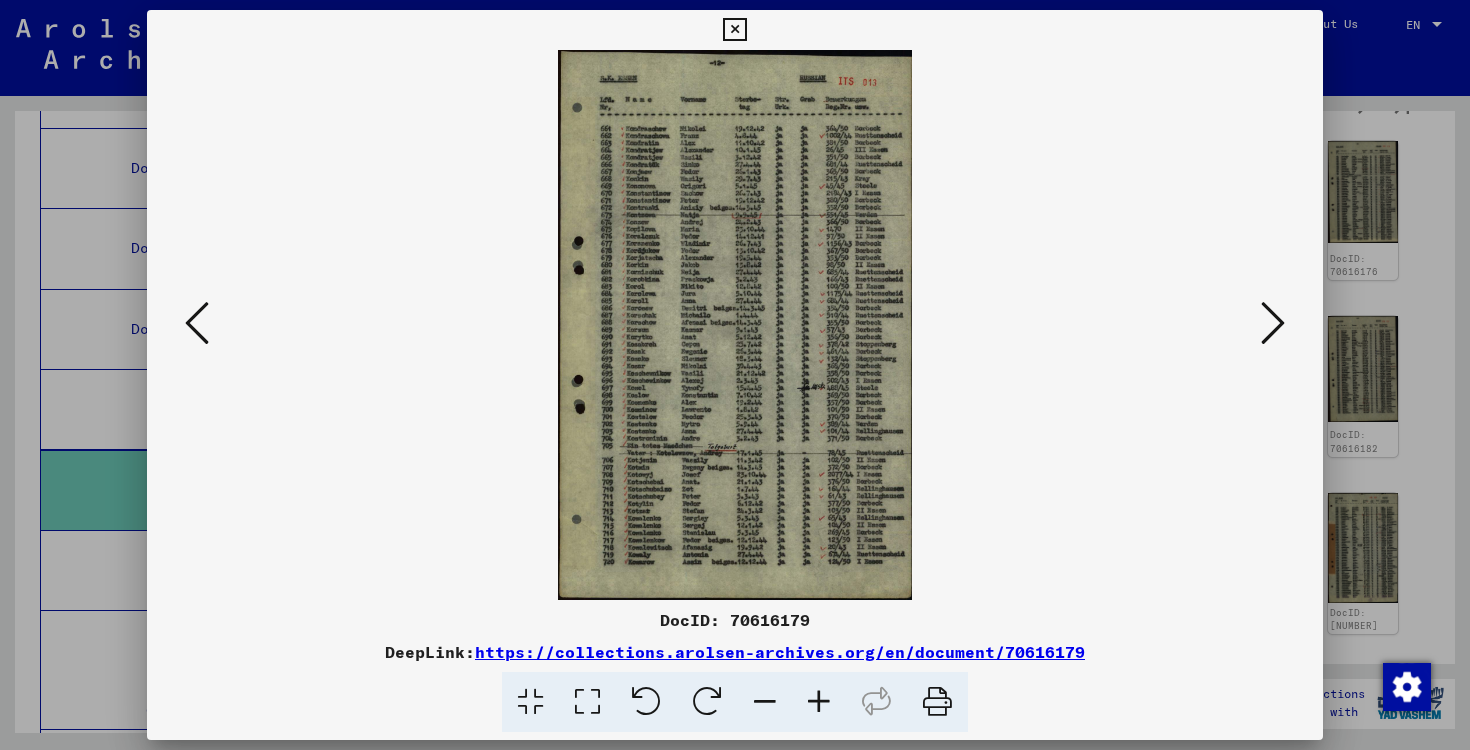 click at bounding box center [819, 702] 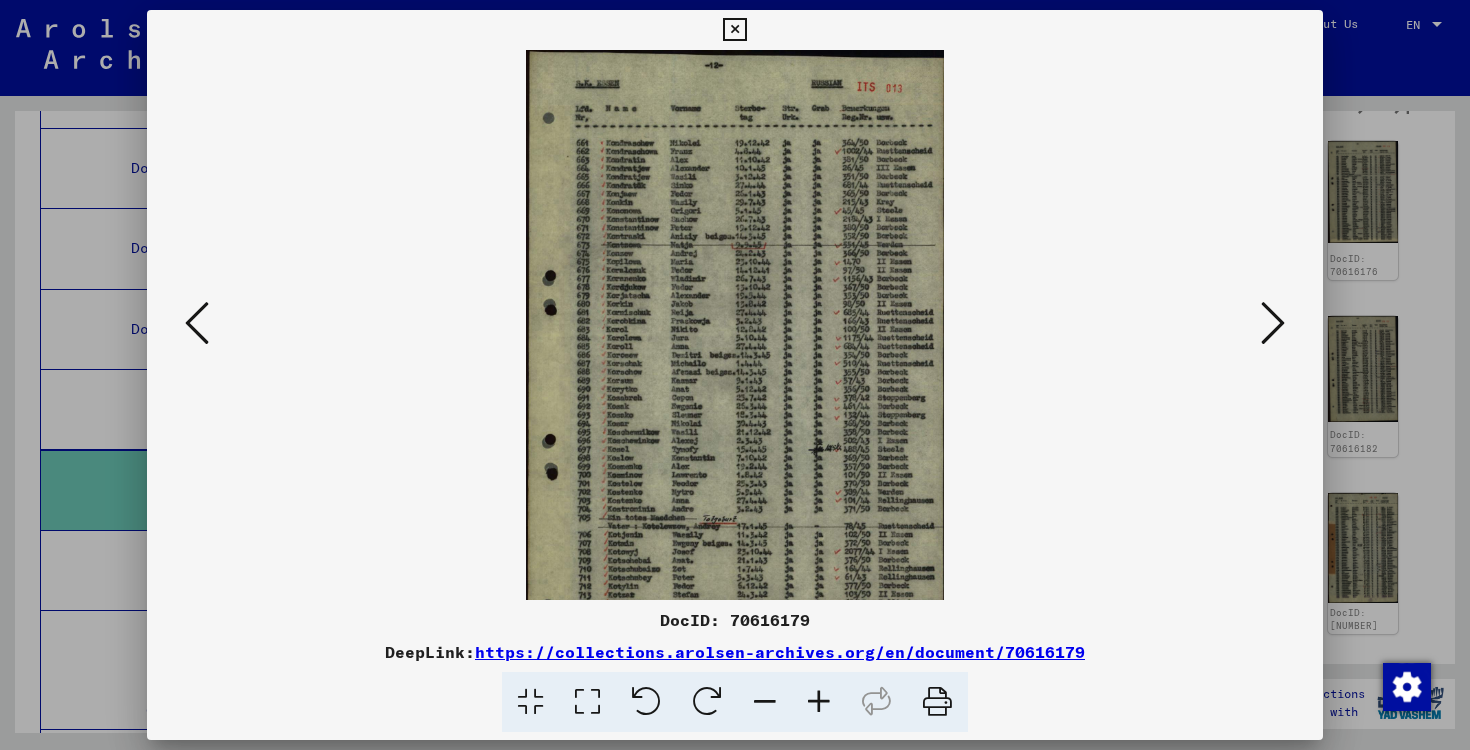 click at bounding box center (819, 702) 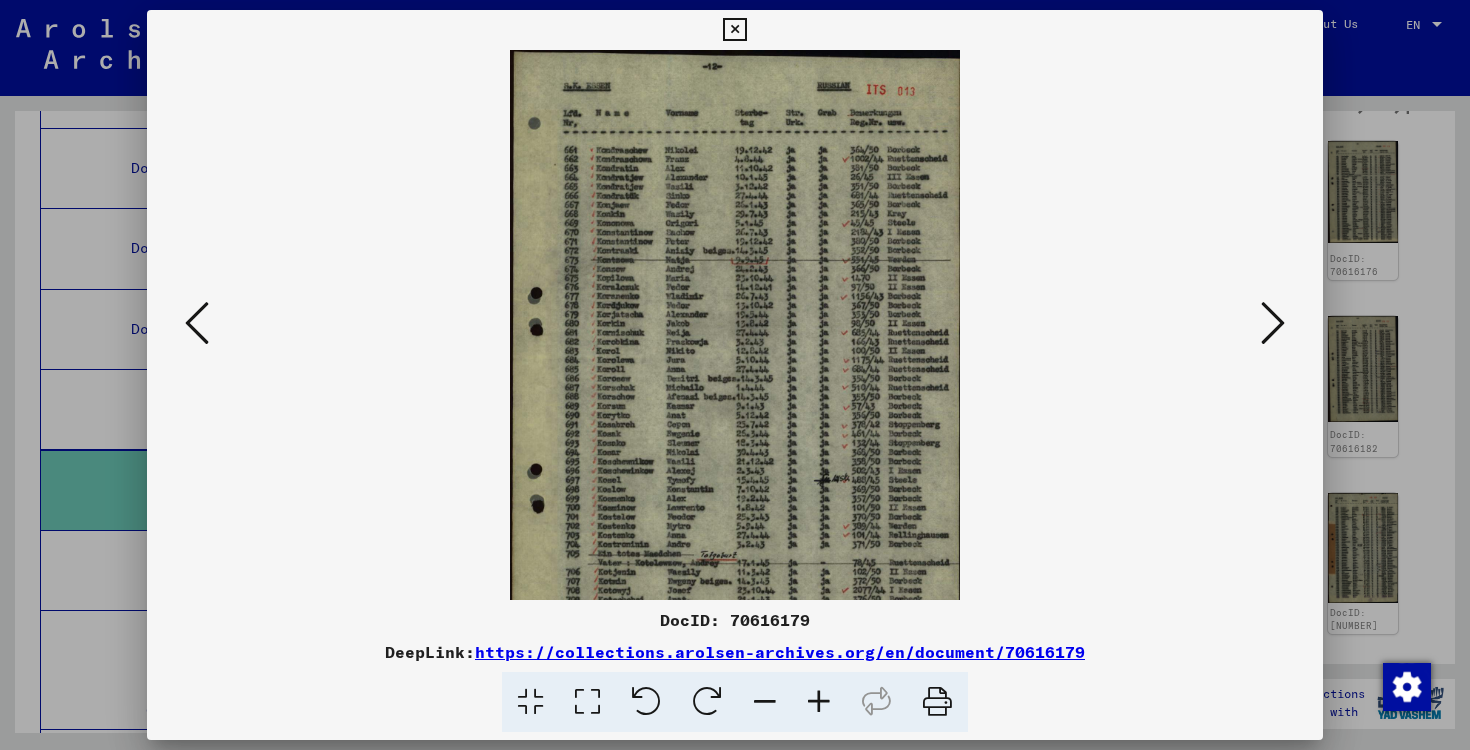click at bounding box center [819, 702] 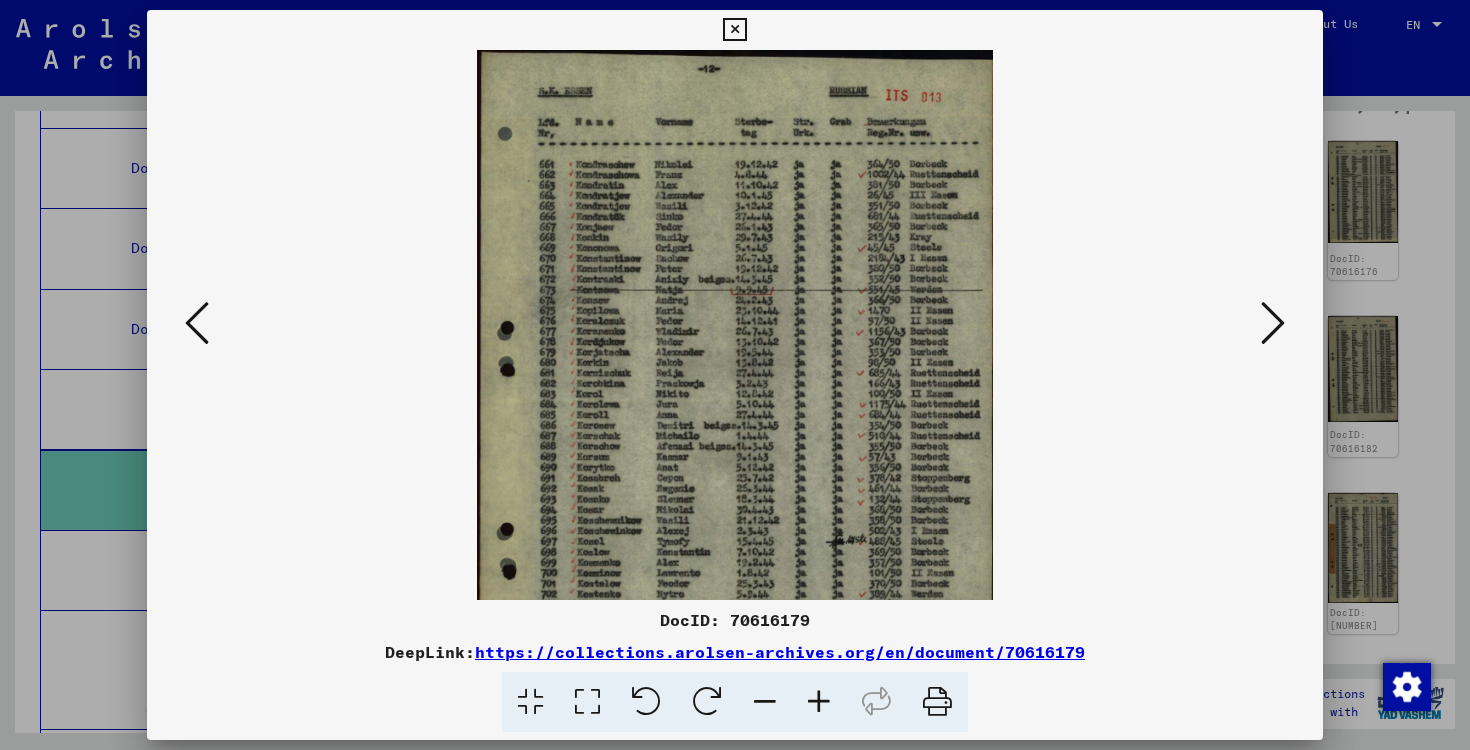 click at bounding box center (819, 702) 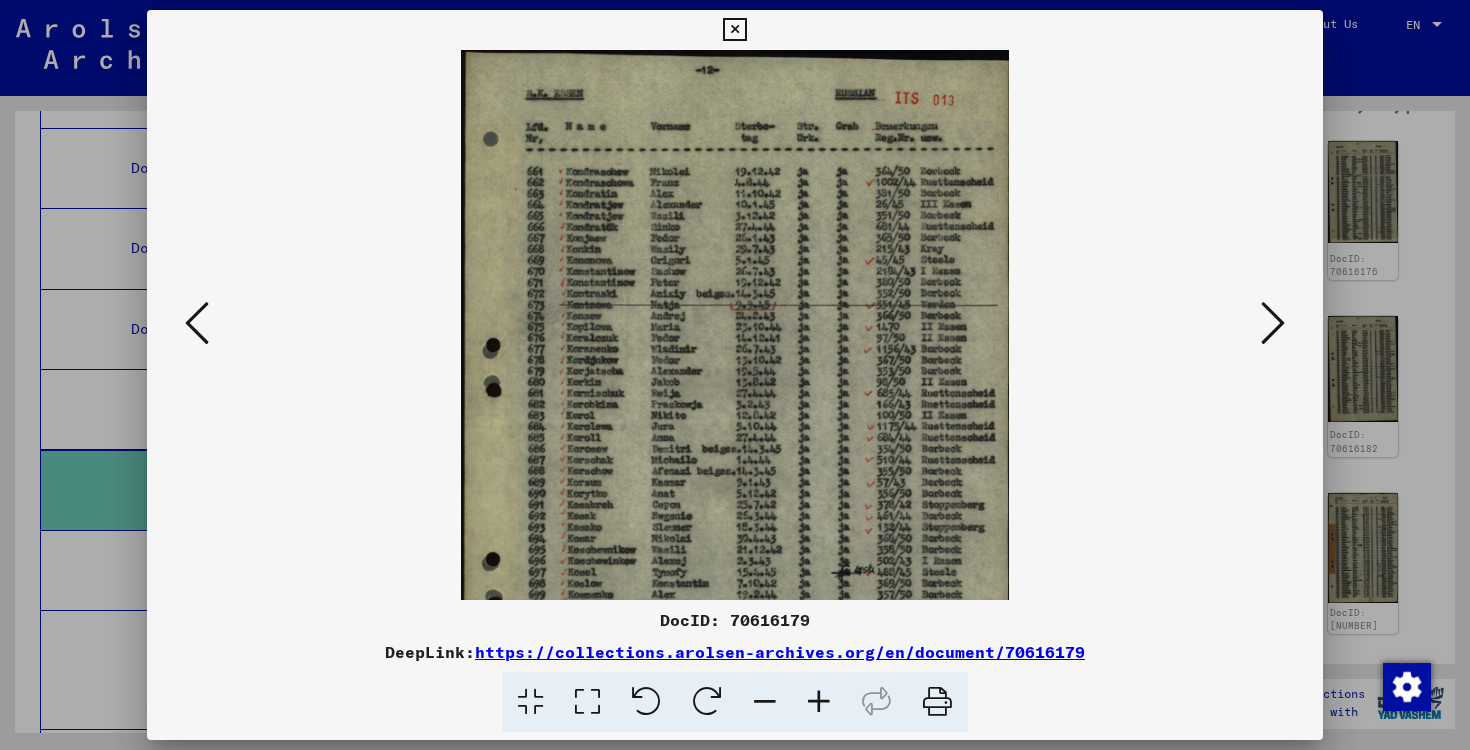 click at bounding box center (819, 702) 